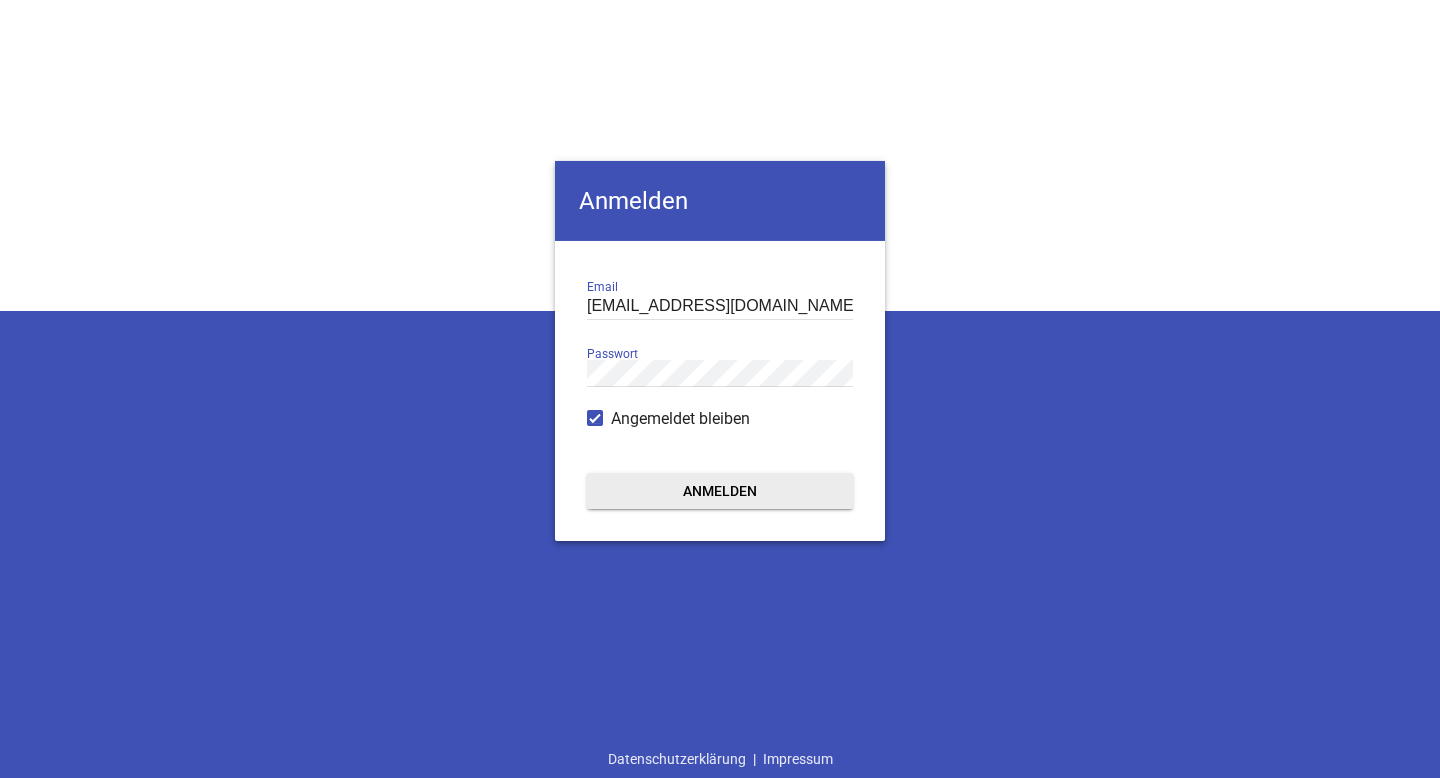 scroll, scrollTop: 0, scrollLeft: 0, axis: both 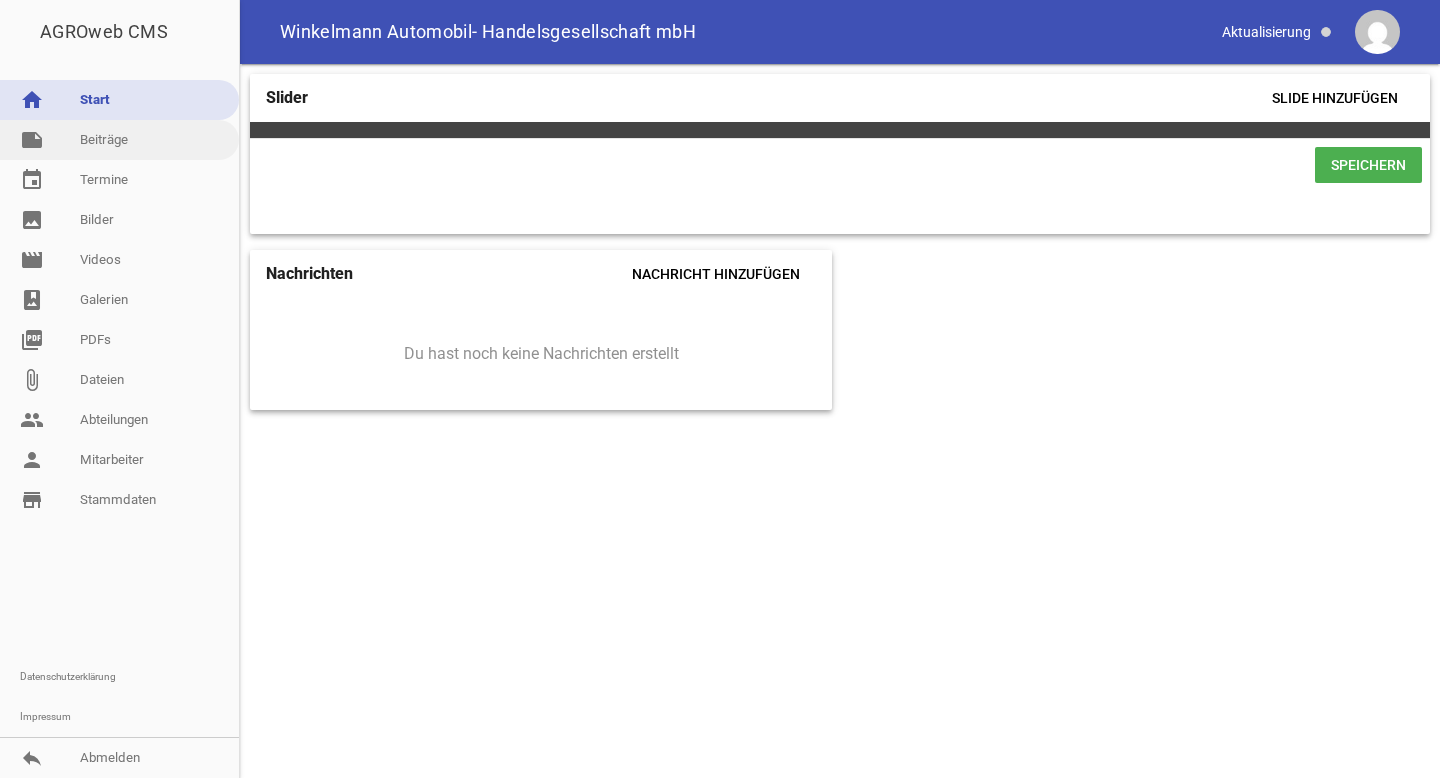 click on "note Beiträge" at bounding box center [119, 140] 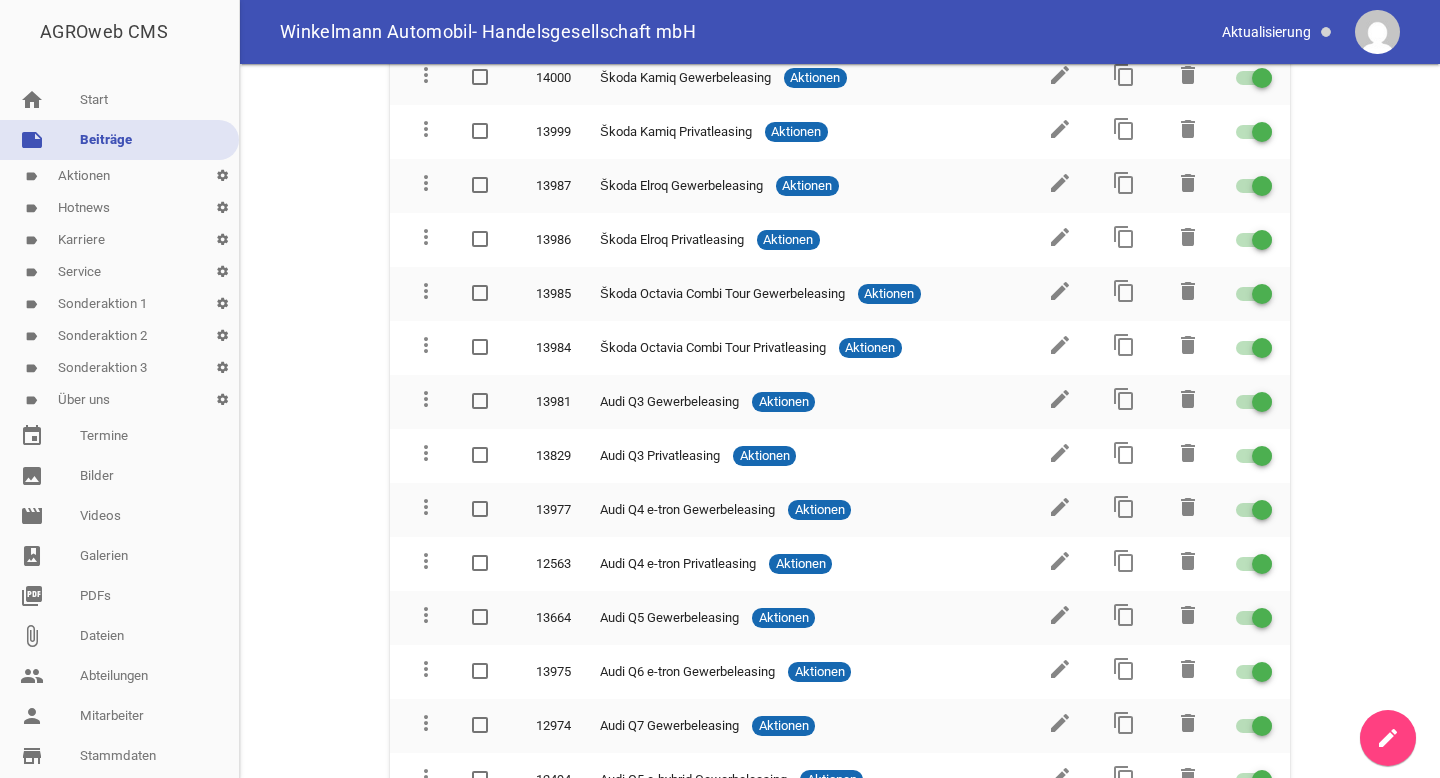 scroll, scrollTop: 423, scrollLeft: 0, axis: vertical 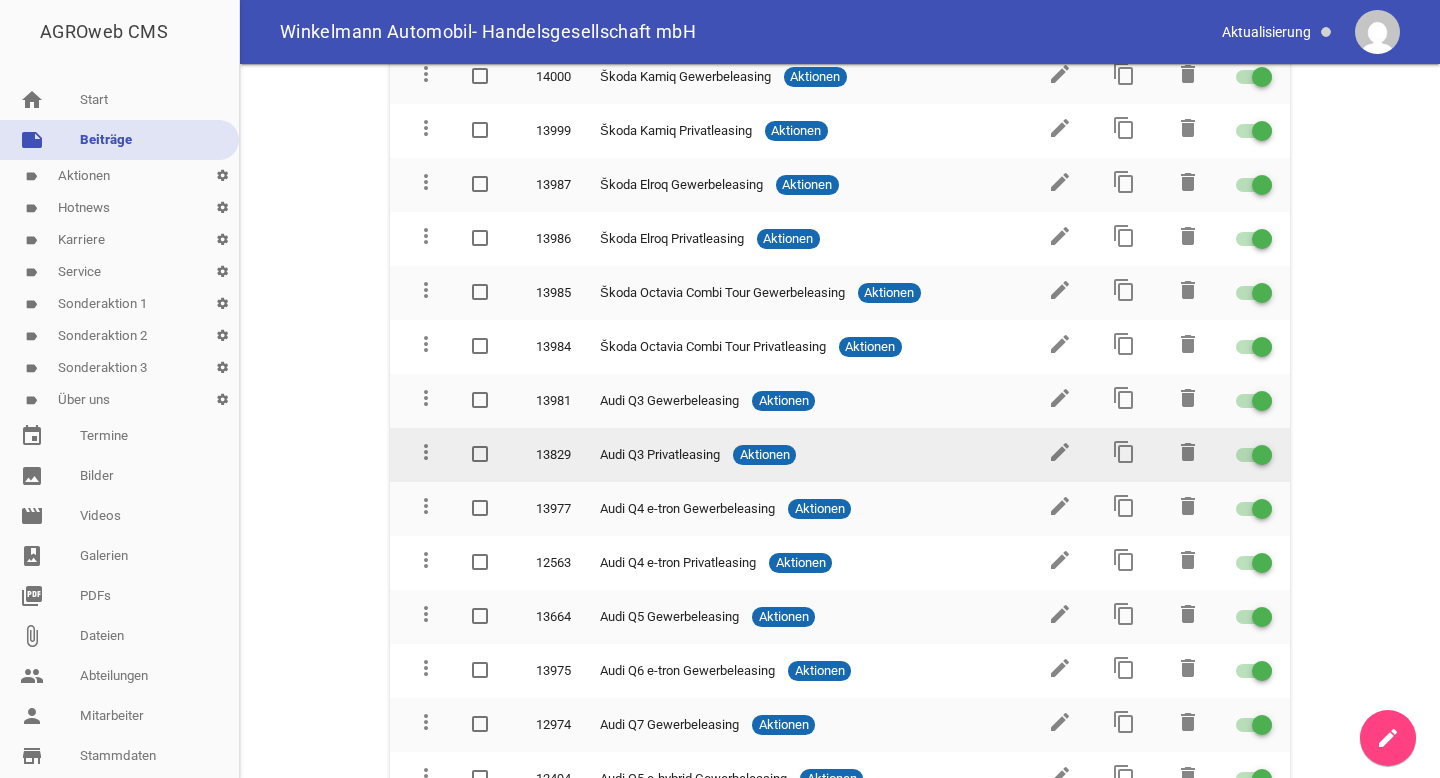 click on "edit" at bounding box center [1058, 455] 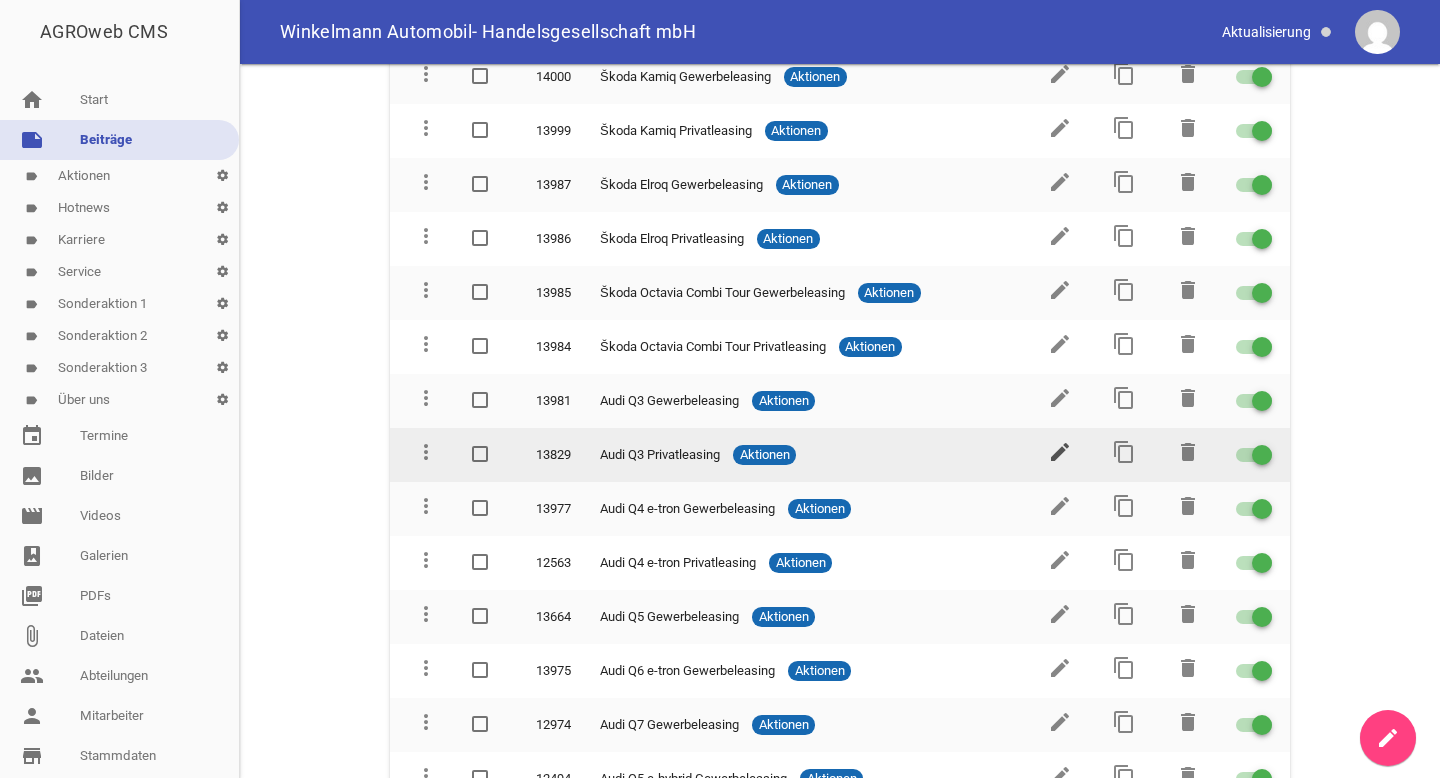 click on "edit" at bounding box center (1060, 452) 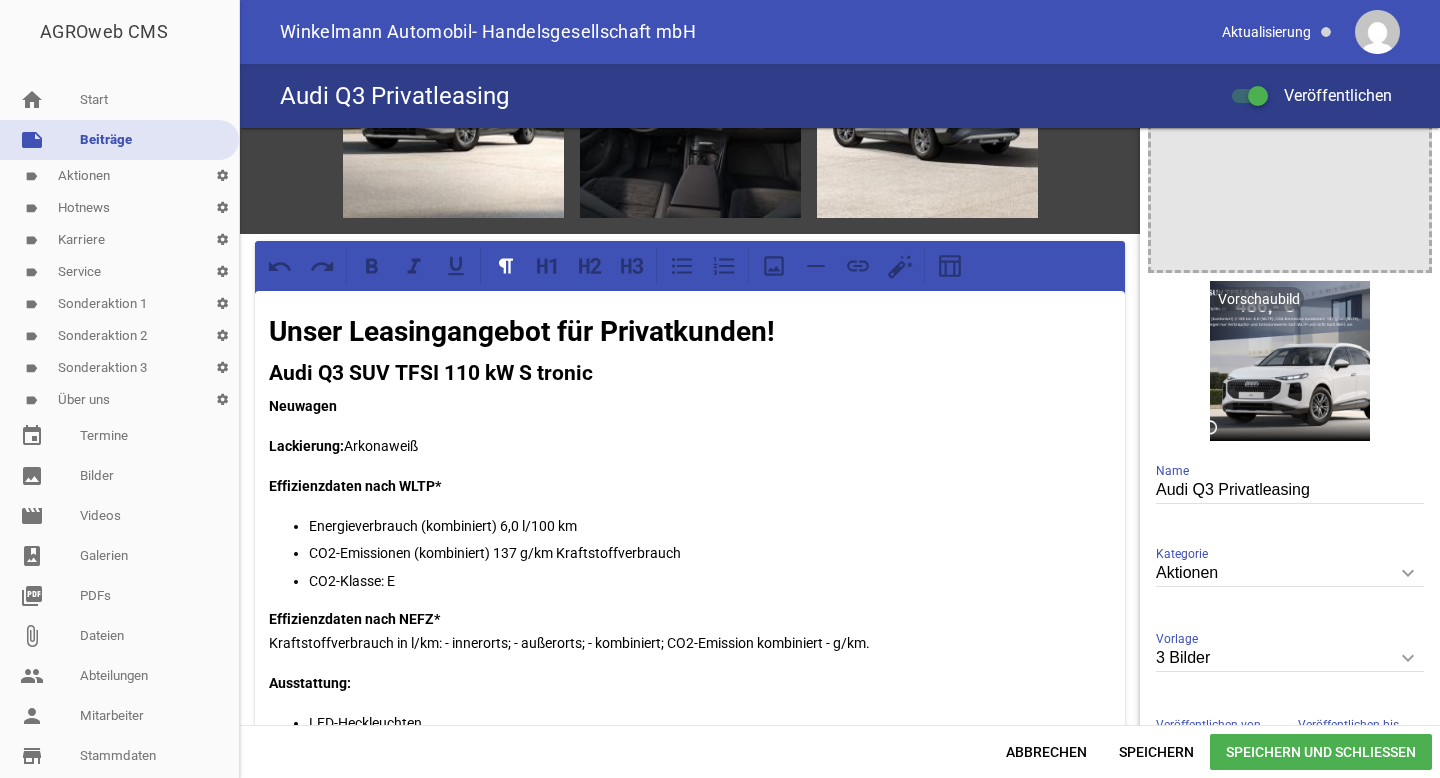 scroll, scrollTop: 166, scrollLeft: 0, axis: vertical 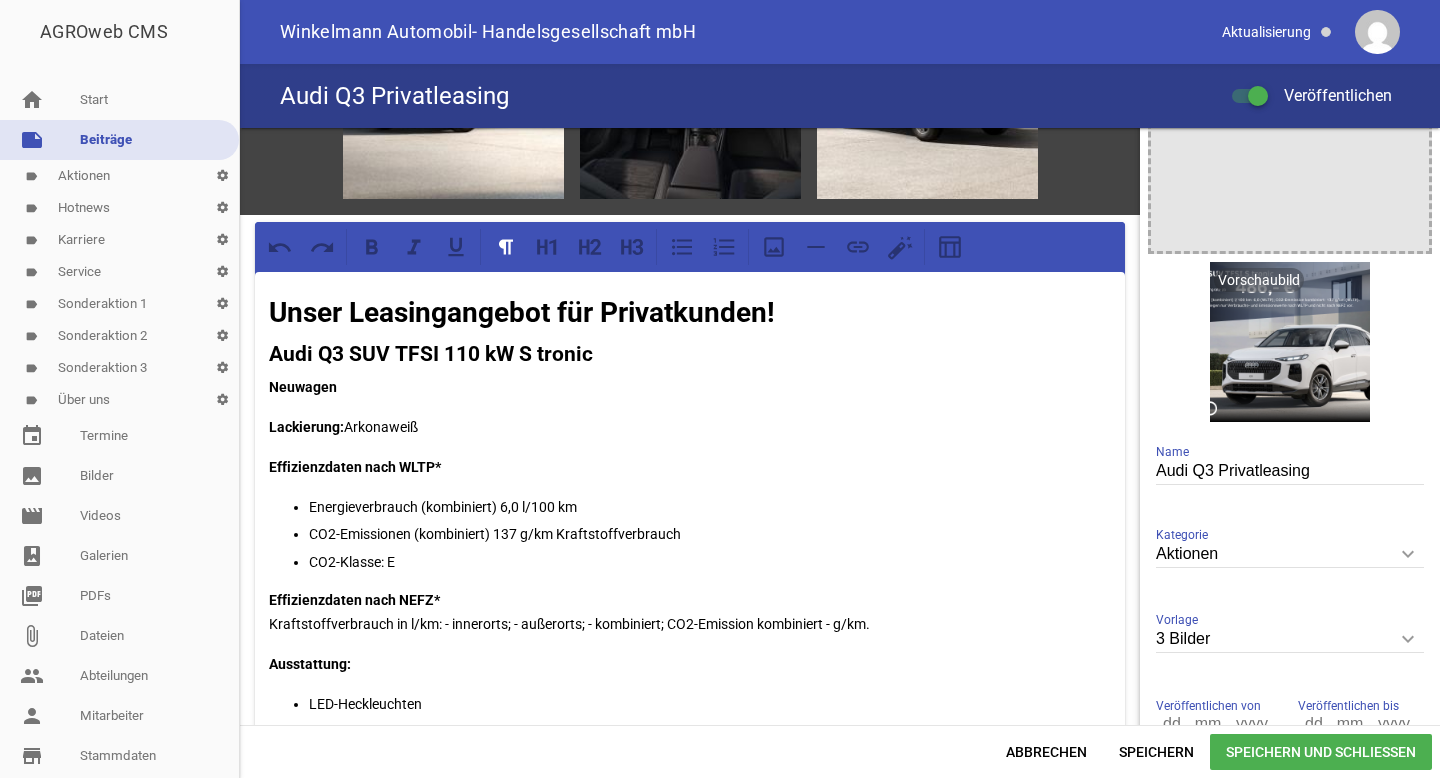 click on "CO2-Klasse: E" at bounding box center (710, 562) 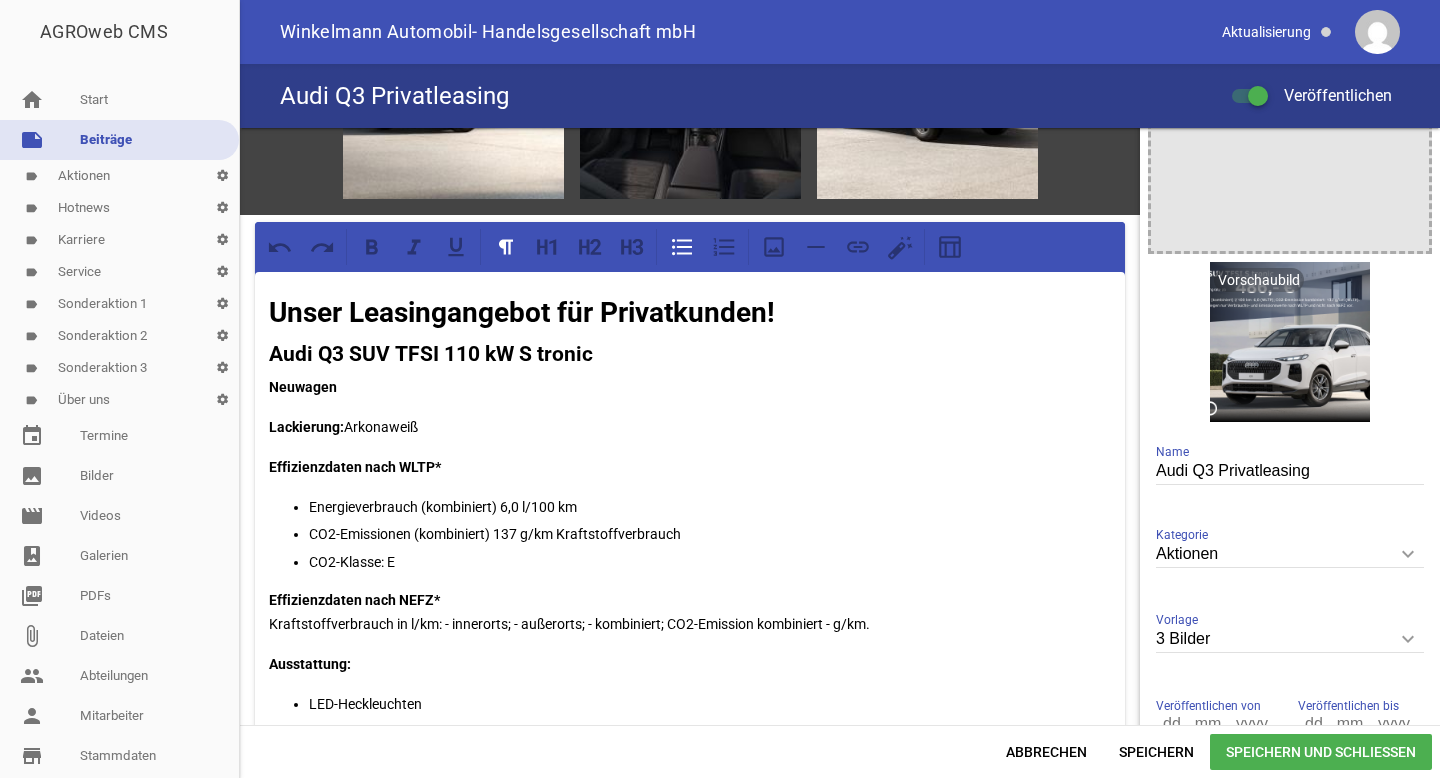 type 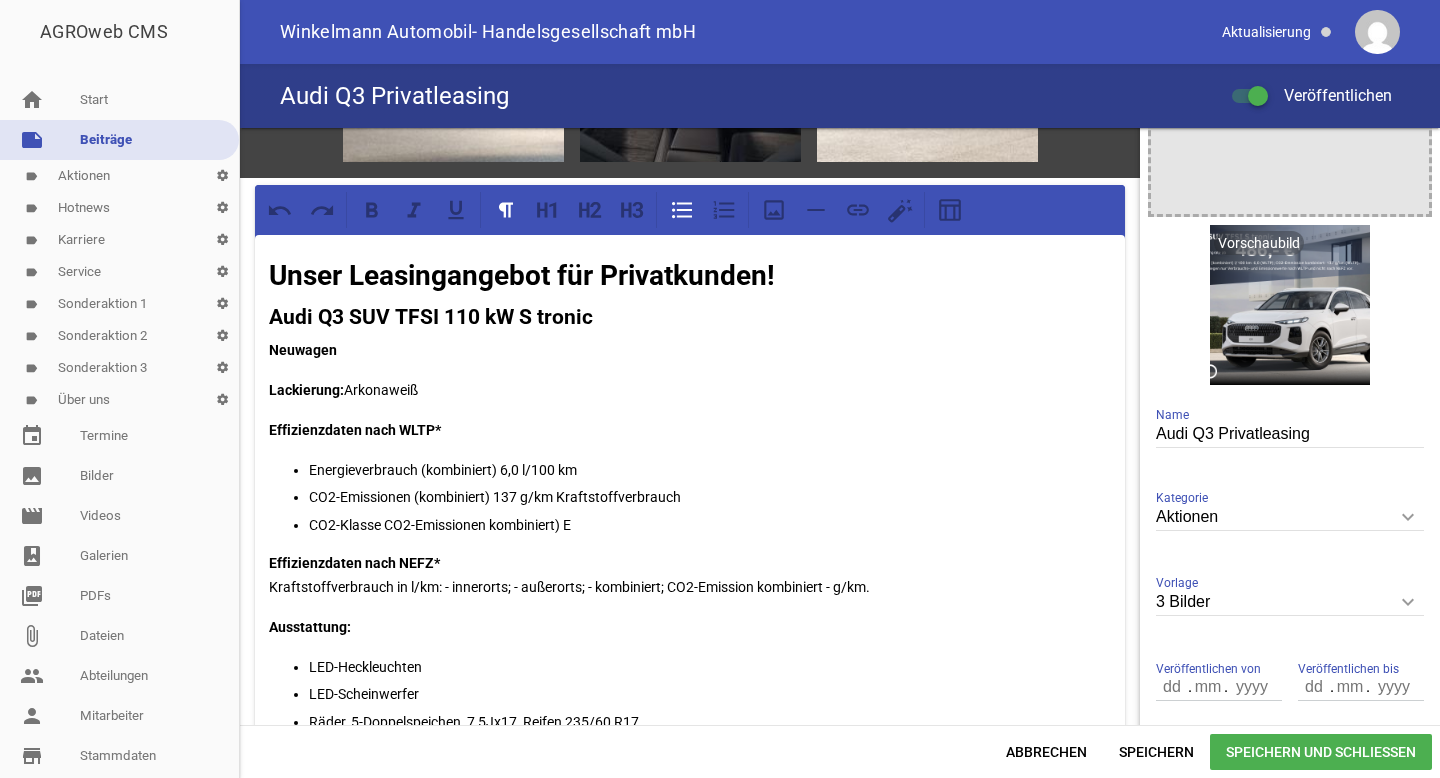 scroll, scrollTop: 213, scrollLeft: 0, axis: vertical 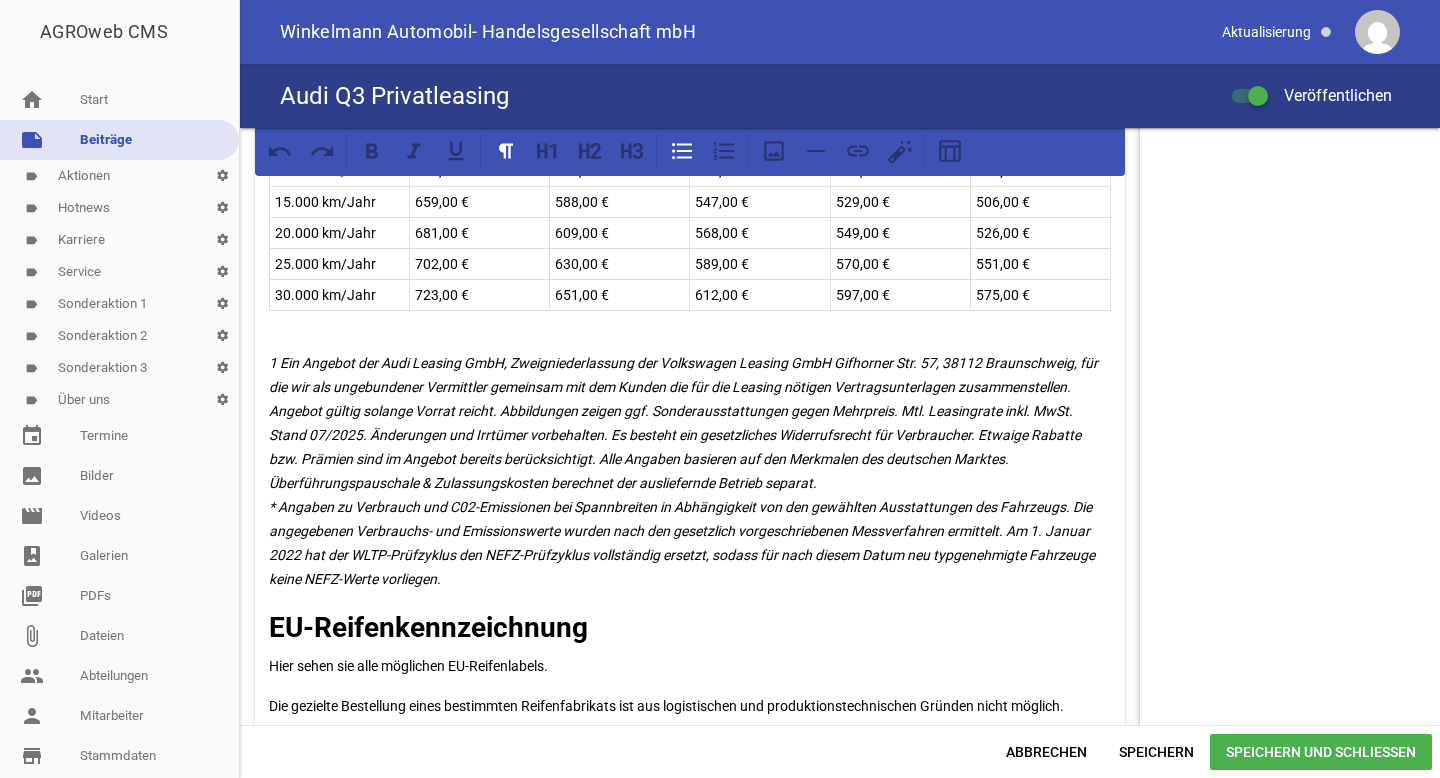 click on "Speichern und Schließen" at bounding box center [1321, 752] 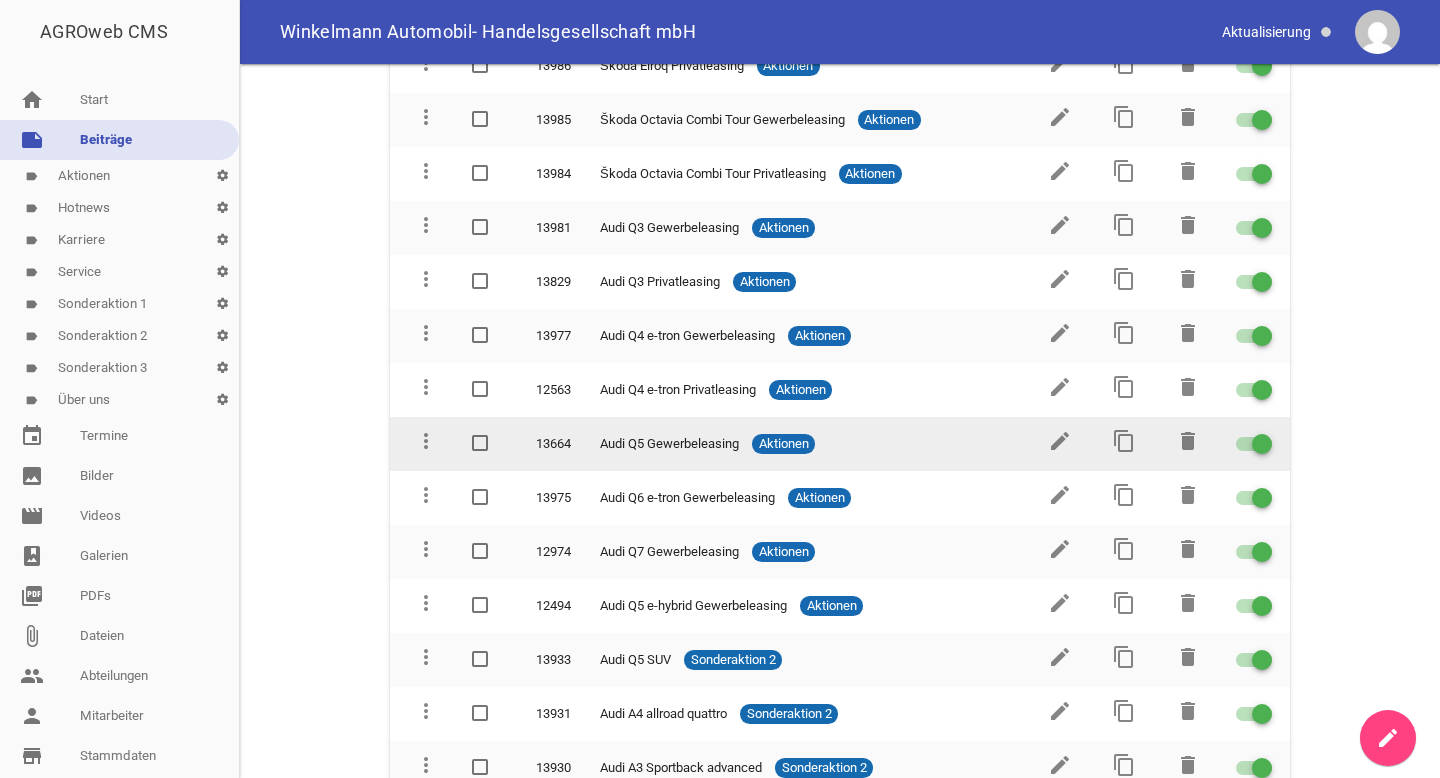 scroll, scrollTop: 564, scrollLeft: 0, axis: vertical 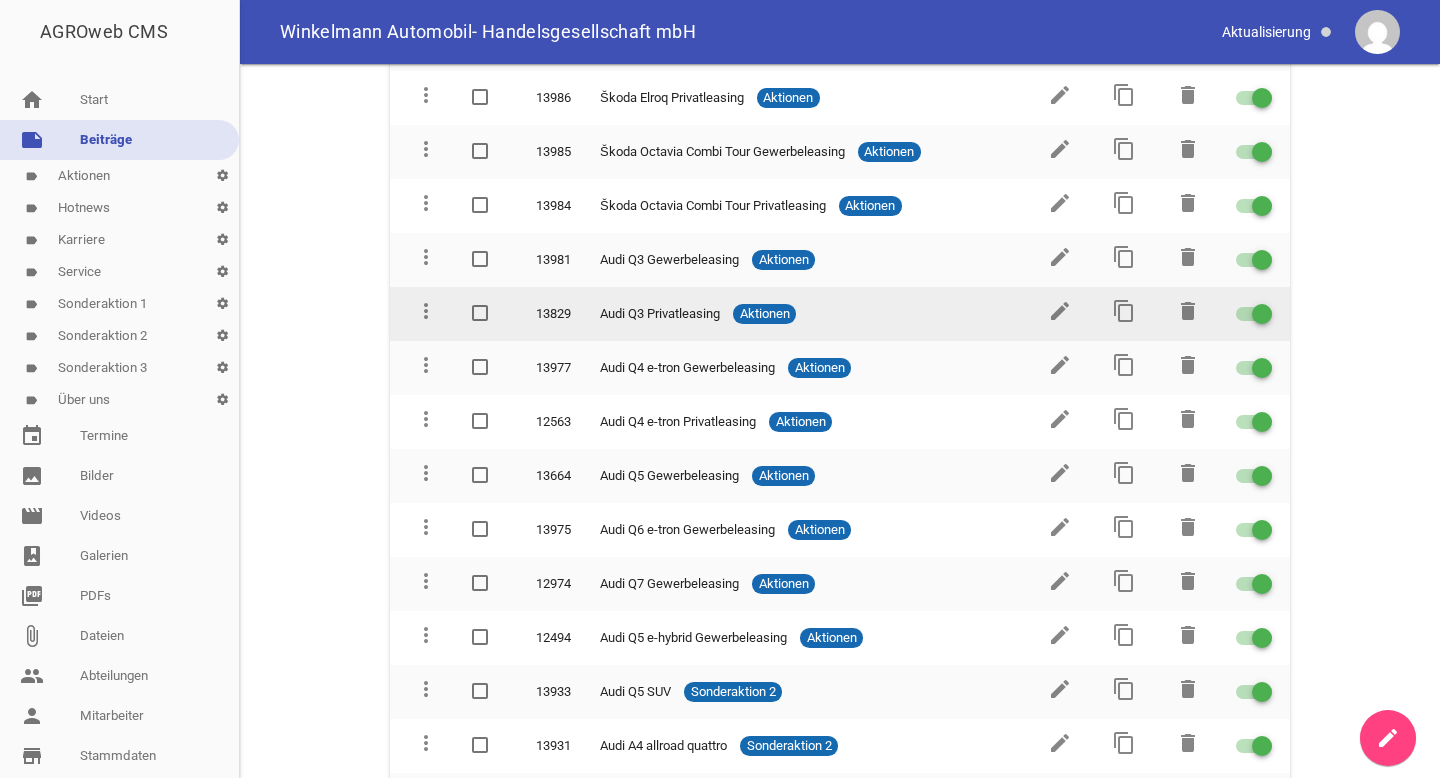 click on "edit" at bounding box center [1058, 314] 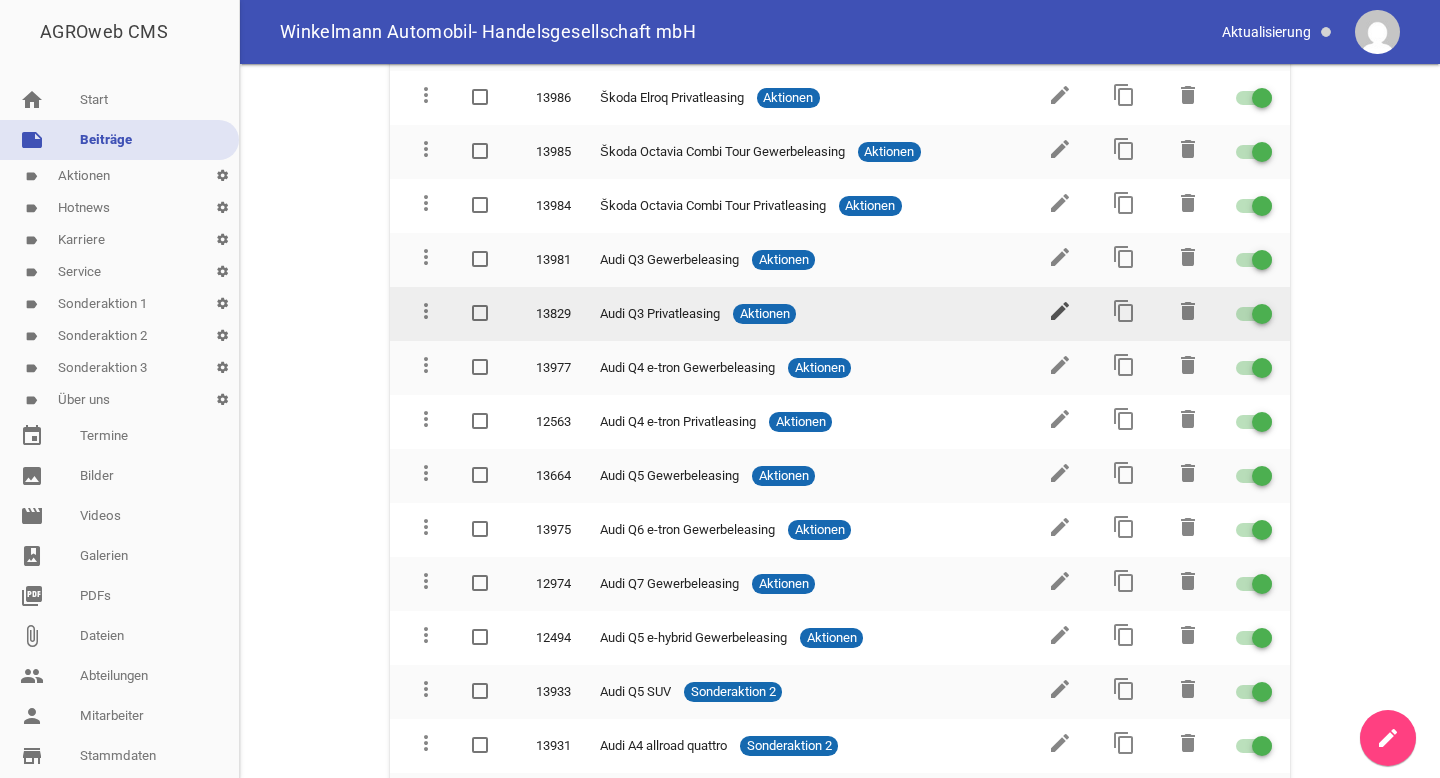 click on "edit" at bounding box center (1060, 311) 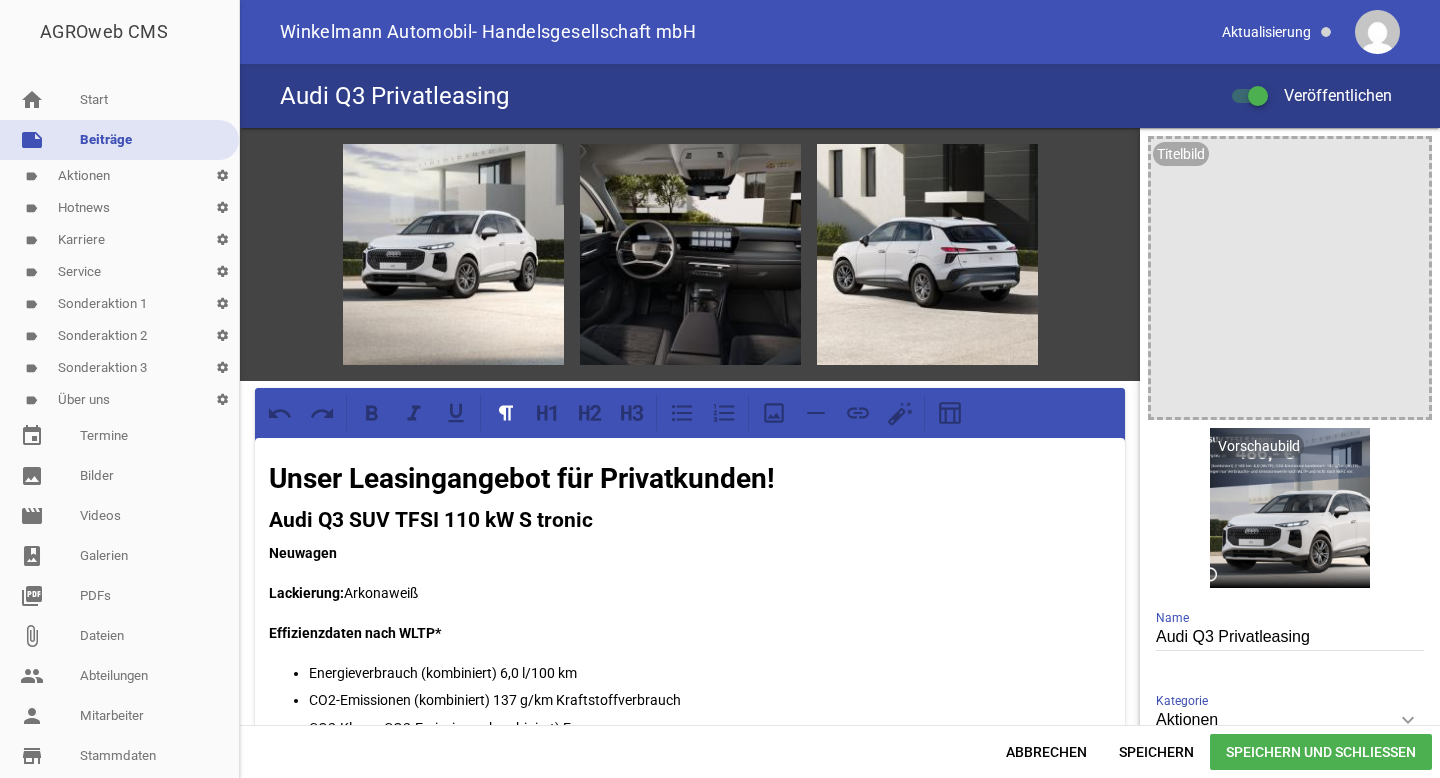 scroll, scrollTop: 0, scrollLeft: 0, axis: both 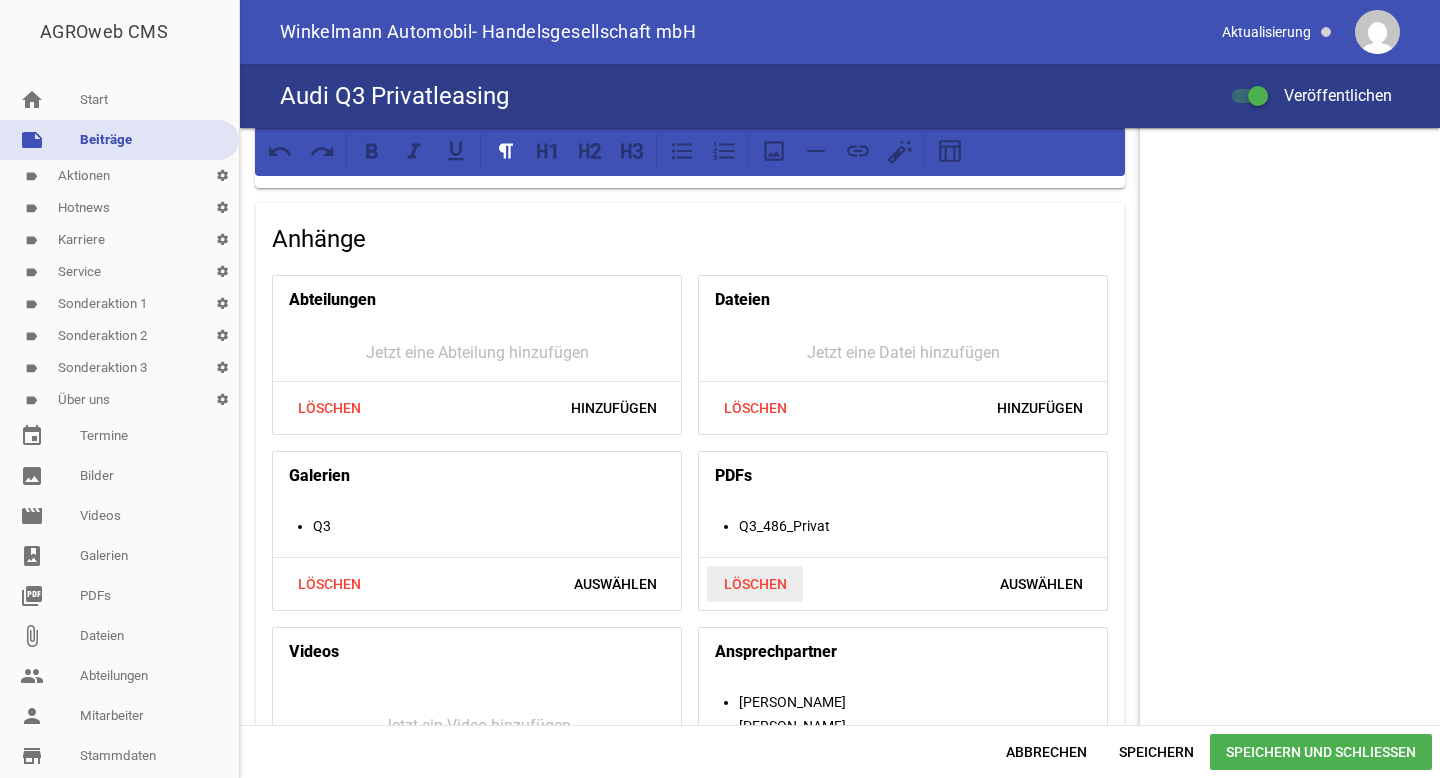 click on "Löschen" at bounding box center [755, 584] 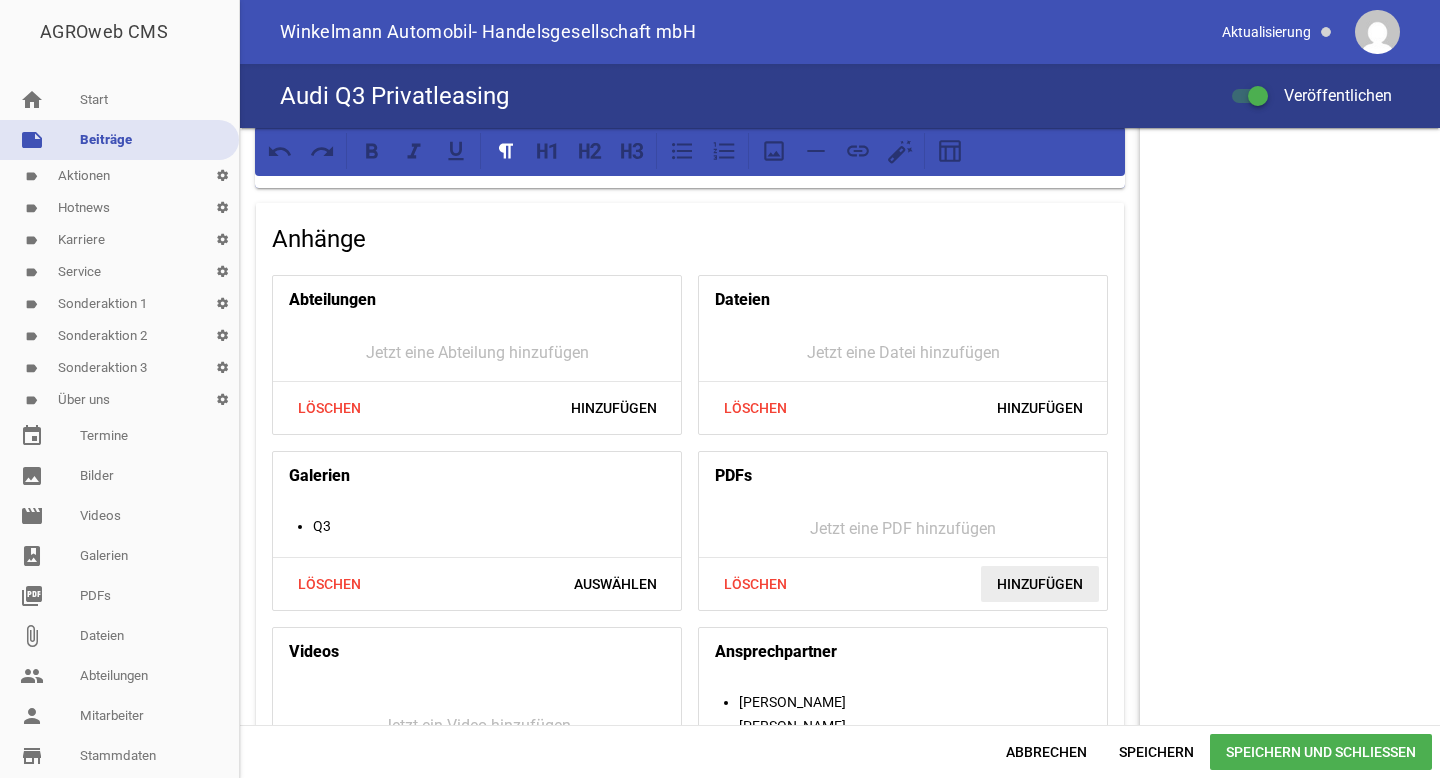 click on "Hinzufügen" at bounding box center (1040, 584) 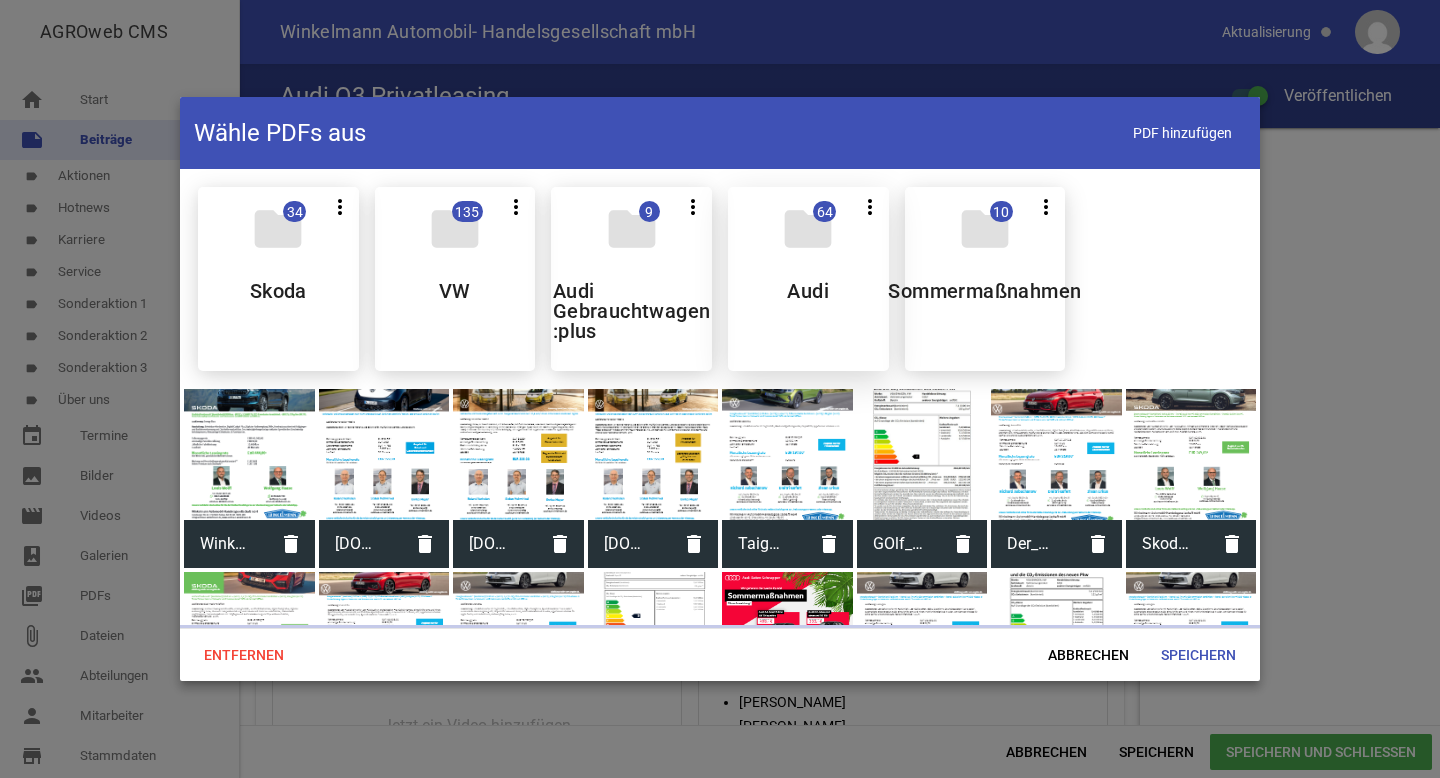 click on "Audi" at bounding box center (808, 291) 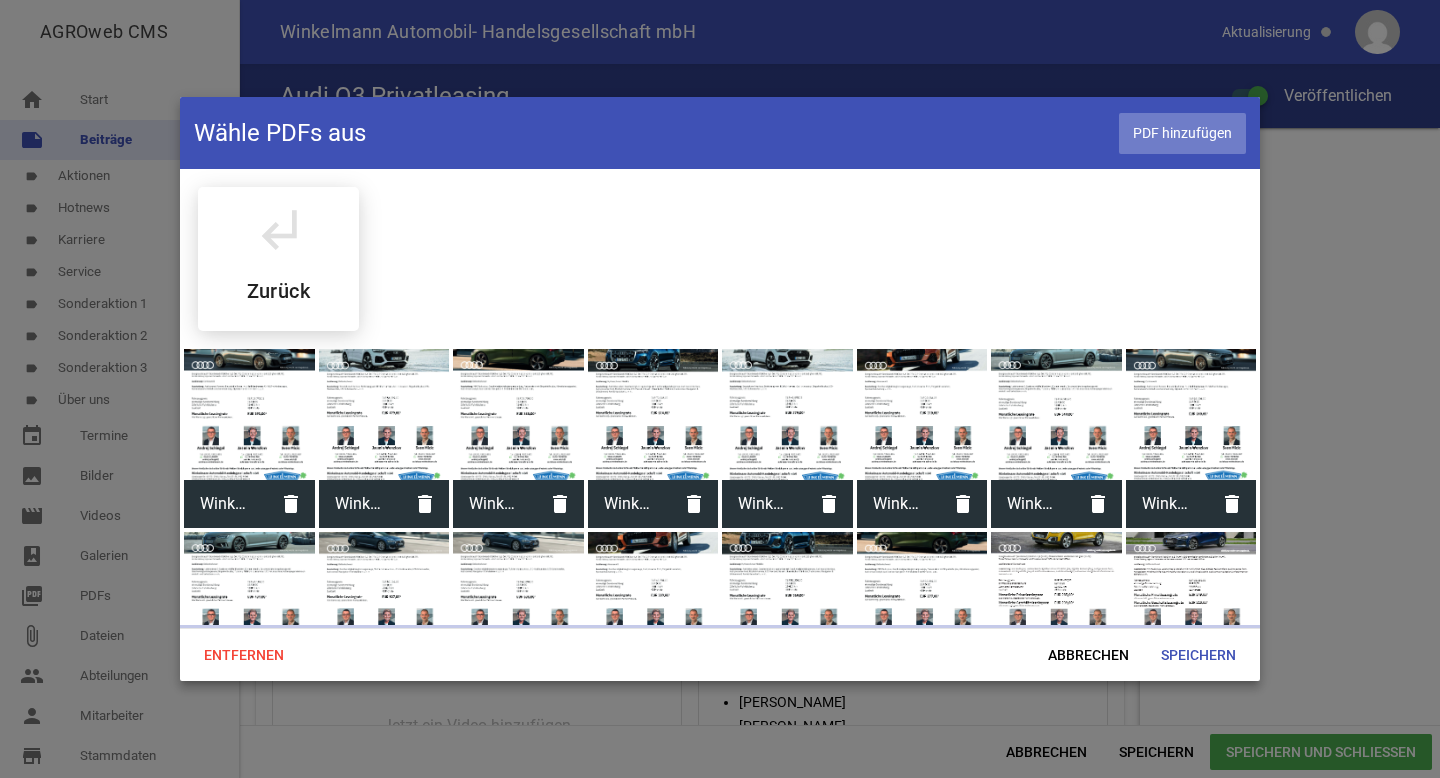 click on "PDF hinzufügen" at bounding box center (1182, 133) 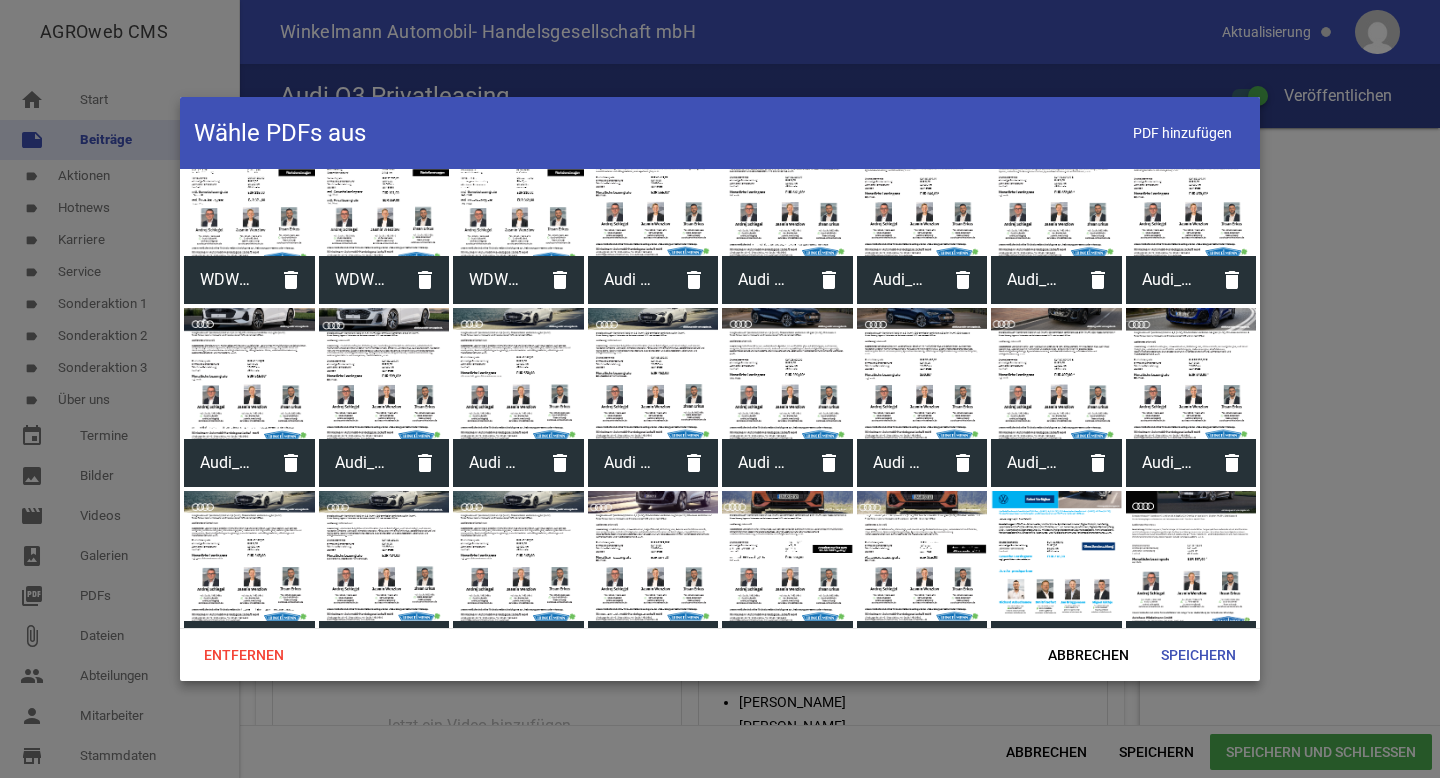 scroll, scrollTop: 1352, scrollLeft: 0, axis: vertical 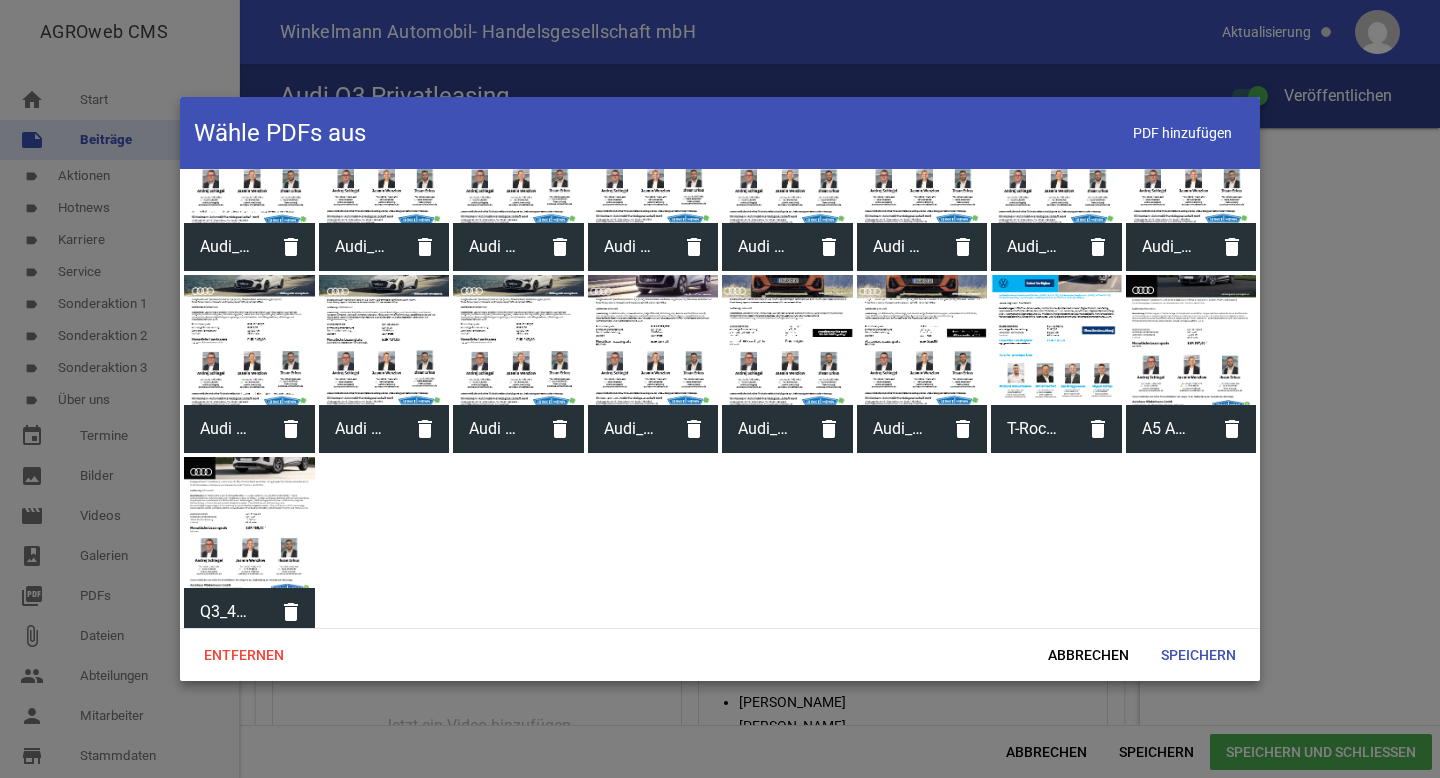click at bounding box center [720, 389] 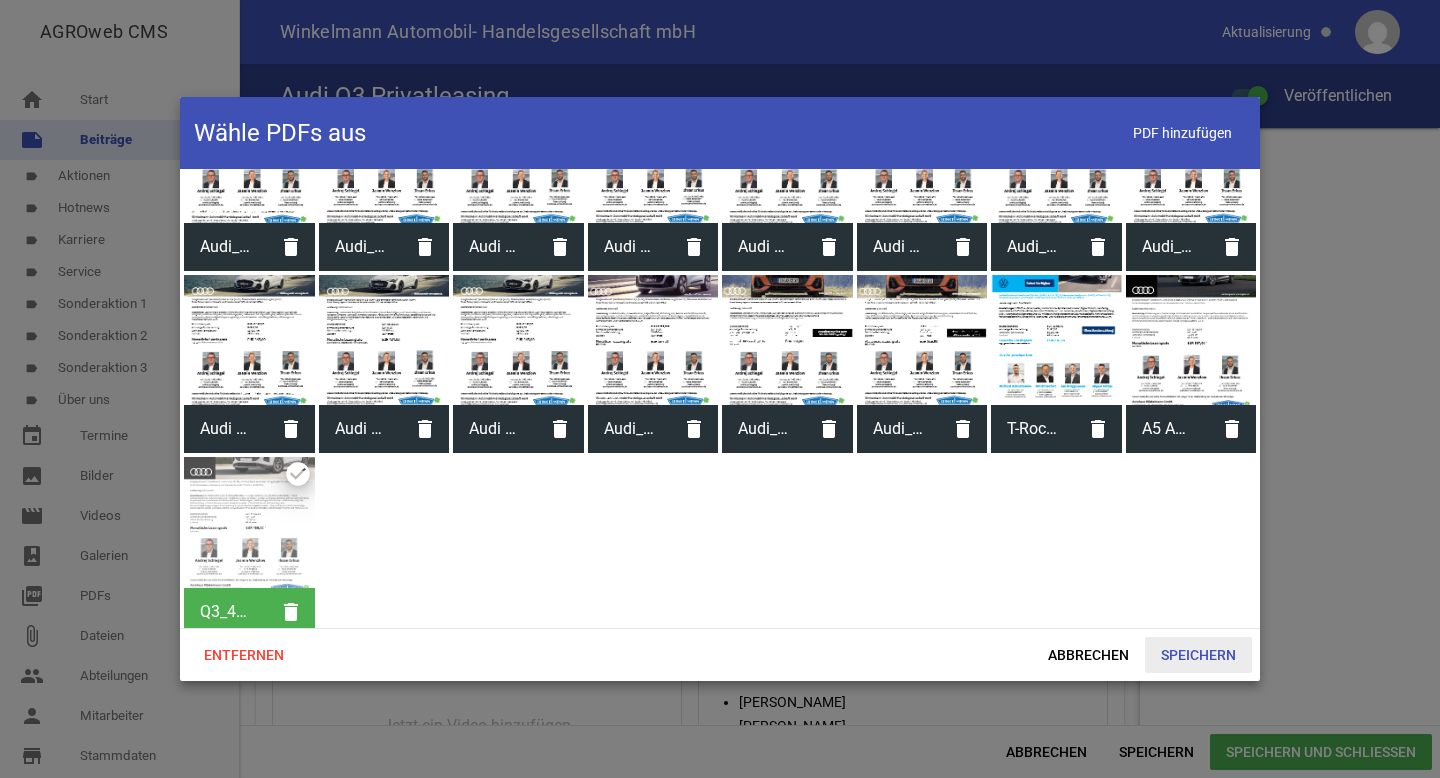 click on "Speichern" at bounding box center (1198, 655) 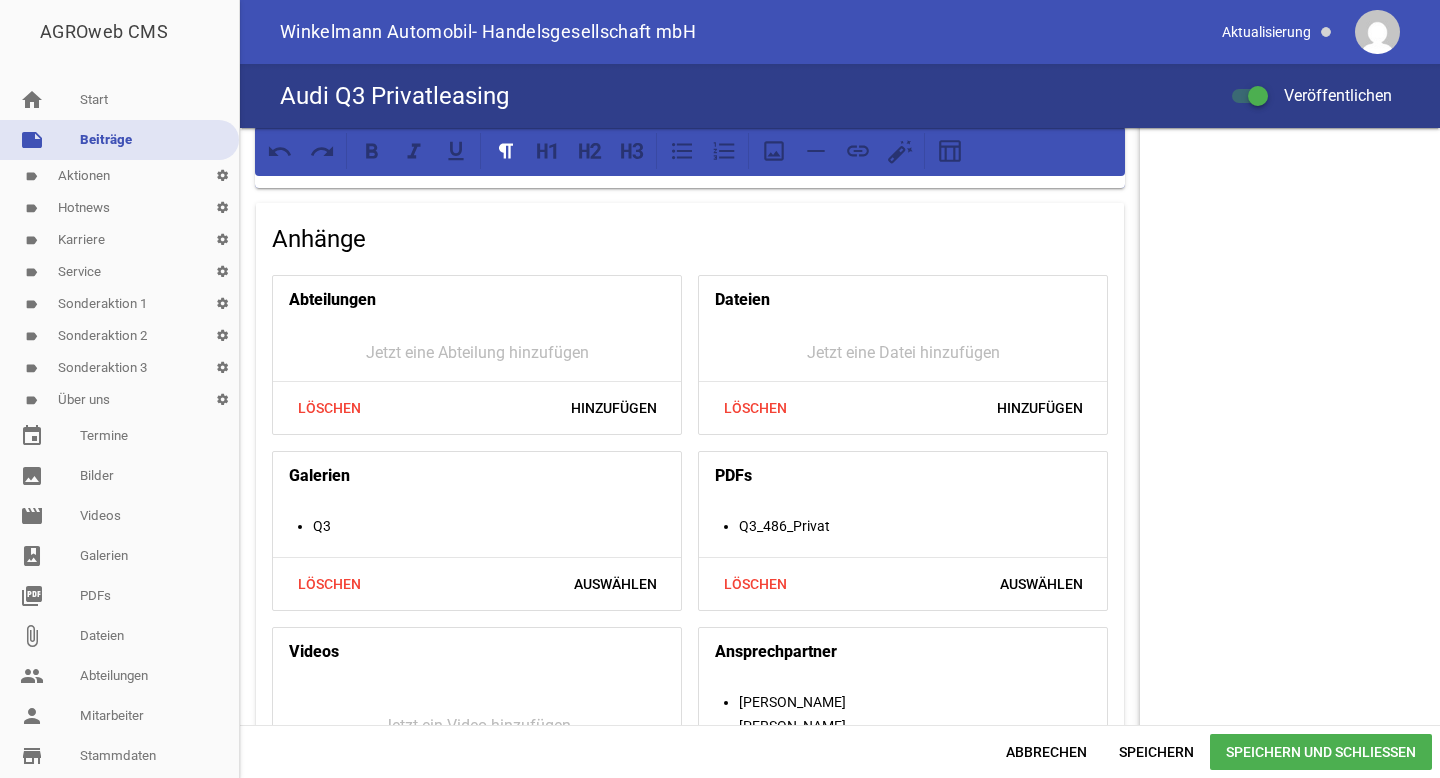 click on "Speichern und Schließen" at bounding box center (1321, 752) 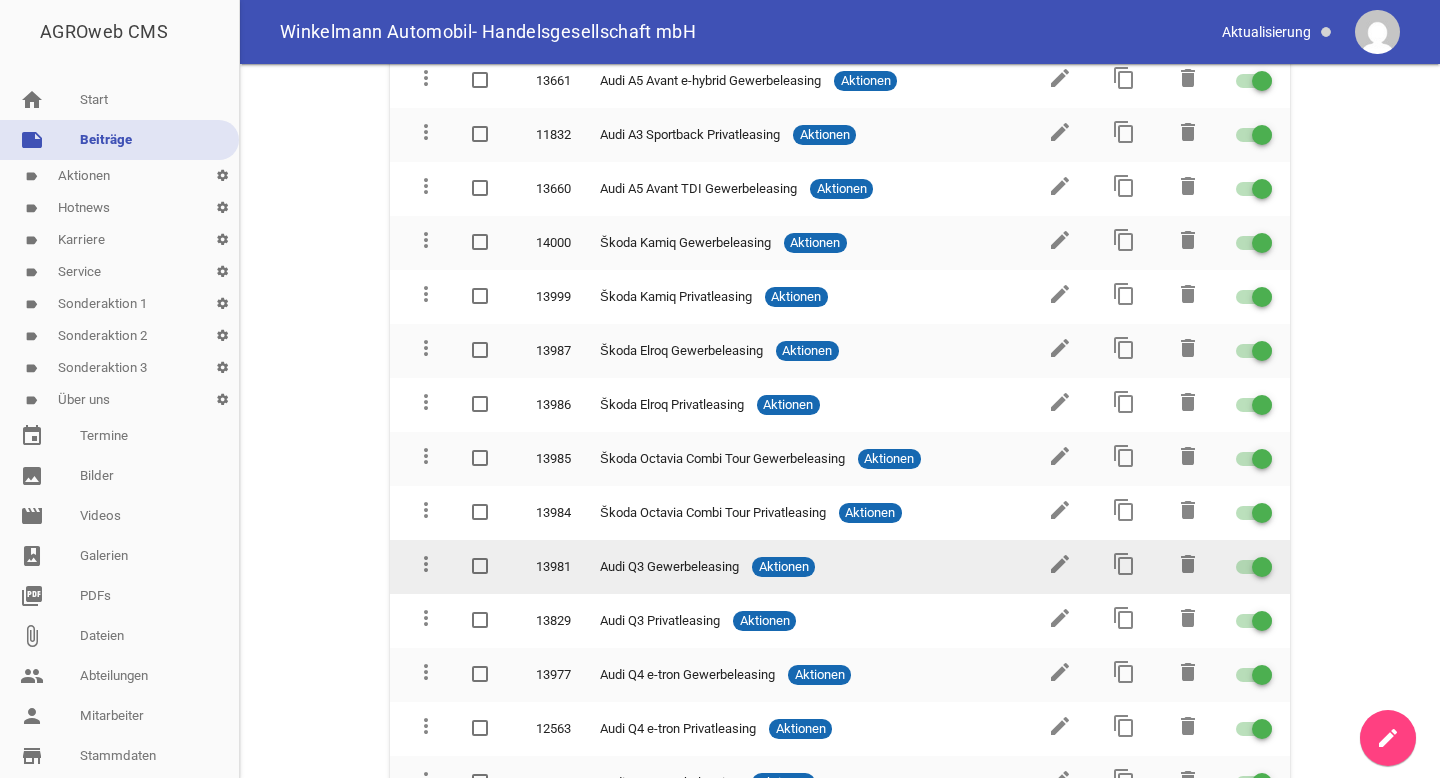 scroll, scrollTop: 261, scrollLeft: 0, axis: vertical 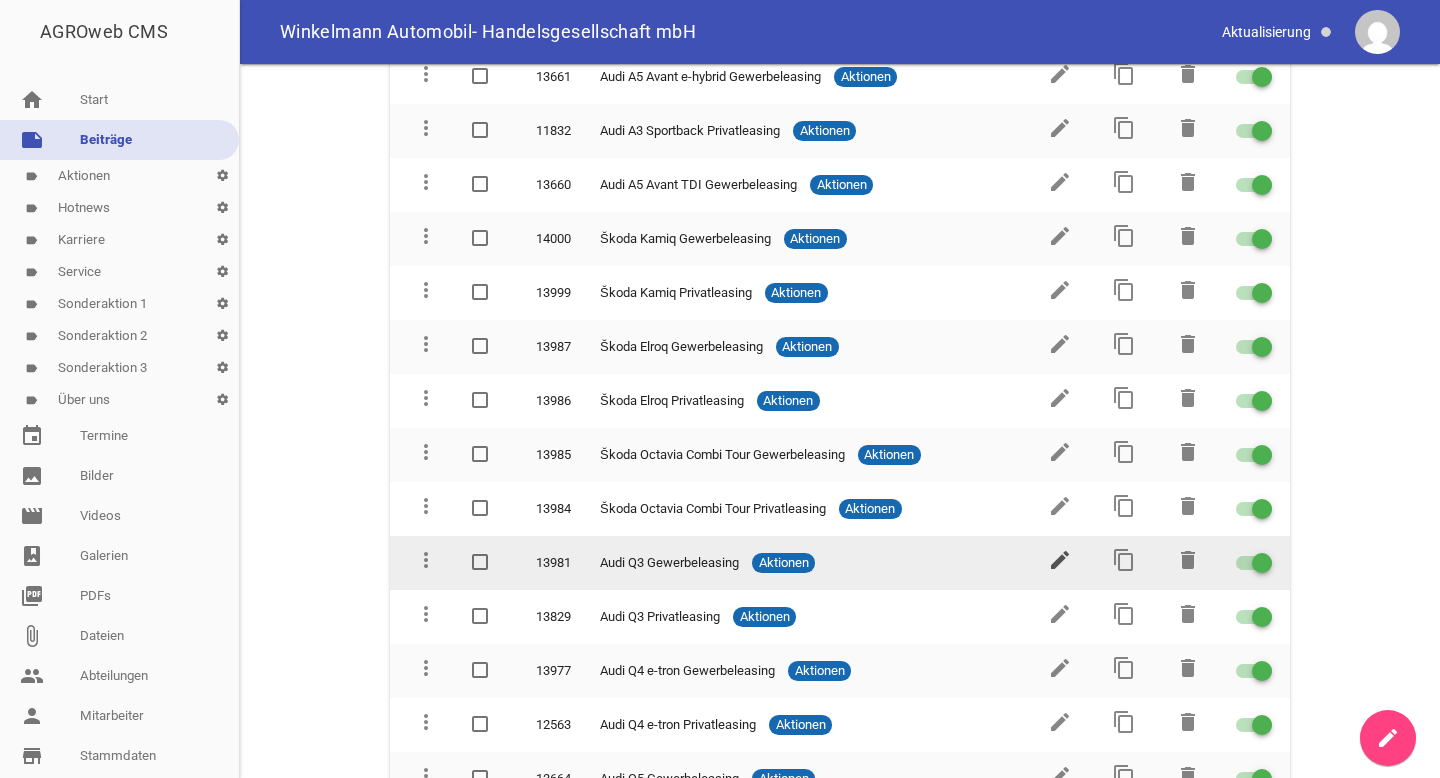 click on "edit" at bounding box center [1060, 560] 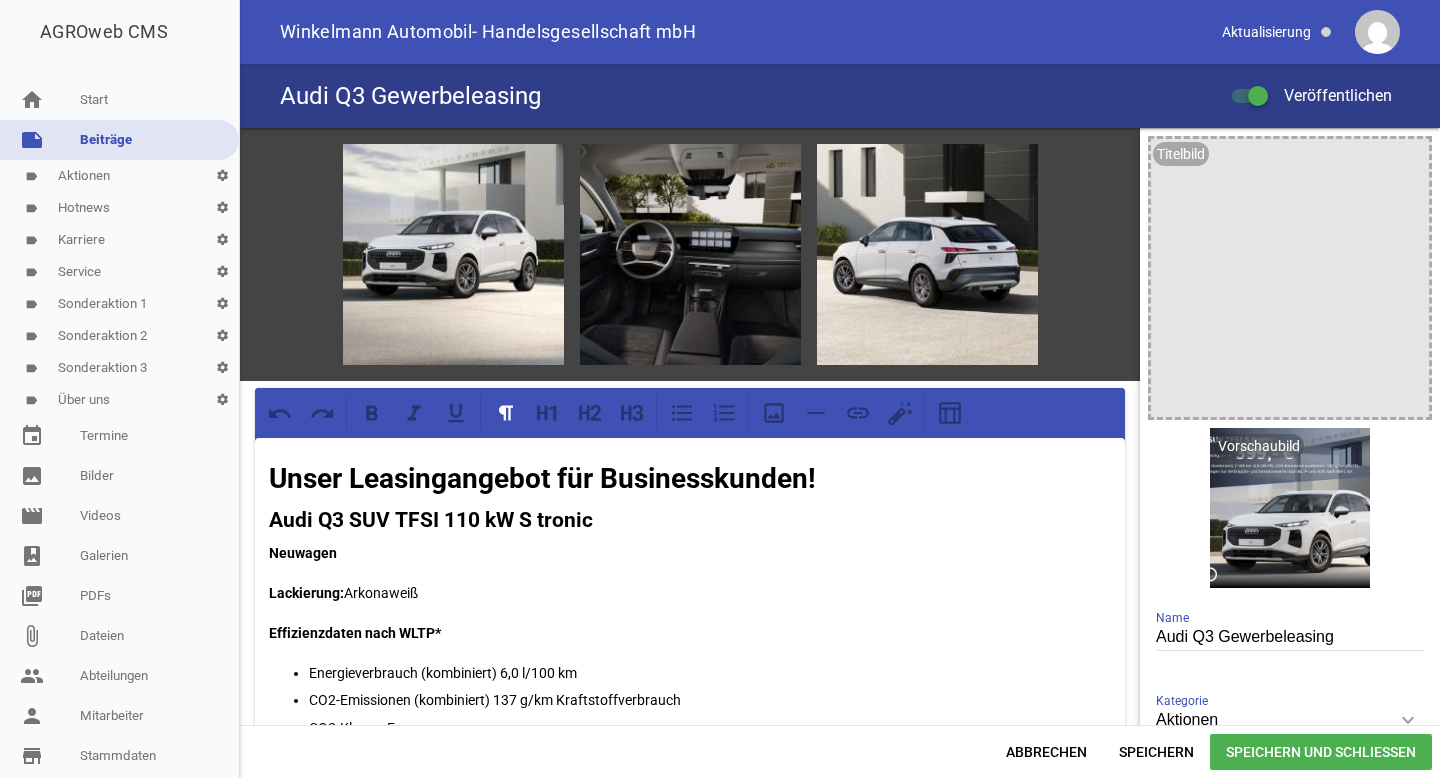 scroll, scrollTop: 0, scrollLeft: 0, axis: both 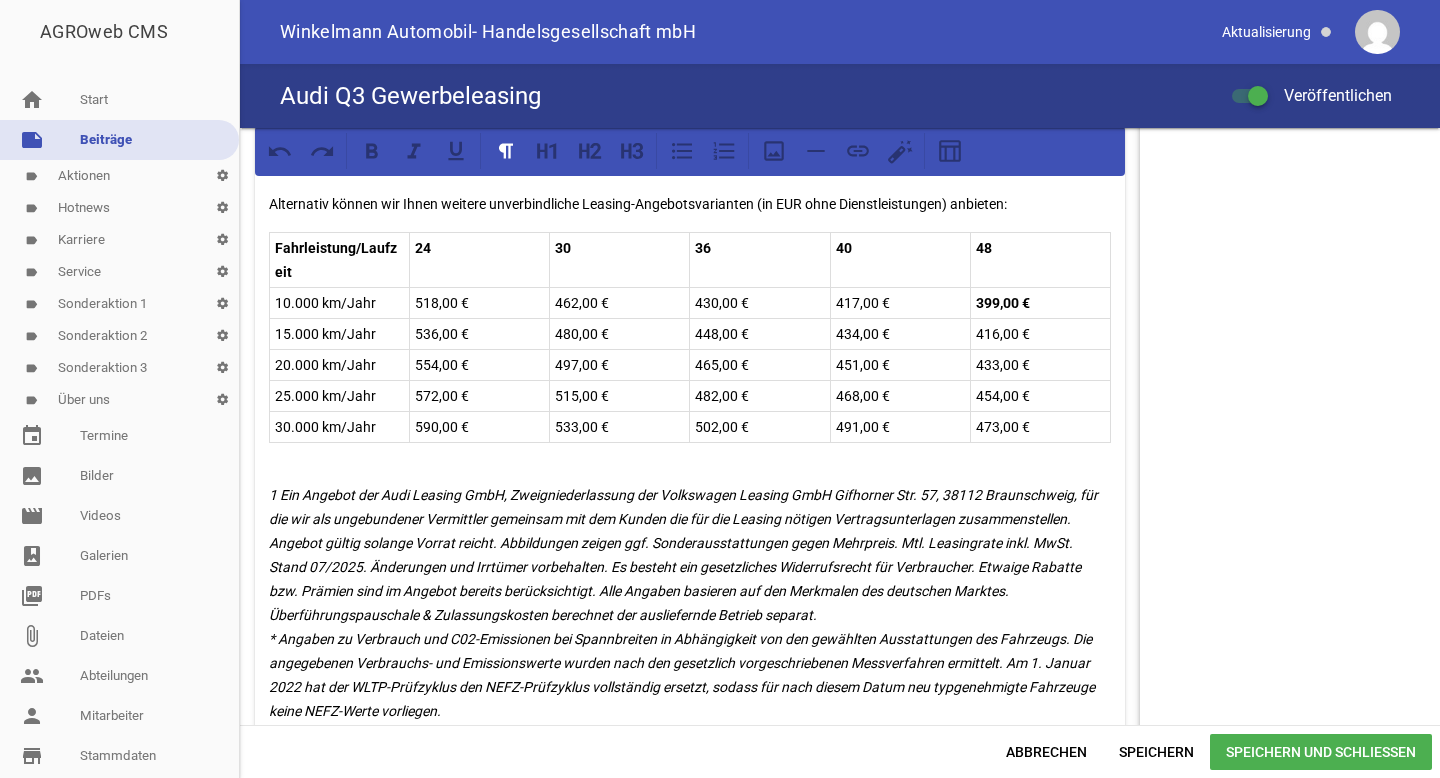 click on "1 Ein Angebot der Audi Leasing GmbH, Zweigniederlassung der Volkswagen Leasing GmbH Gifhorner Str. 57, 38112 Braunschweig, für die wir als ungebundener Vermittler gemeinsam mit dem Kunden die für die Leasing nötigen Vertragsunterlagen zusammenstellen. Angebot gültig solange Vorrat reicht. Abbildungen zeigen ggf. Sonderausstattungen gegen Mehrpreis. Mtl. Leasingrate inkl. MwSt. Stand 07/2025. Änderungen und Irrtümer vorbehalten. Es besteht ein gesetzliches Widerrufsrecht für Verbraucher. Etwaige Rabatte bzw. Prämien sind im Angebot bereits berücksichtigt. Alle Angaben basieren auf den Merkmalen des deutschen Marktes. Überführungspauschale & Zulassungskosten berechnet der ausliefernde Betrieb separat." at bounding box center (685, 603) 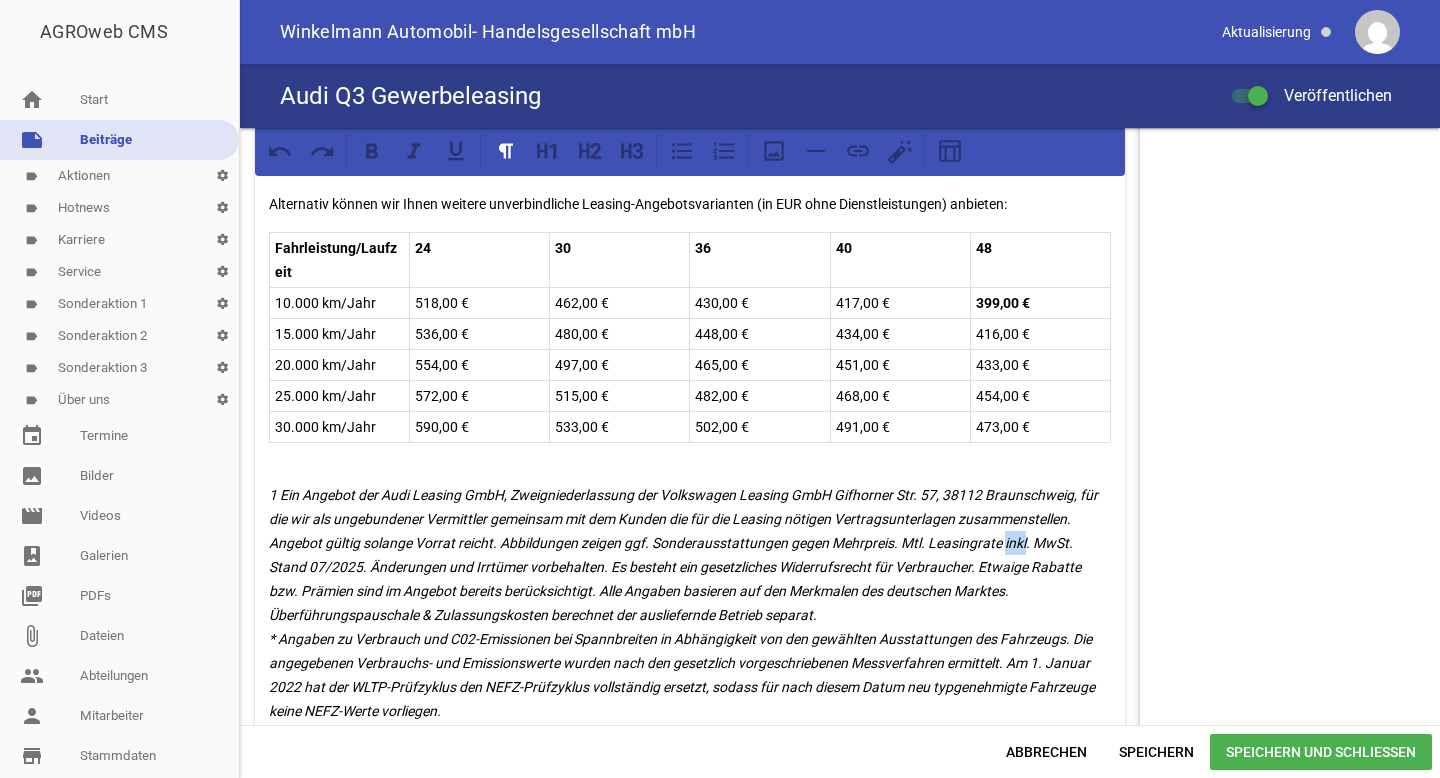 click on "1 Ein Angebot der Audi Leasing GmbH, Zweigniederlassung der Volkswagen Leasing GmbH Gifhorner Str. 57, 38112 Braunschweig, für die wir als ungebundener Vermittler gemeinsam mit dem Kunden die für die Leasing nötigen Vertragsunterlagen zusammenstellen. Angebot gültig solange Vorrat reicht. Abbildungen zeigen ggf. Sonderausstattungen gegen Mehrpreis. Mtl. Leasingrate inkl. MwSt. Stand 07/2025. Änderungen und Irrtümer vorbehalten. Es besteht ein gesetzliches Widerrufsrecht für Verbraucher. Etwaige Rabatte bzw. Prämien sind im Angebot bereits berücksichtigt. Alle Angaben basieren auf den Merkmalen des deutschen Marktes. Überführungspauschale & Zulassungskosten berechnet der ausliefernde Betrieb separat." at bounding box center (685, 603) 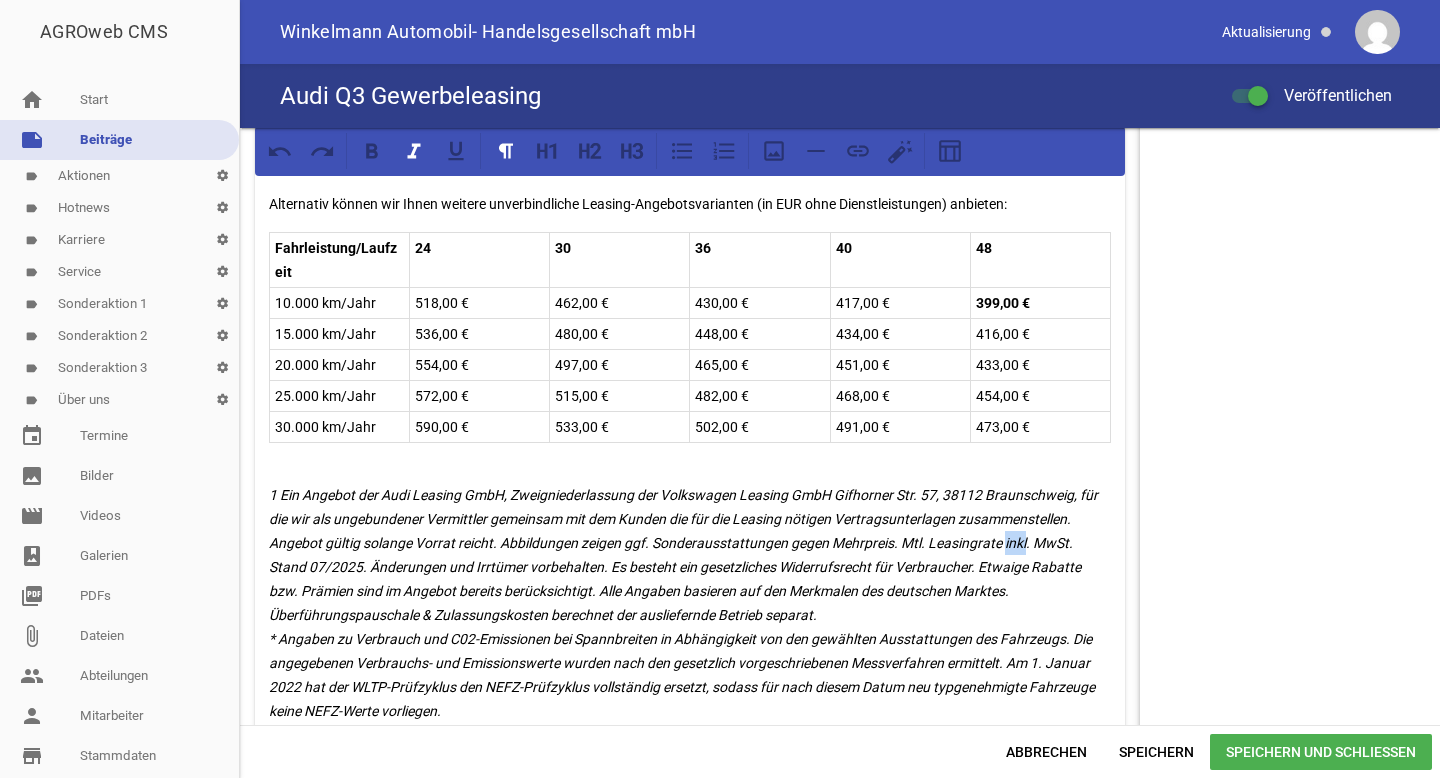 type 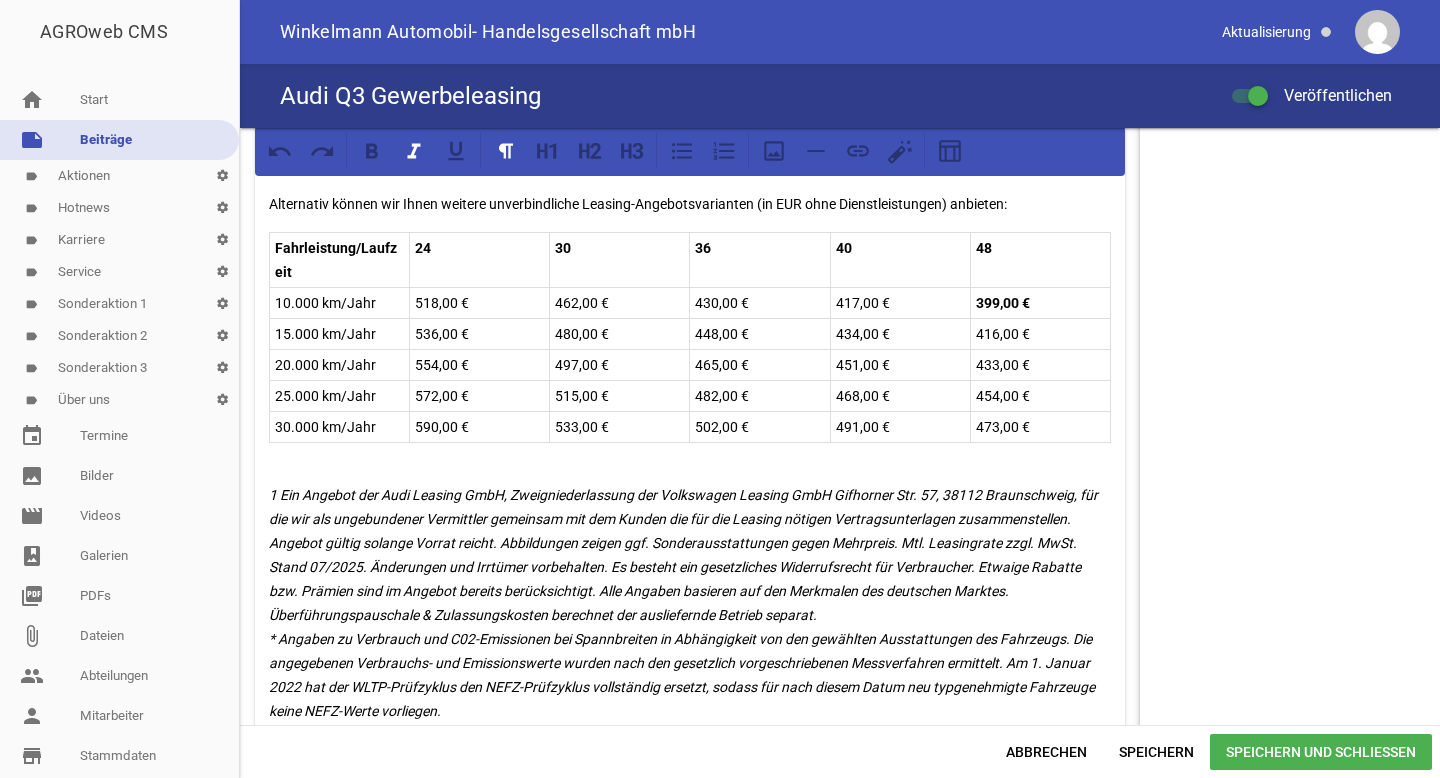 scroll, scrollTop: 1507, scrollLeft: 0, axis: vertical 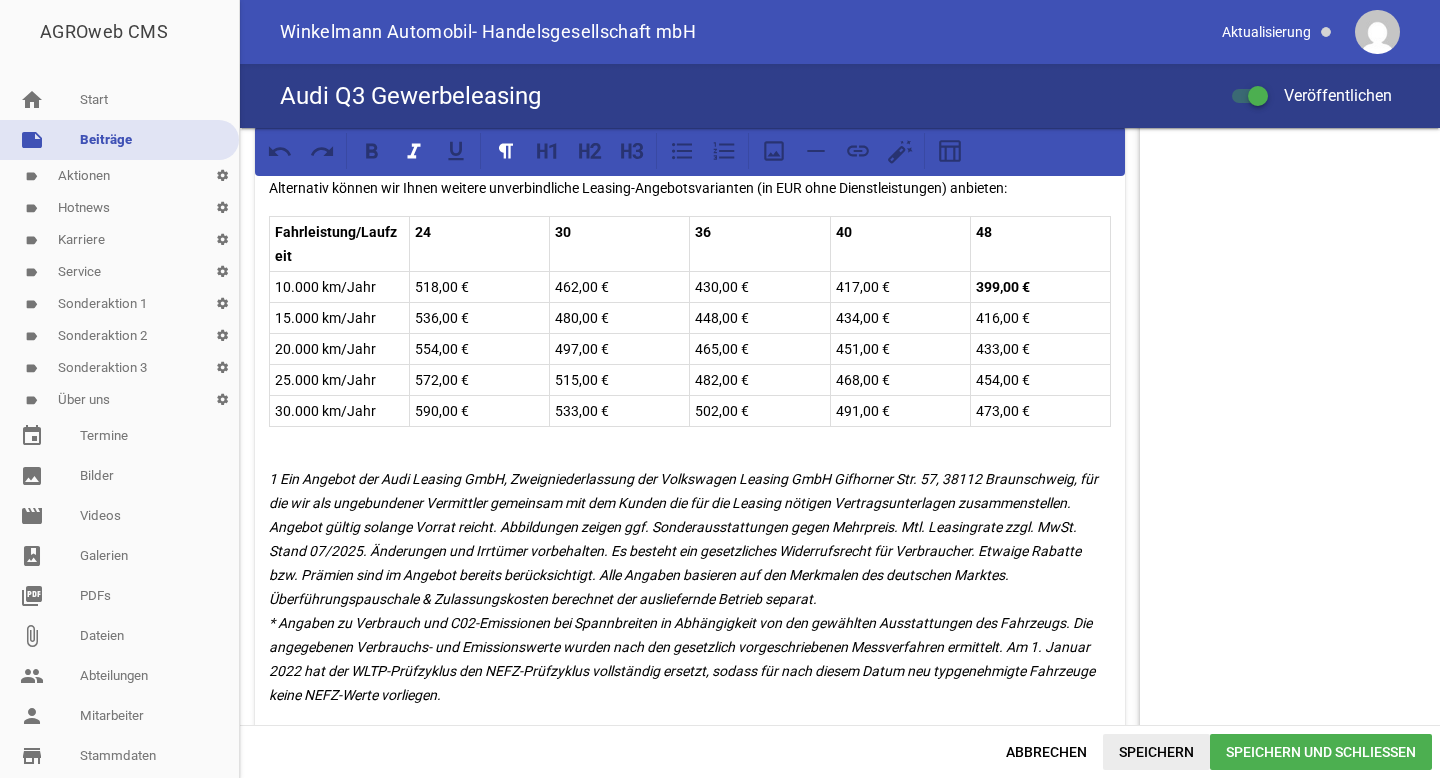 click on "Speichern" at bounding box center [1156, 752] 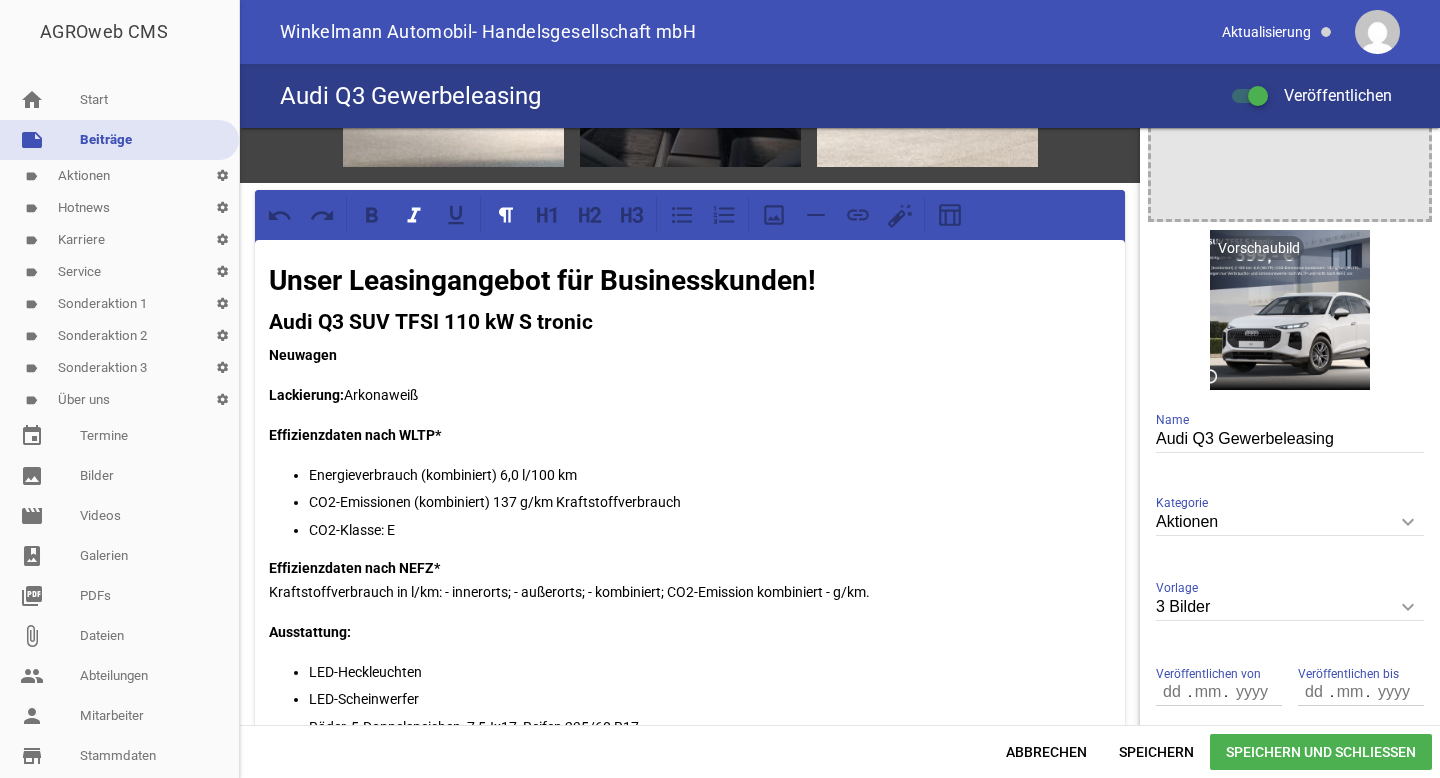 scroll, scrollTop: 190, scrollLeft: 0, axis: vertical 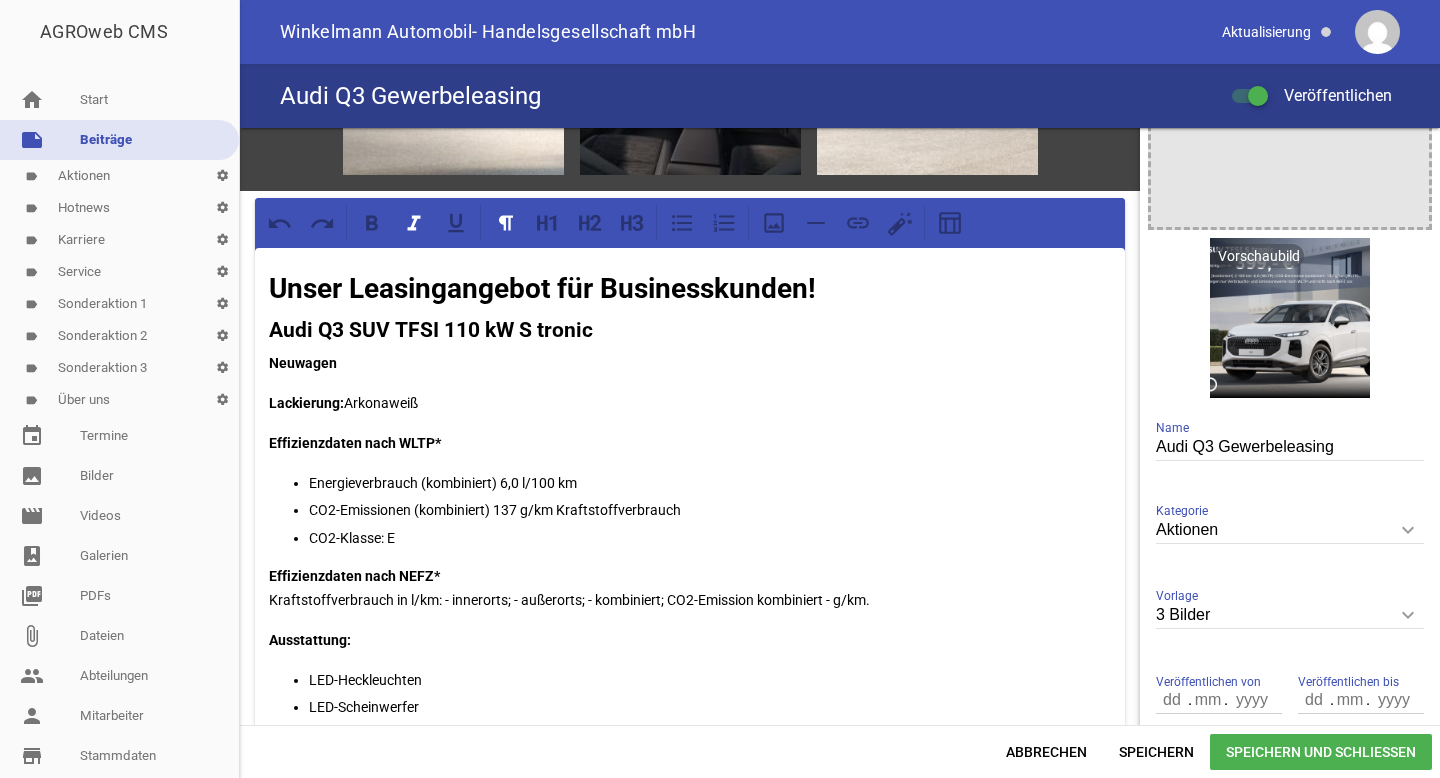 click on "Speichern und Schließen" at bounding box center [1321, 752] 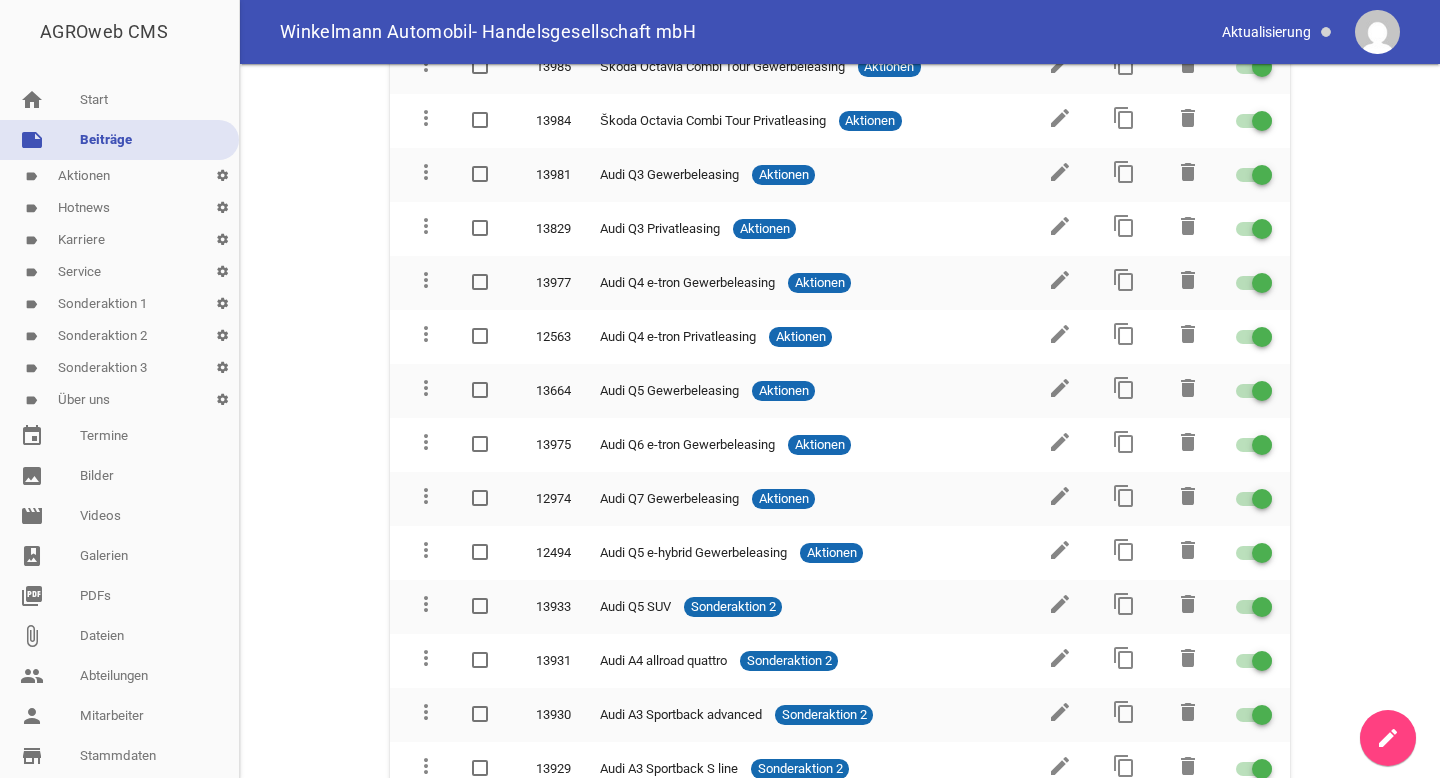 scroll, scrollTop: 651, scrollLeft: 0, axis: vertical 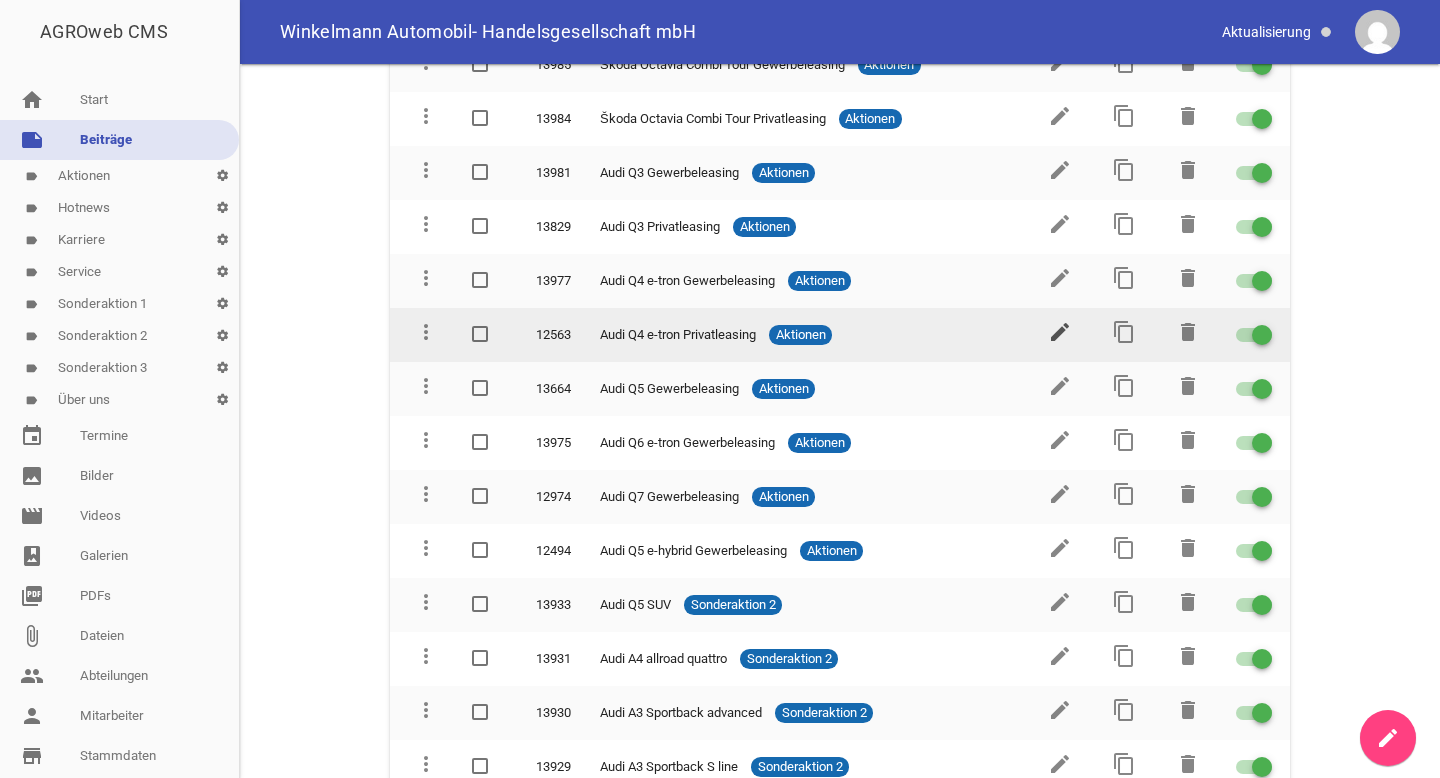 click on "edit" at bounding box center [1060, 332] 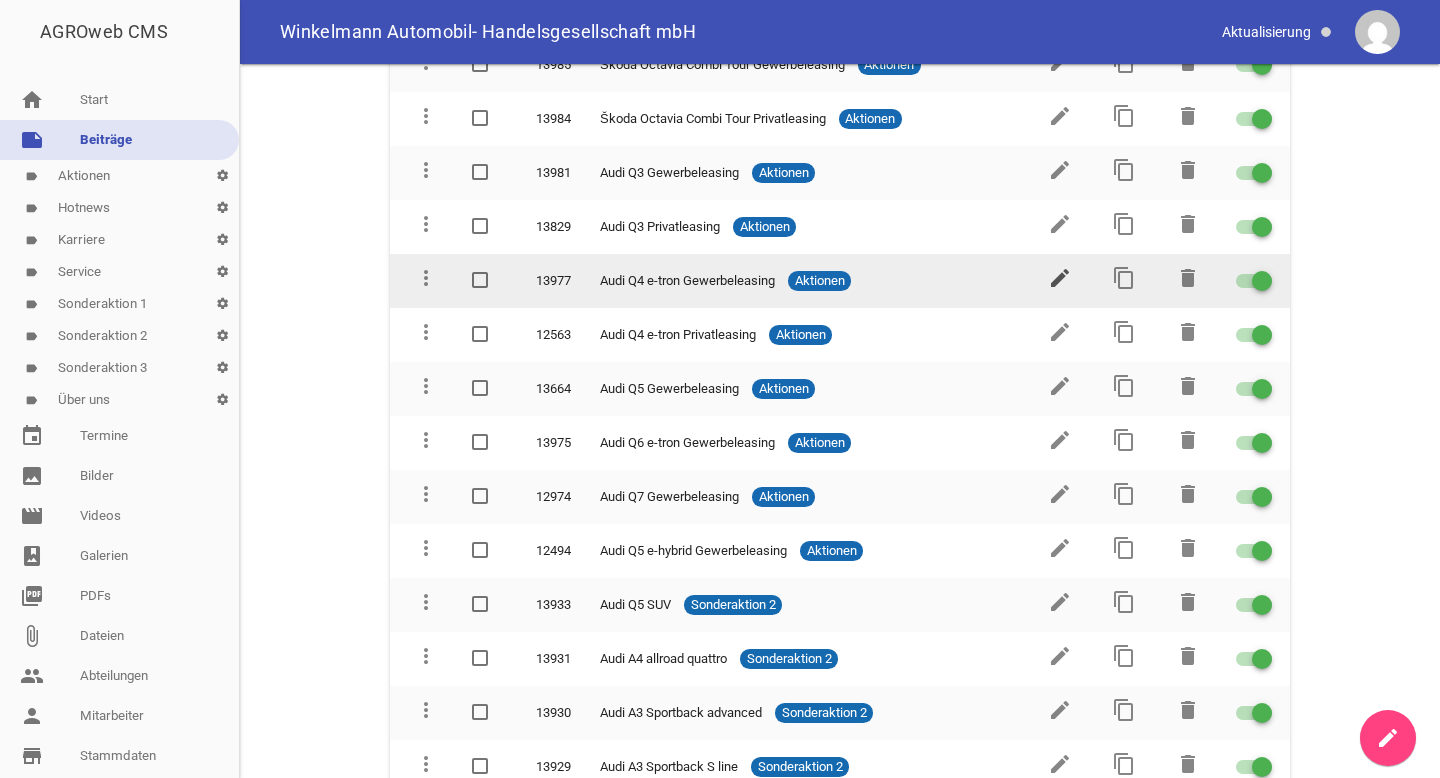 click on "edit" at bounding box center (1060, 278) 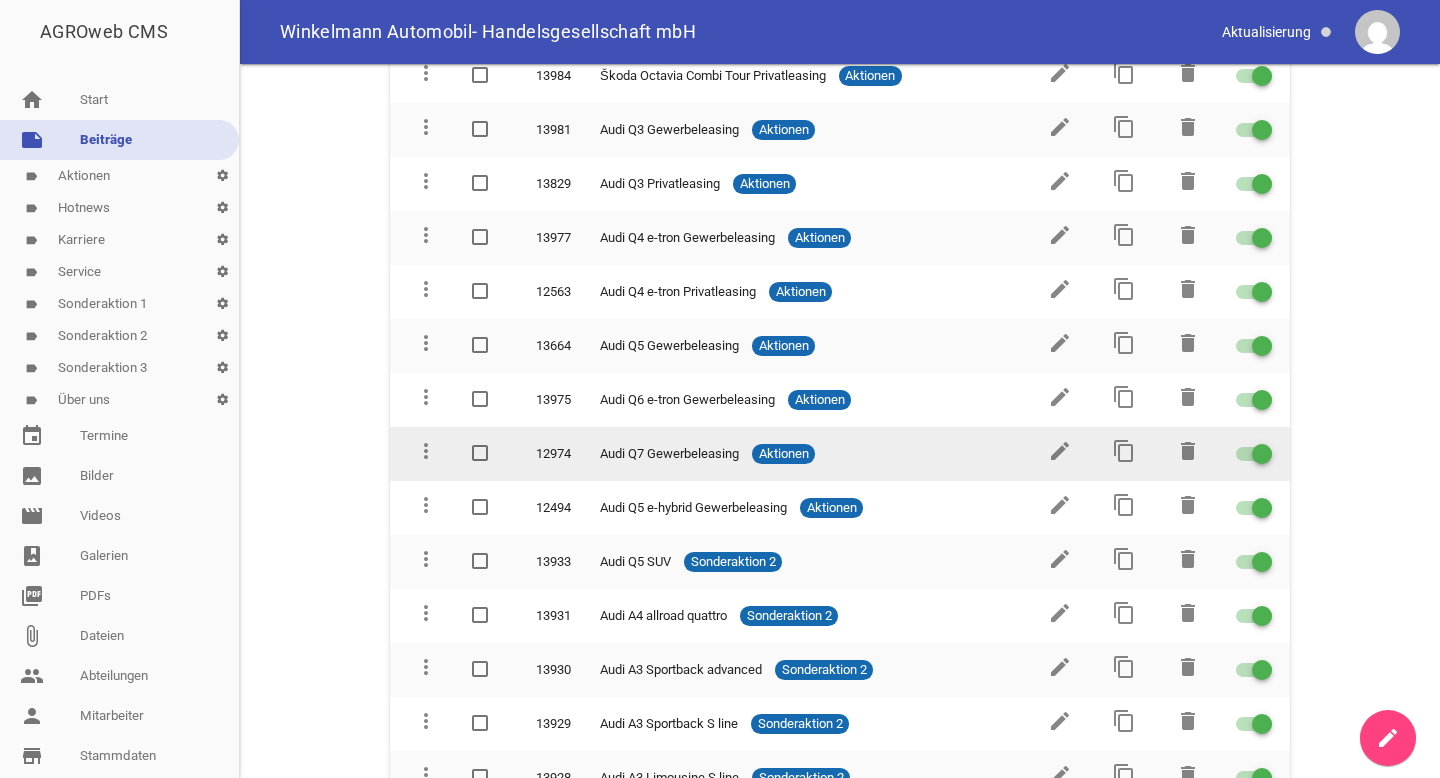 scroll, scrollTop: 706, scrollLeft: 0, axis: vertical 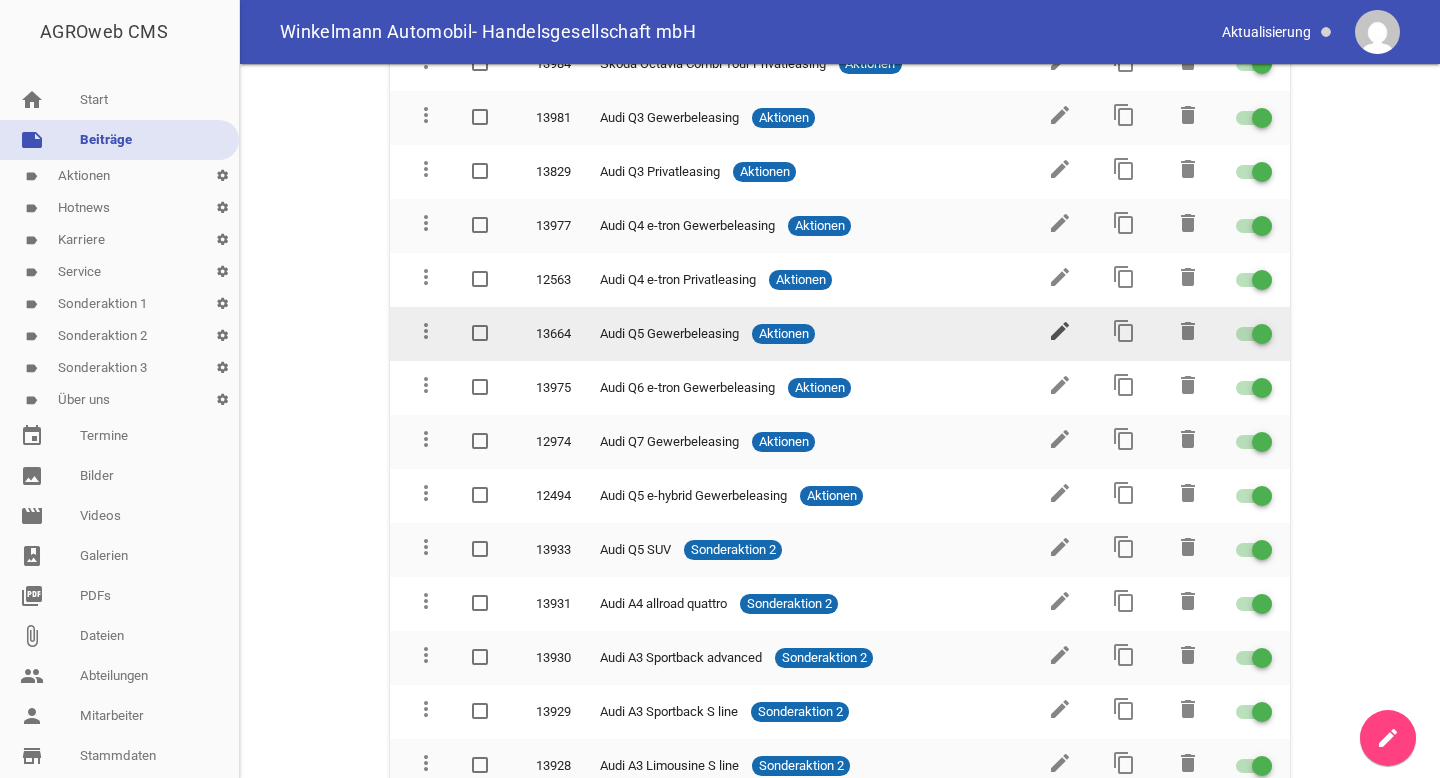 click on "edit" at bounding box center (1060, 331) 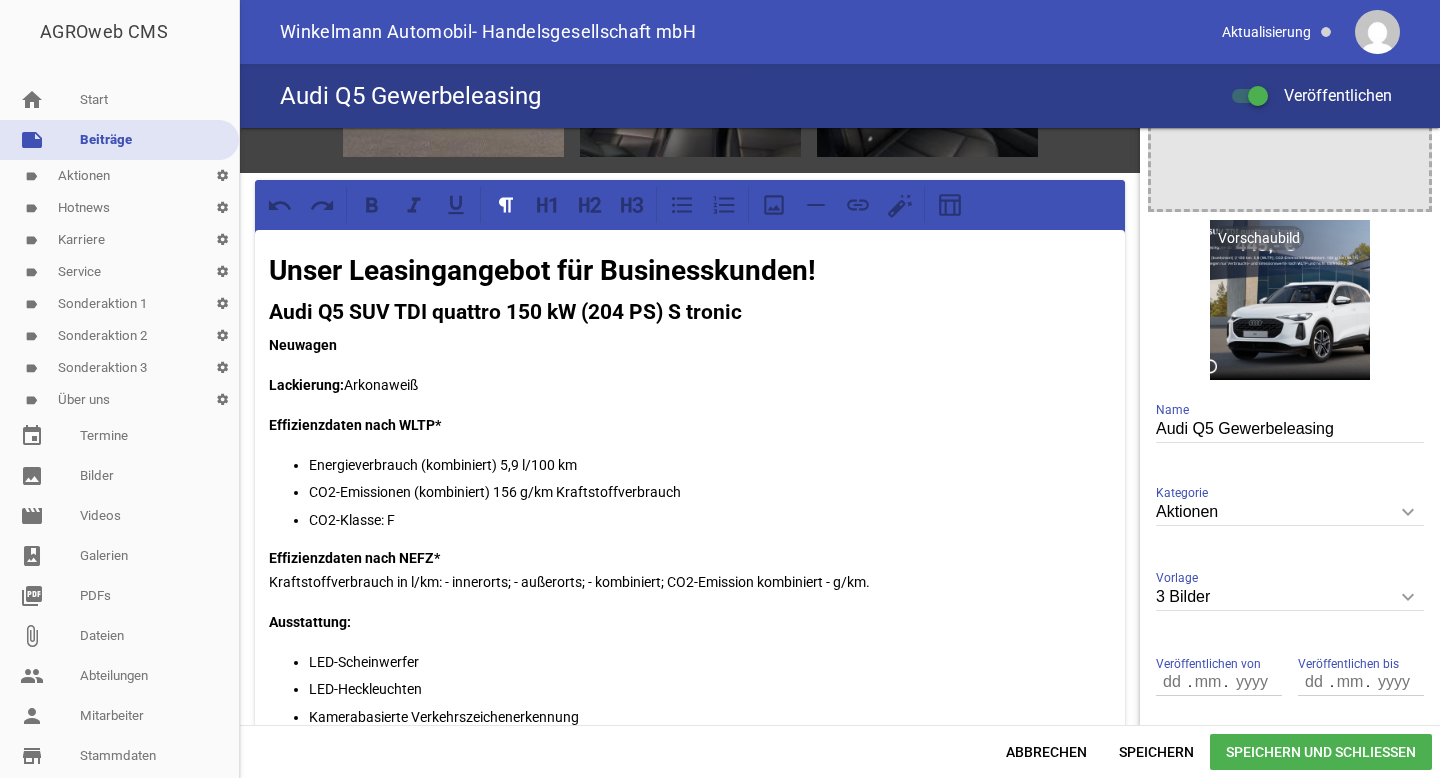 scroll, scrollTop: 215, scrollLeft: 0, axis: vertical 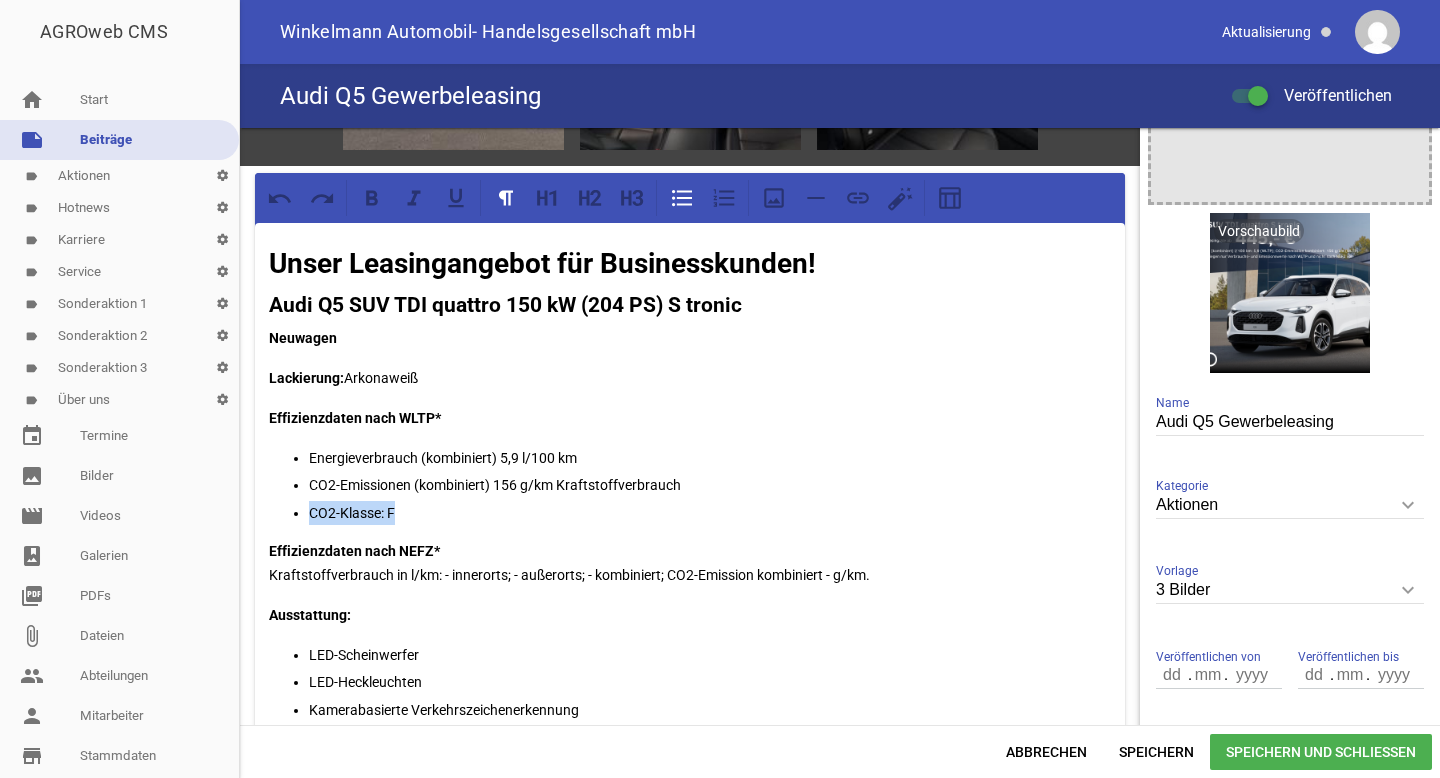 drag, startPoint x: 420, startPoint y: 507, endPoint x: 307, endPoint y: 503, distance: 113.07078 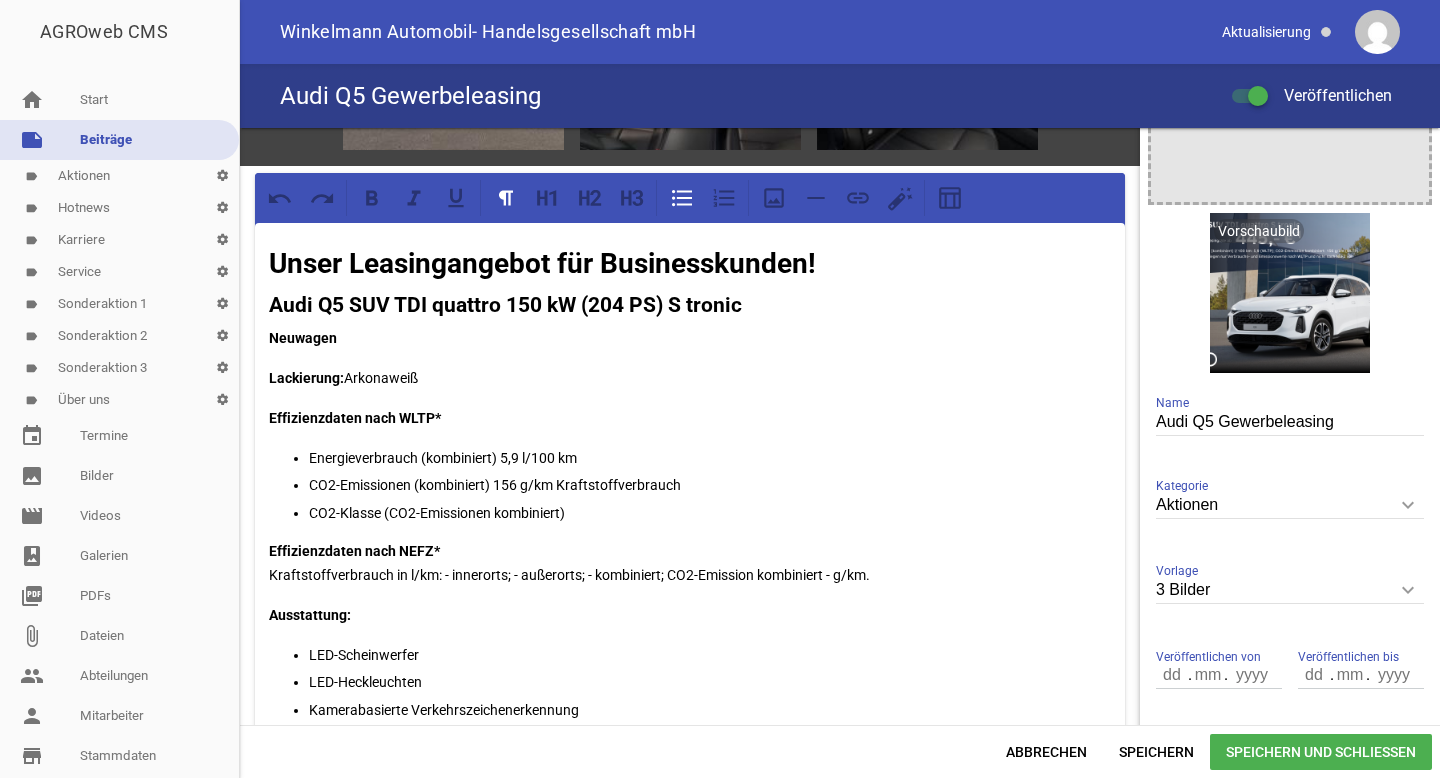 type 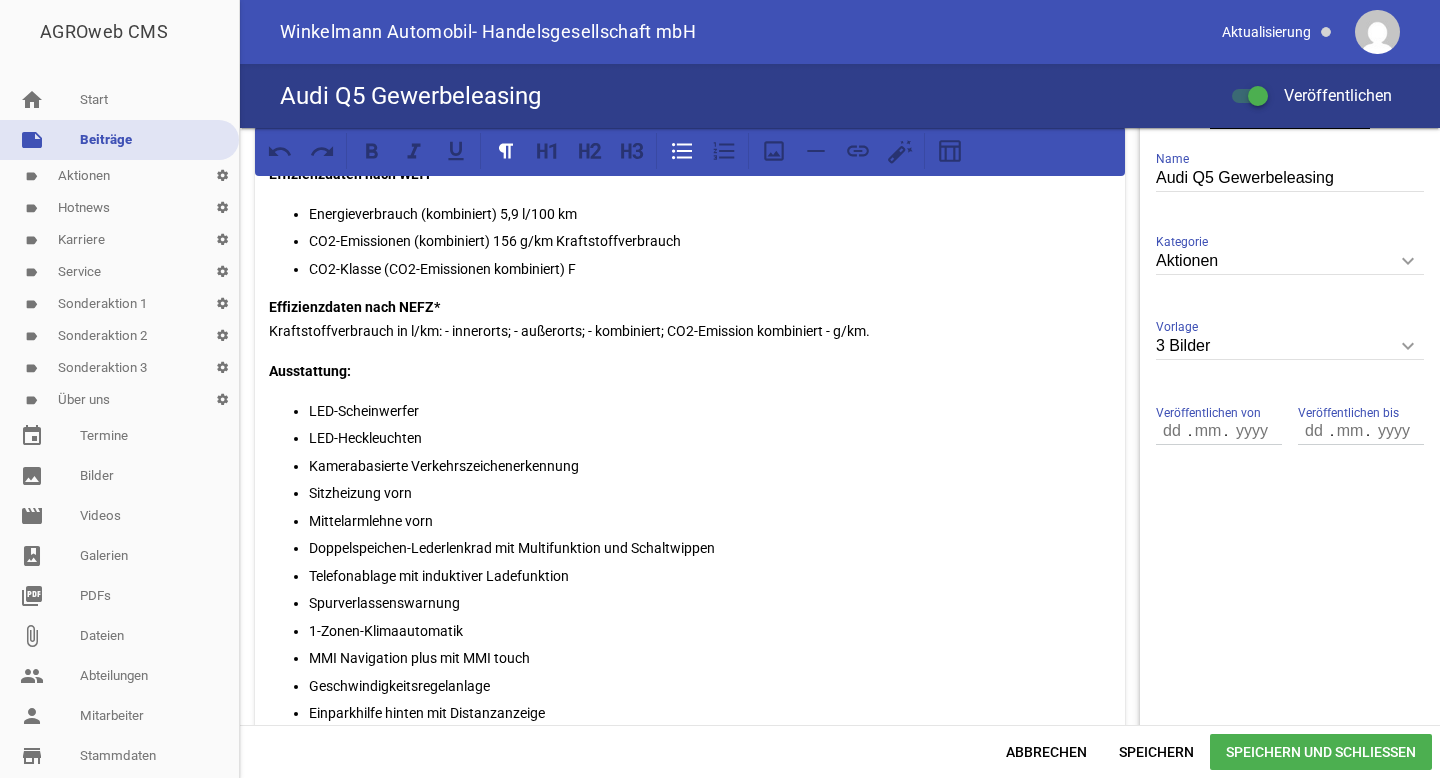 scroll, scrollTop: 565, scrollLeft: 0, axis: vertical 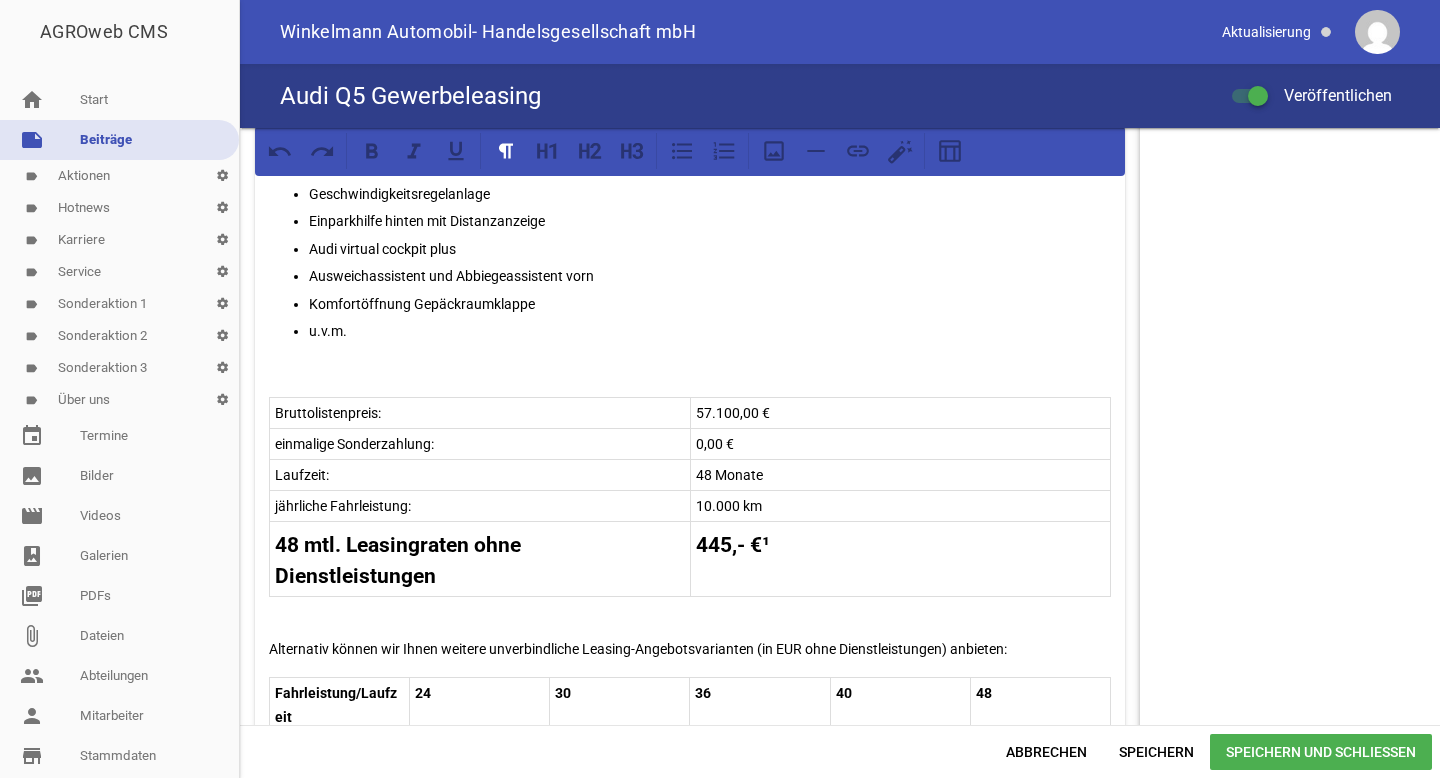 click at bounding box center (690, 609) 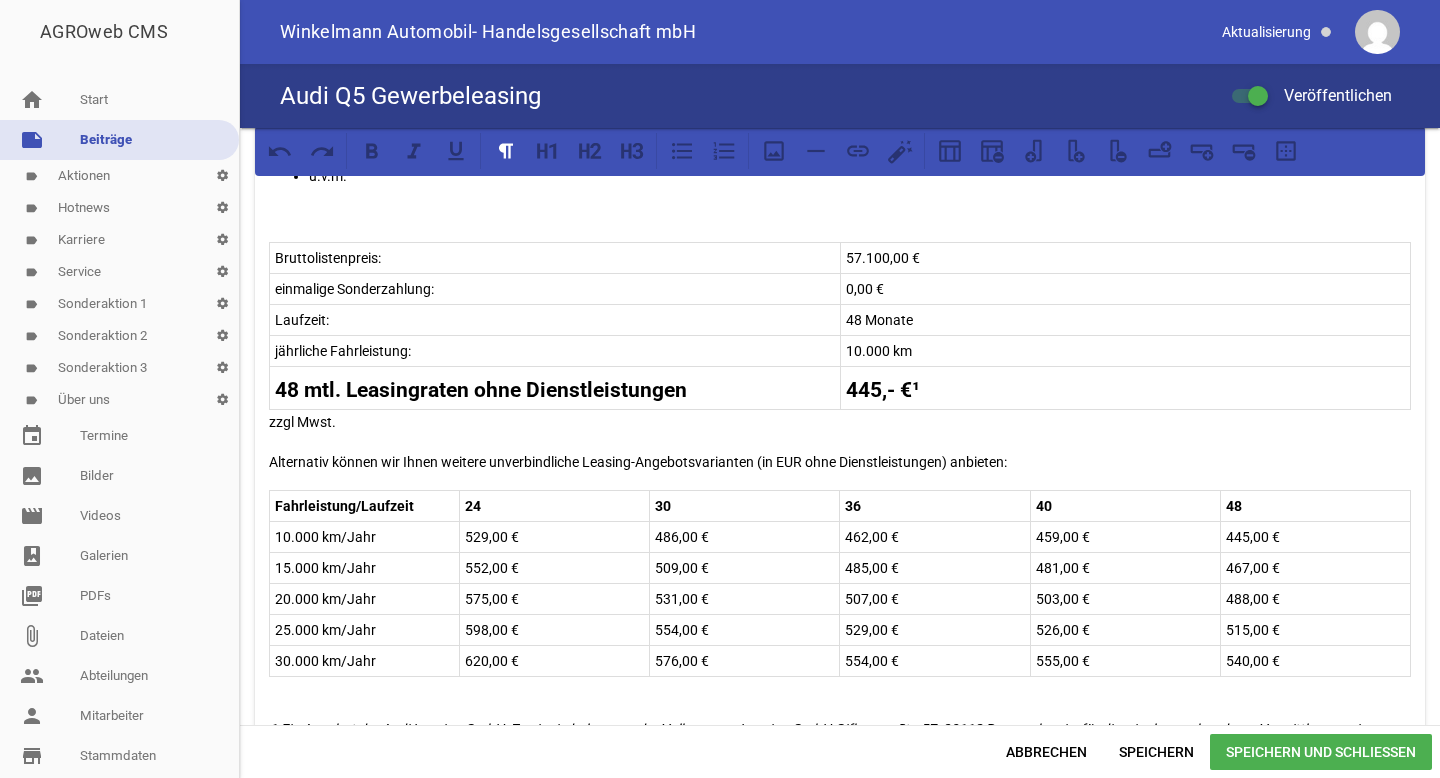 click on "Fahrleistung/Laufzeit 24 30 36 40 48 10.000 km/Jahr 529,00 € 486,00 € 462,00 € 459,00 € 445,00 € 15.000 km/Jahr 552,00 € 509,00 € 485,00 € 481,00 € 467,00 € 20.000 km/Jahr 575,00 € 531,00 € 507,00 € 503,00 € 488,00 € 25.000 km/Jahr 598,00 € 554,00 € 529,00 € 526,00 € 515,00 € 30.000 km/Jahr 620,00 € 576,00 € 554,00 € 555,00 € 540,00 €" at bounding box center [840, 584] 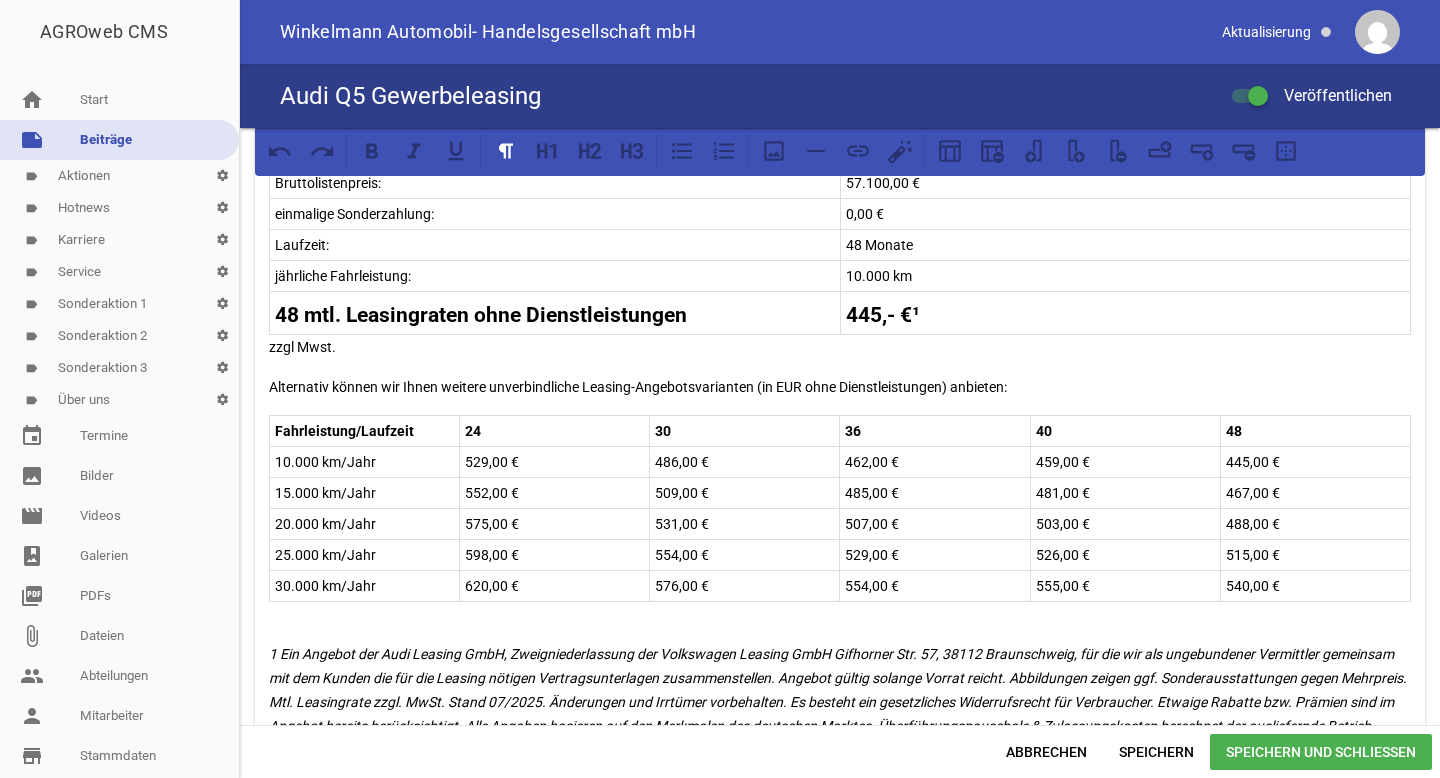 click on "507,00 €" at bounding box center (934, 524) 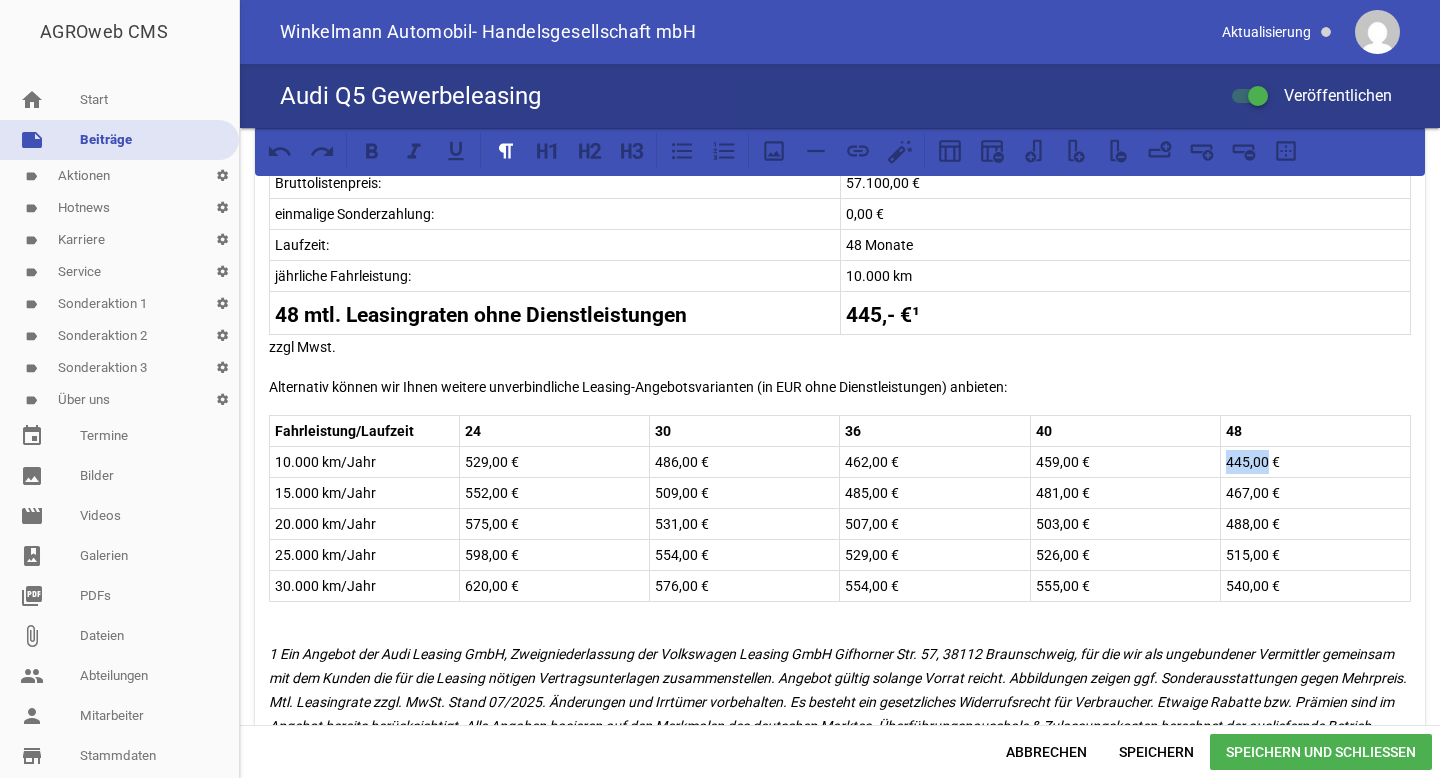 click on "445,00 €" at bounding box center (1315, 462) 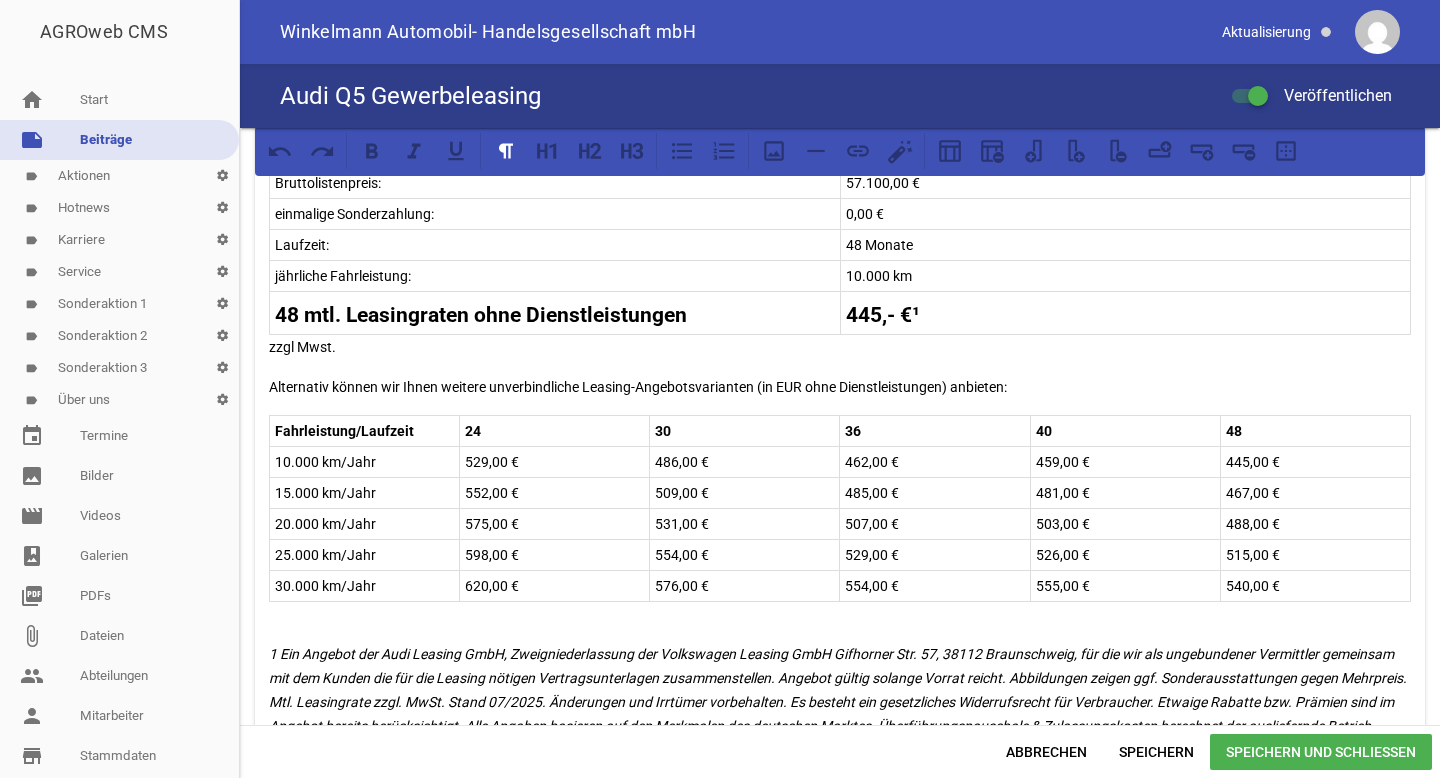 click on "445,00 €" at bounding box center (1315, 462) 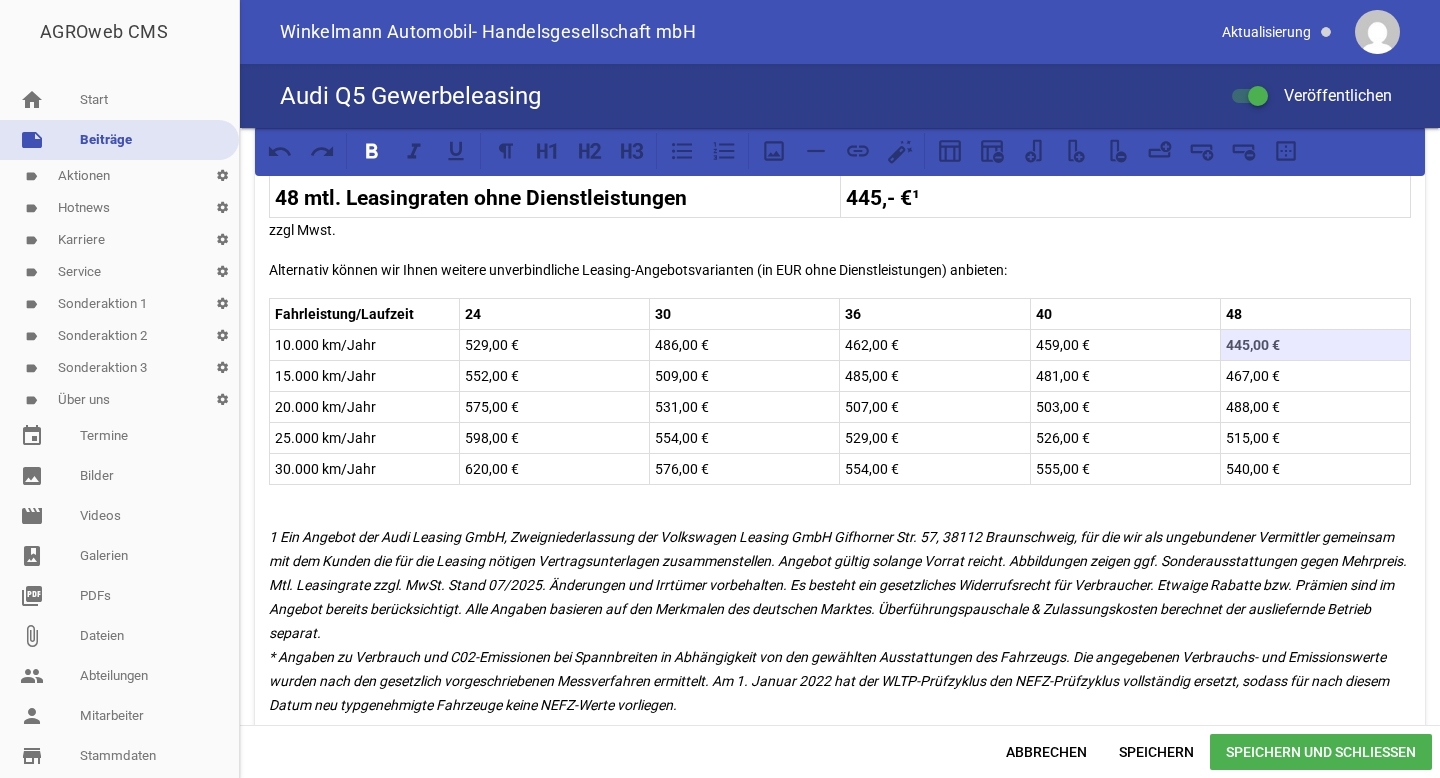 scroll, scrollTop: 1387, scrollLeft: 0, axis: vertical 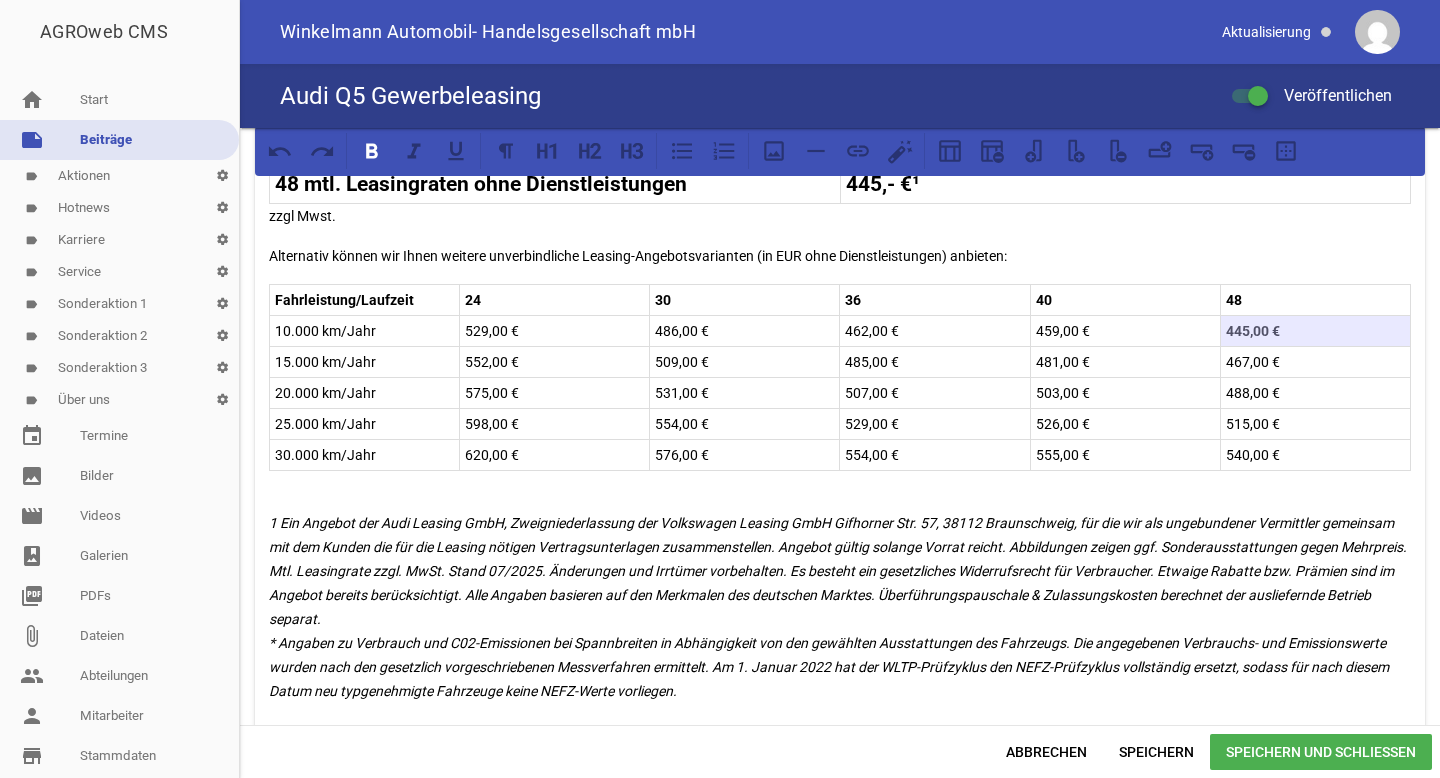 click on "Speichern und Schließen" at bounding box center (1321, 752) 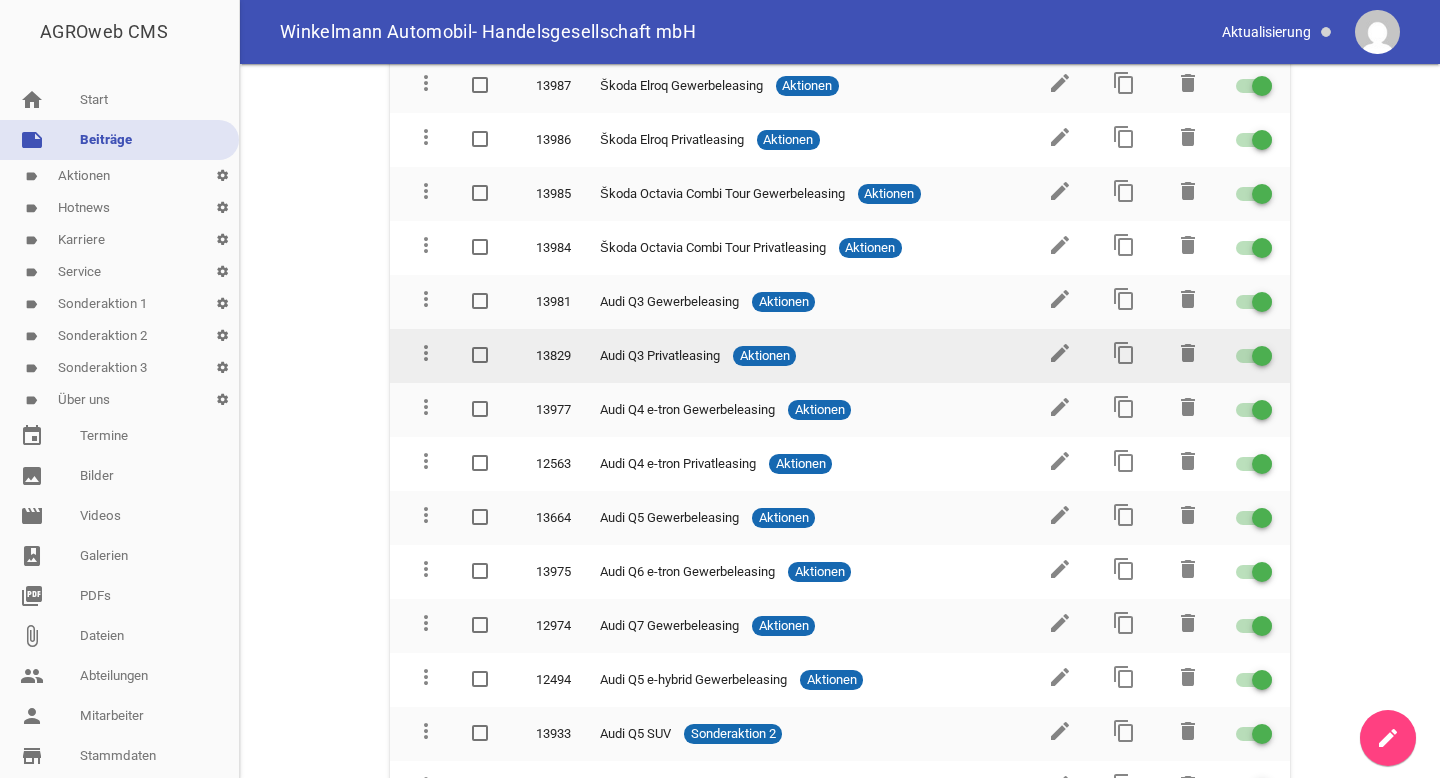 scroll, scrollTop: 532, scrollLeft: 0, axis: vertical 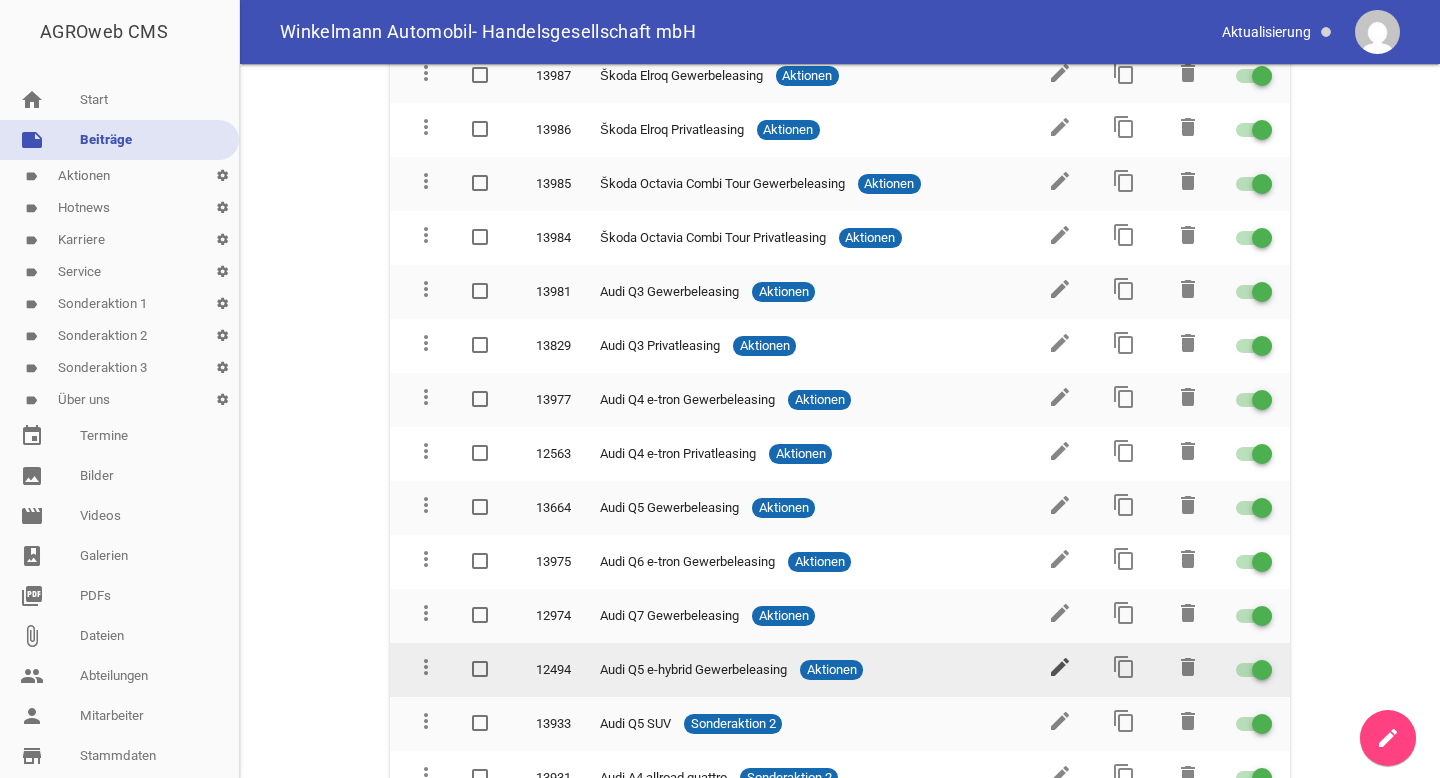 click on "edit" at bounding box center (1060, 667) 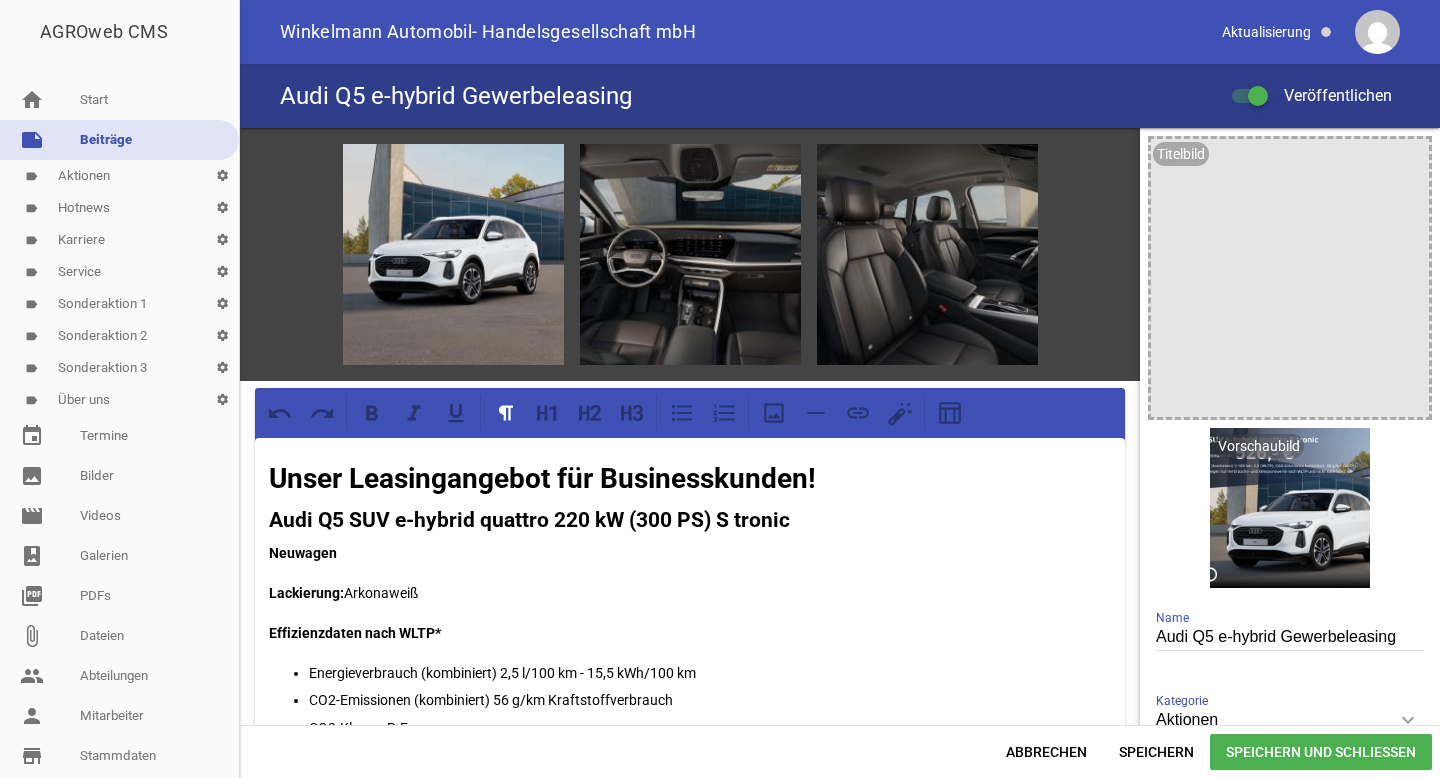 scroll, scrollTop: 0, scrollLeft: 0, axis: both 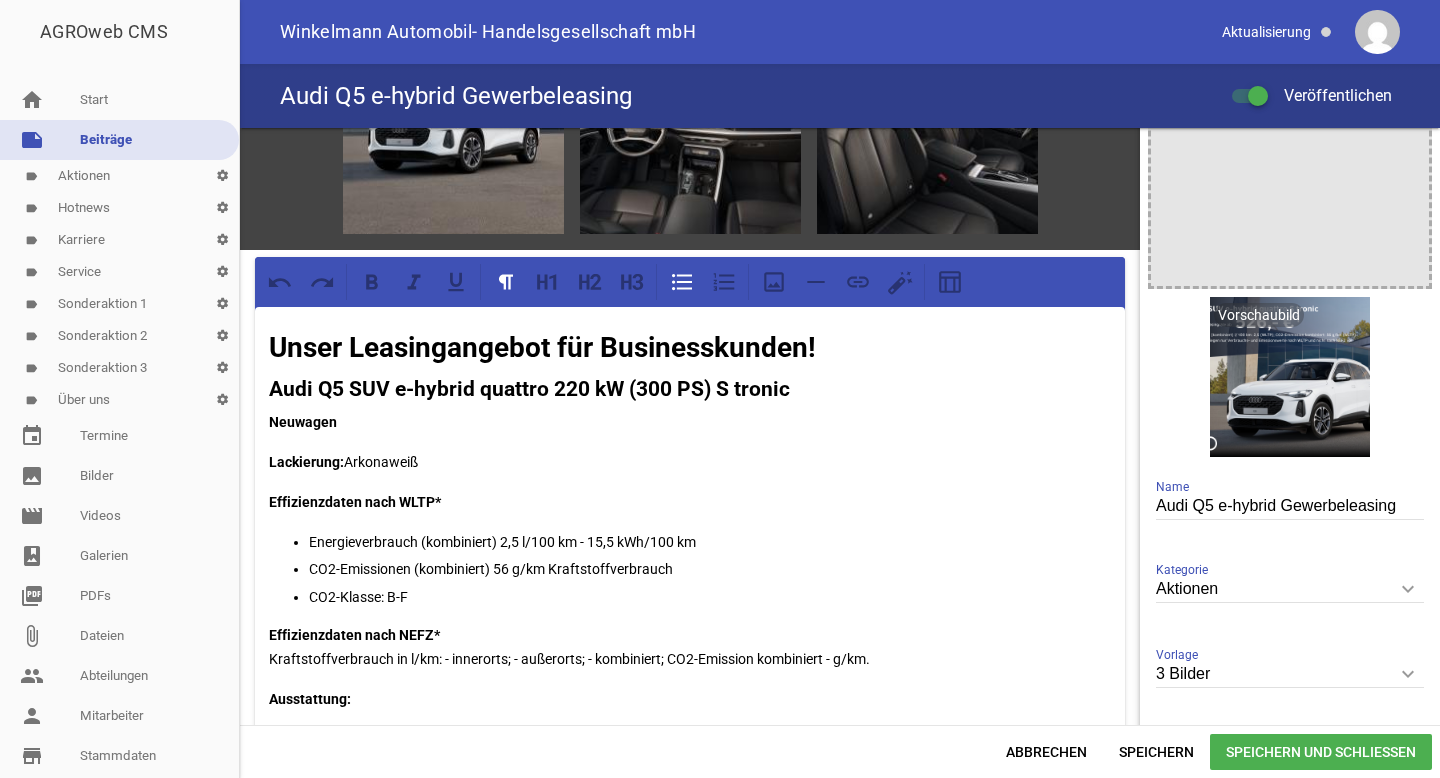click on "CO2-Emissionen (kombiniert) 56 g/km Kraftstoffverbrauch" at bounding box center [710, 569] 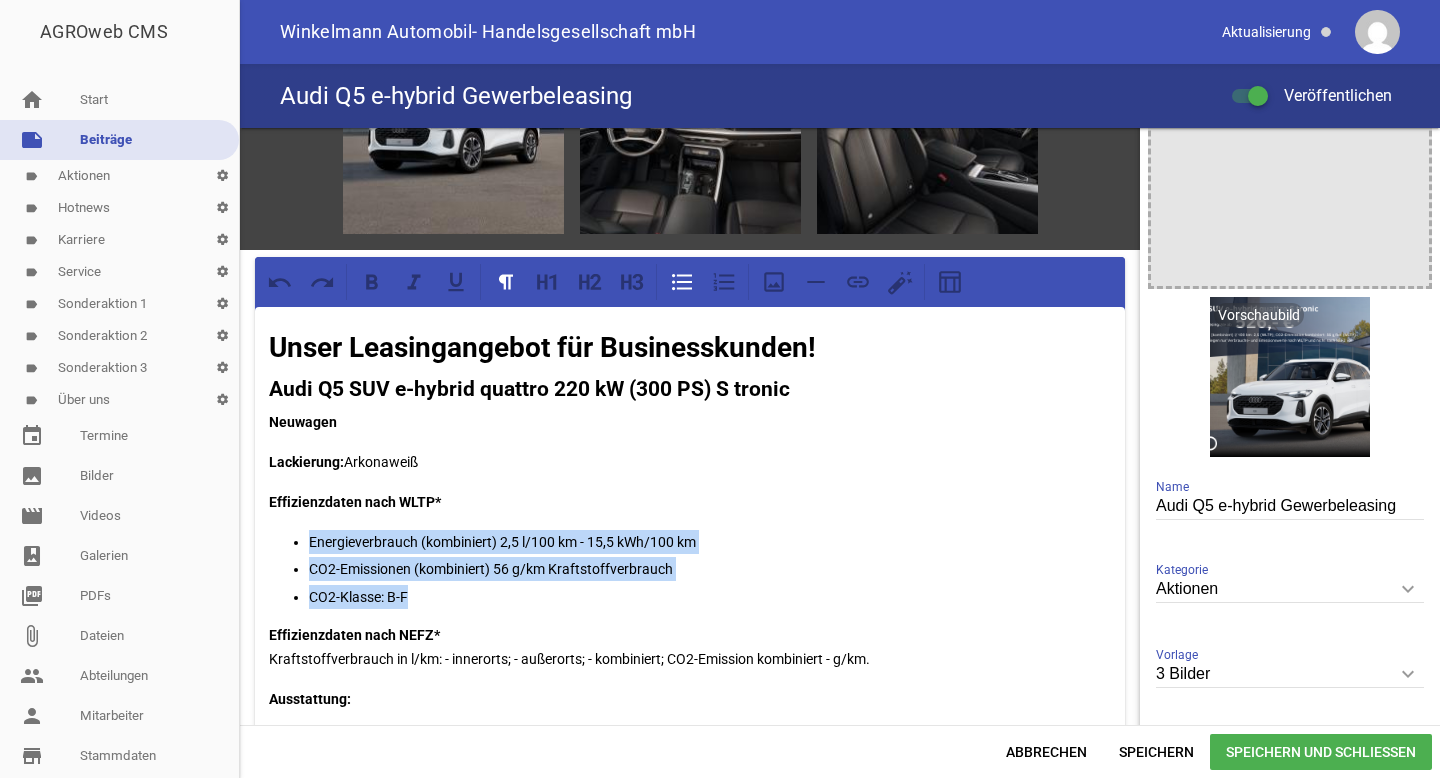 drag, startPoint x: 418, startPoint y: 592, endPoint x: 304, endPoint y: 531, distance: 129.29424 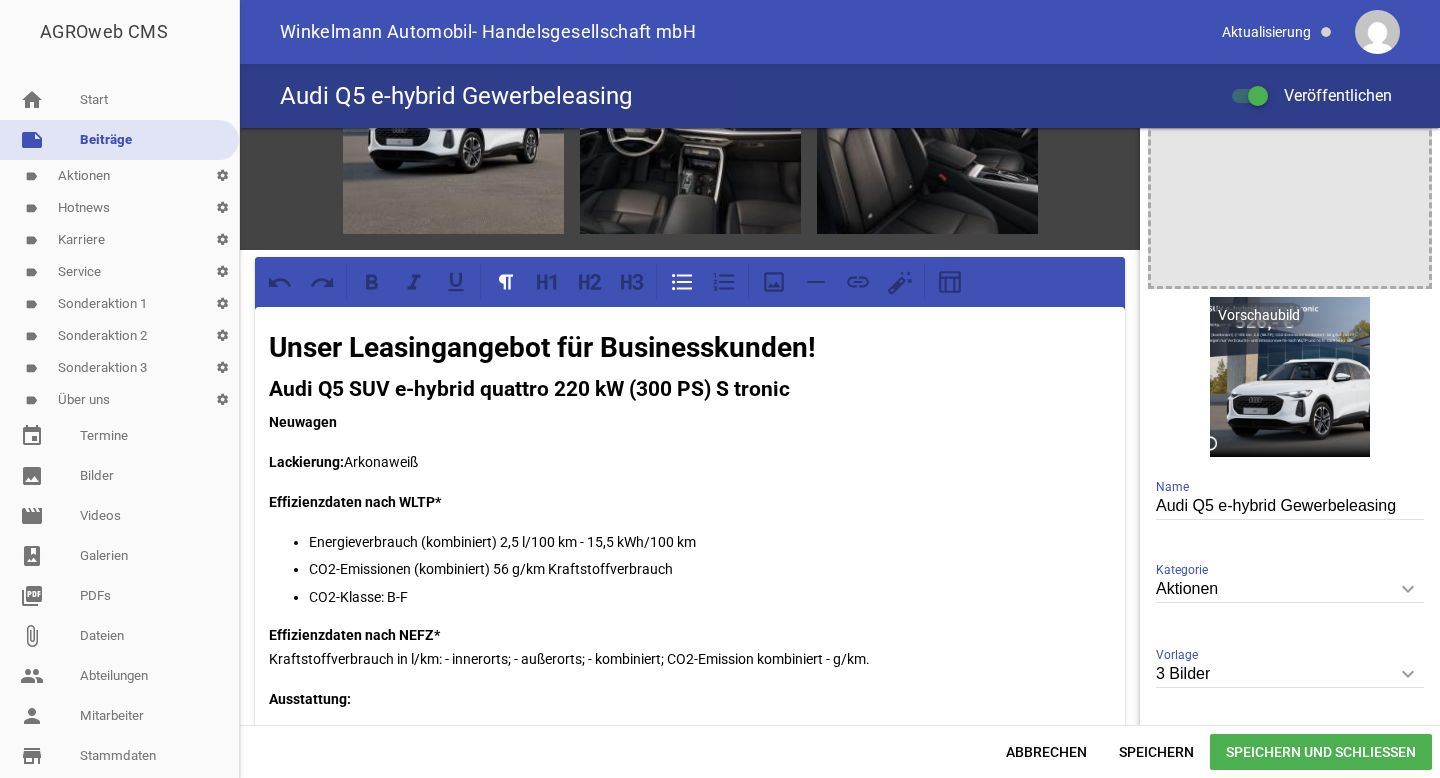 scroll, scrollTop: 171, scrollLeft: 0, axis: vertical 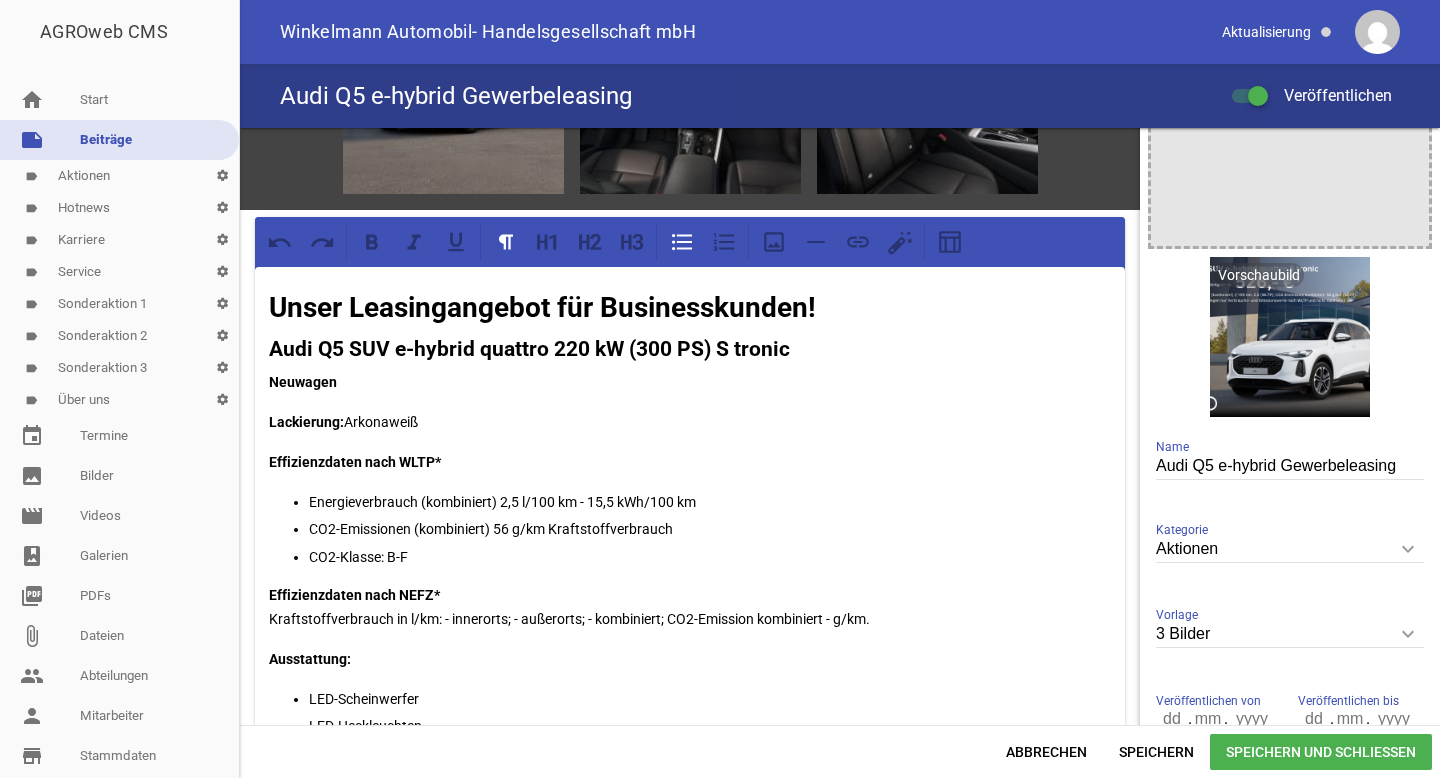 click on "Energieverbrauch (kombiniert) 2,5 l/100 km - 15,5 kWh/100 km CO2-Emissionen (kombiniert) 56 g/km Kraftstoffverbrauch CO2-Klasse: B-F" at bounding box center [690, 529] 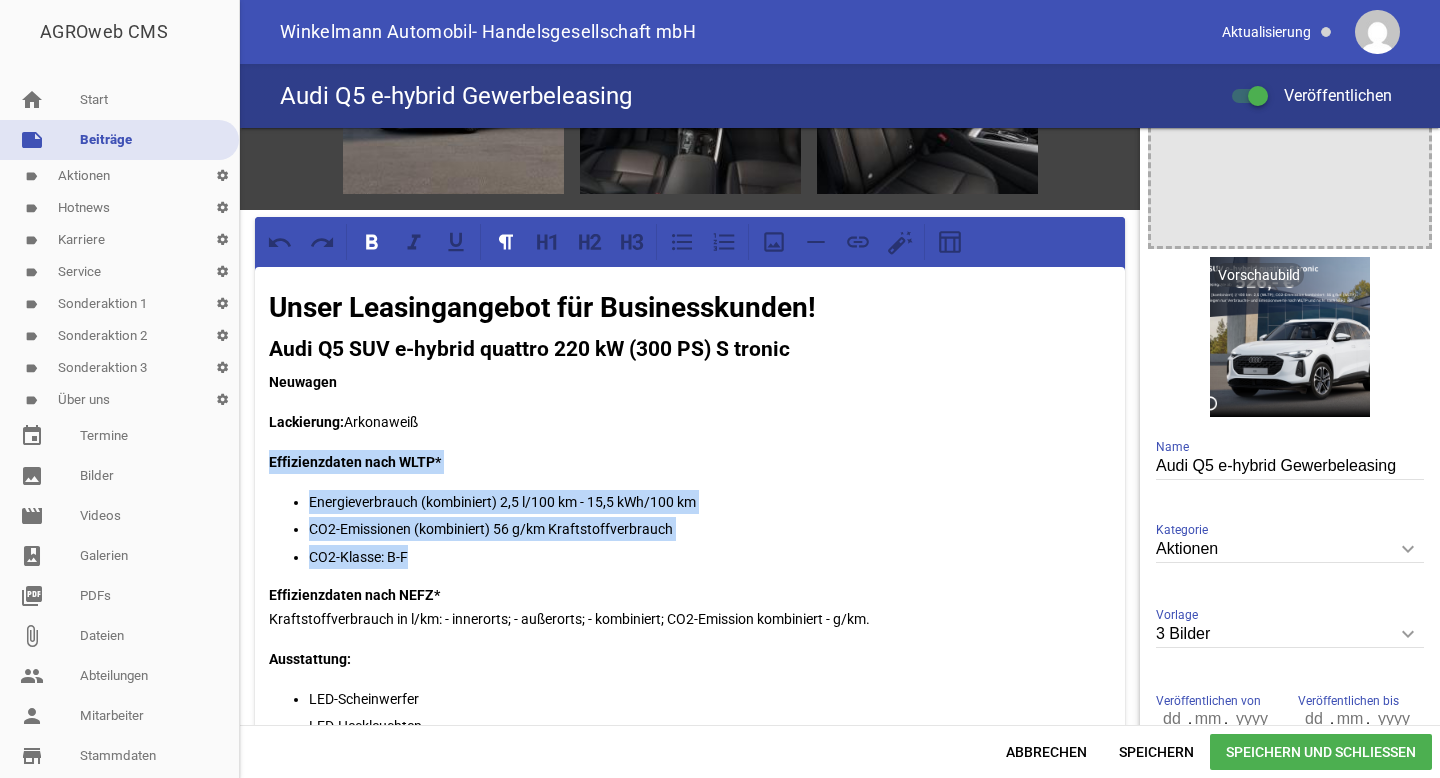 drag, startPoint x: 419, startPoint y: 547, endPoint x: 265, endPoint y: 457, distance: 178.3704 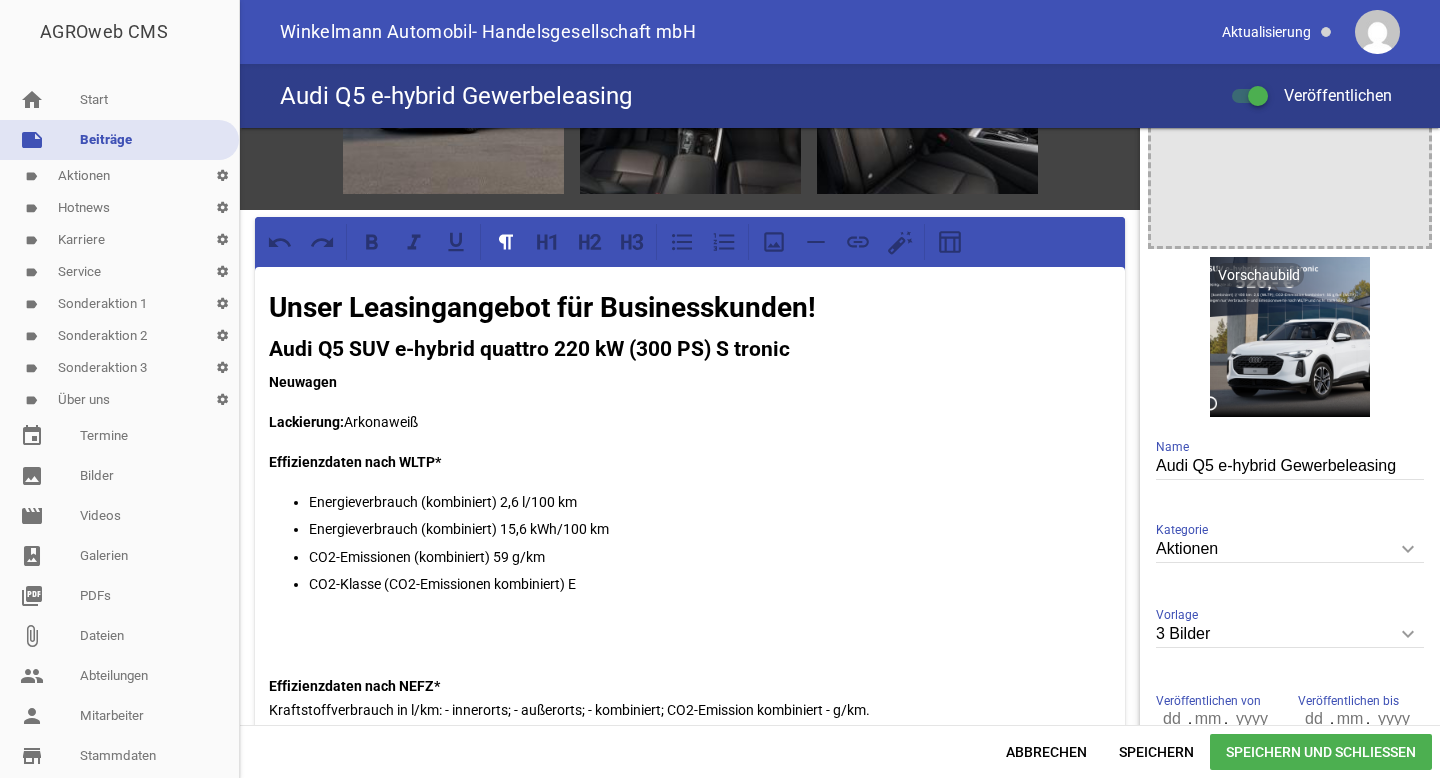 click at bounding box center [690, 634] 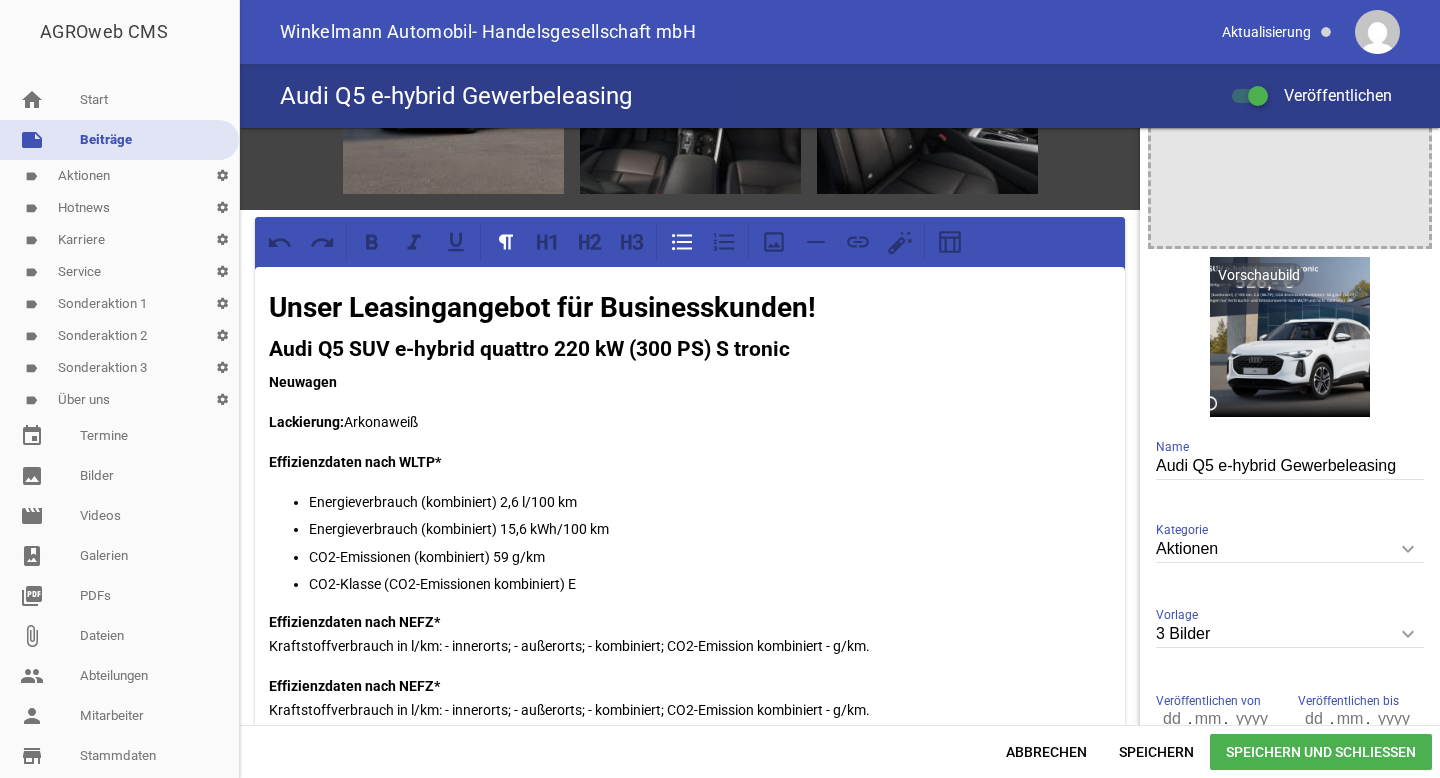 scroll, scrollTop: 293, scrollLeft: 0, axis: vertical 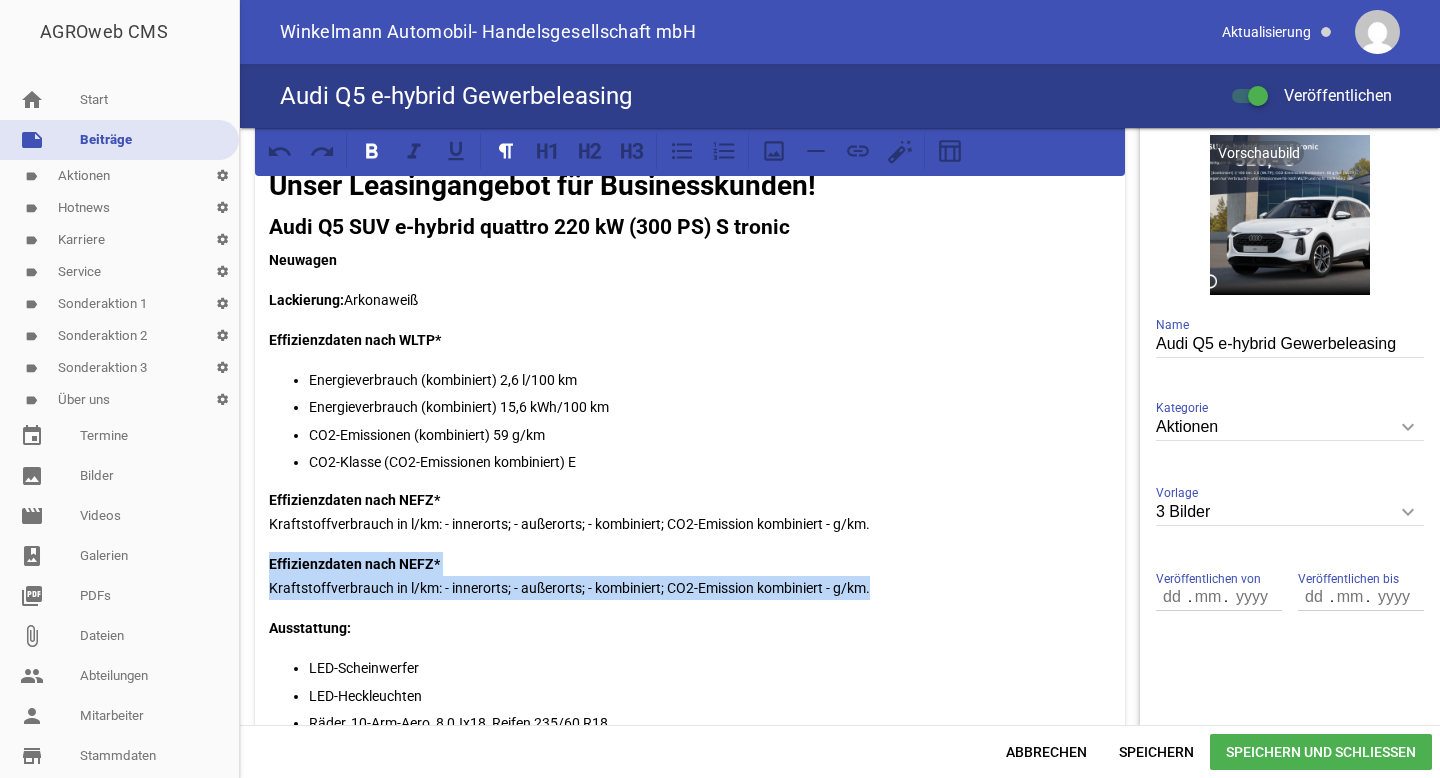 drag, startPoint x: 904, startPoint y: 595, endPoint x: 264, endPoint y: 562, distance: 640.8502 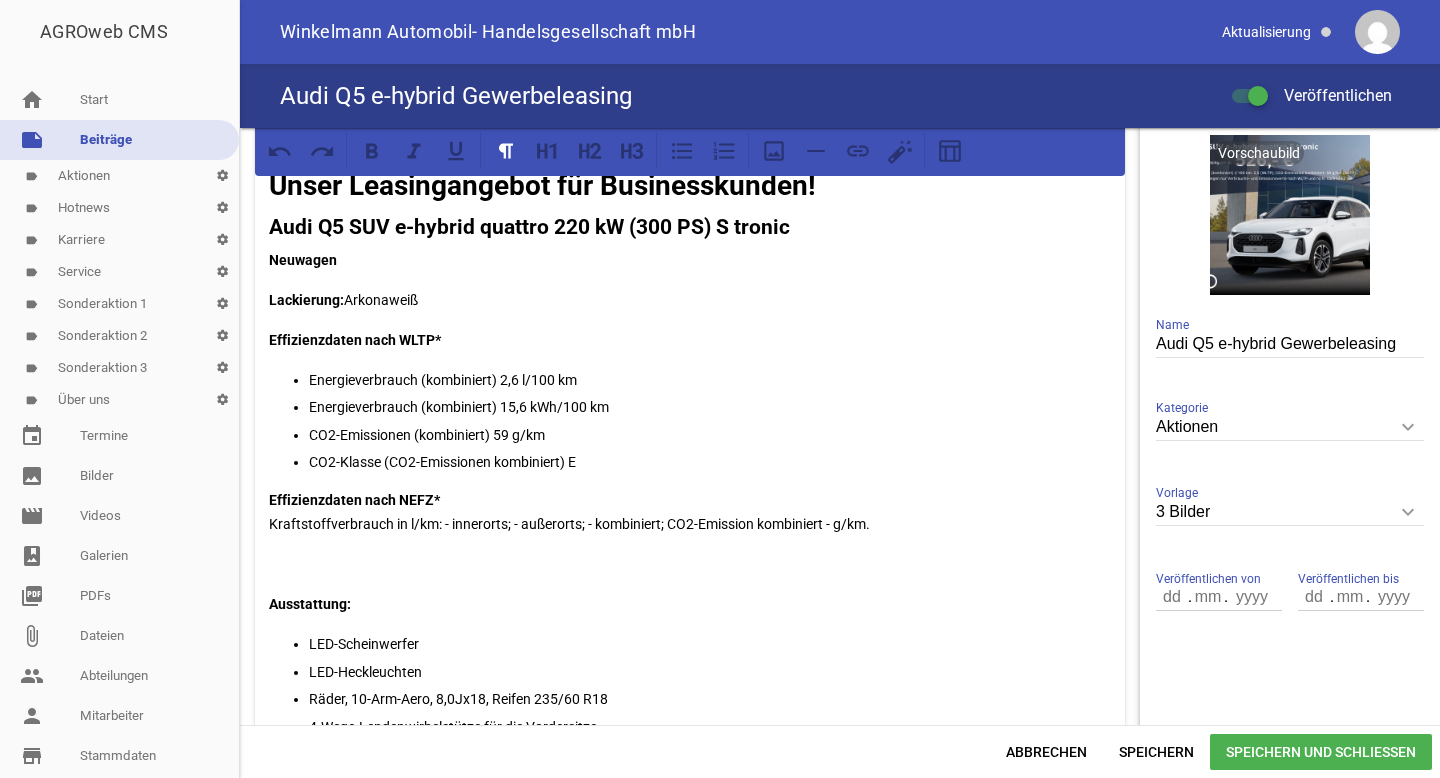 click on "CO2-Klasse (CO2-Emissionen kombiniert) E" at bounding box center [710, 462] 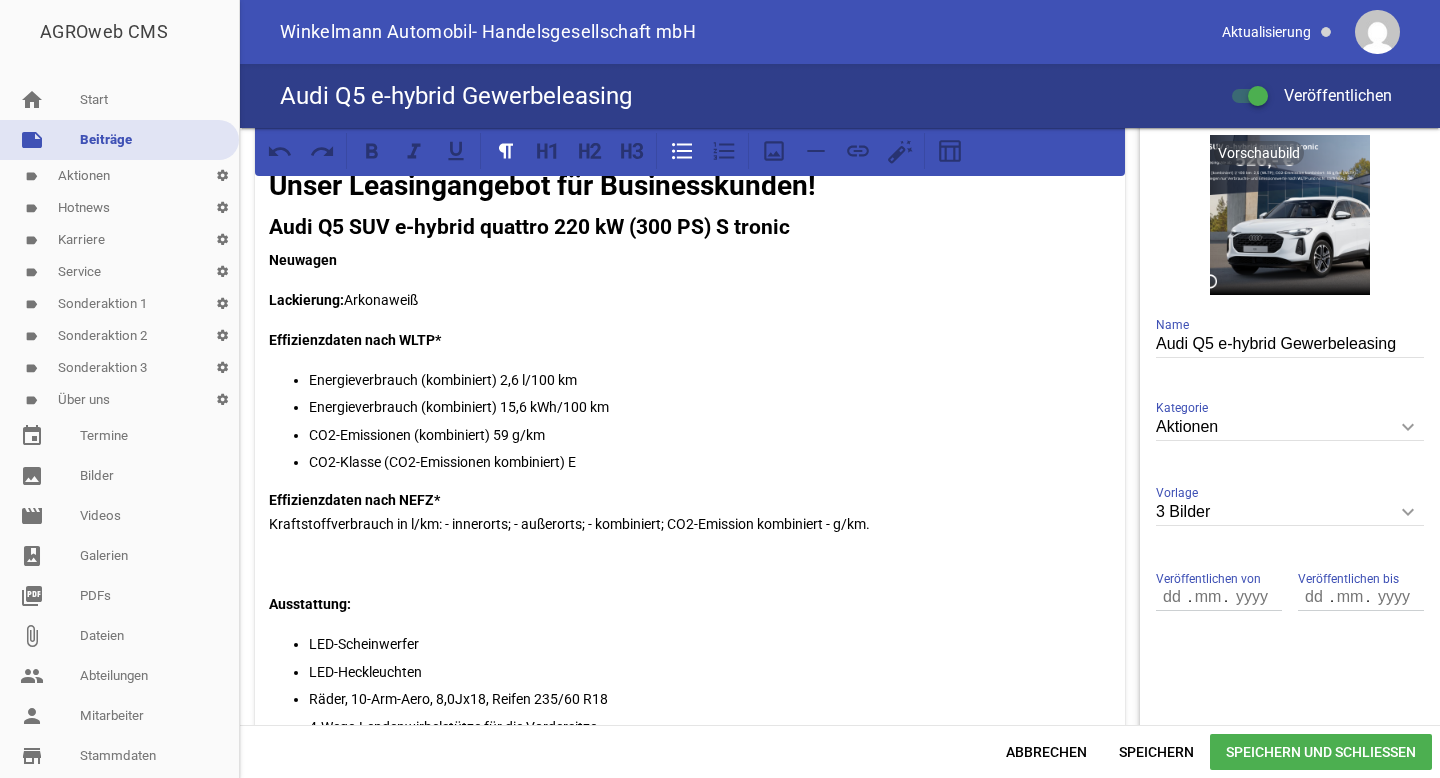 type 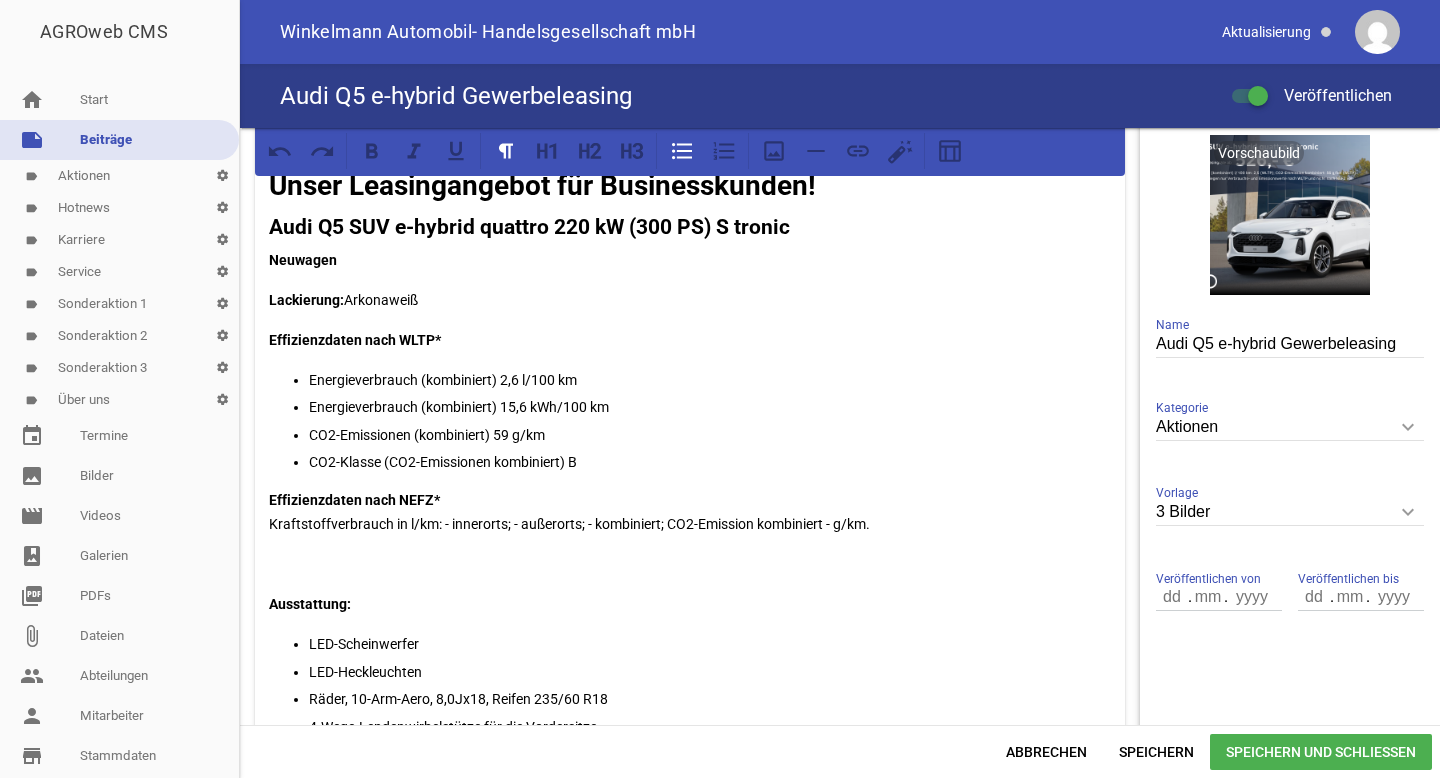click on "CO2-Emissionen (kombiniert) 59 g/km" at bounding box center (710, 435) 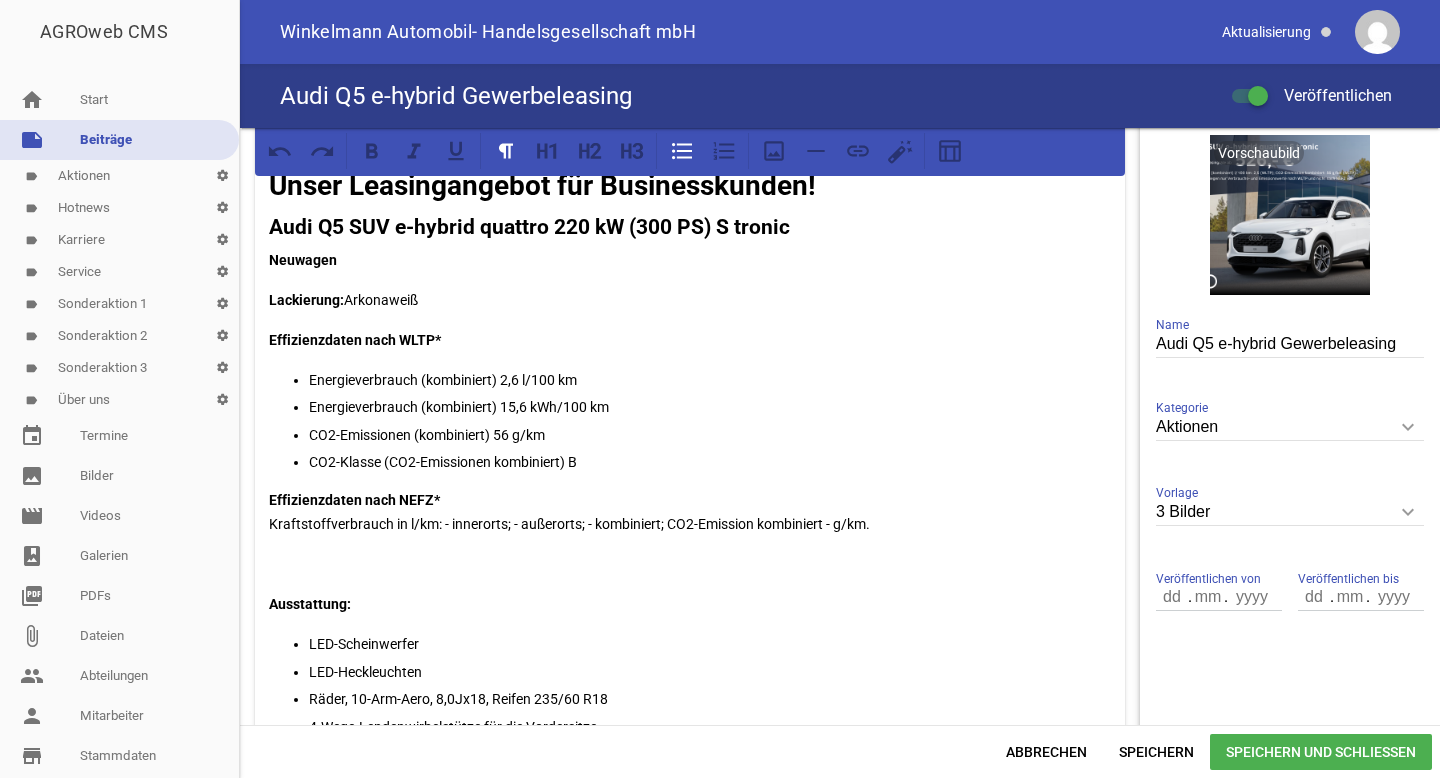 click on "Energieverbrauch (kombiniert) 15,6 kWh/100 km" at bounding box center [710, 407] 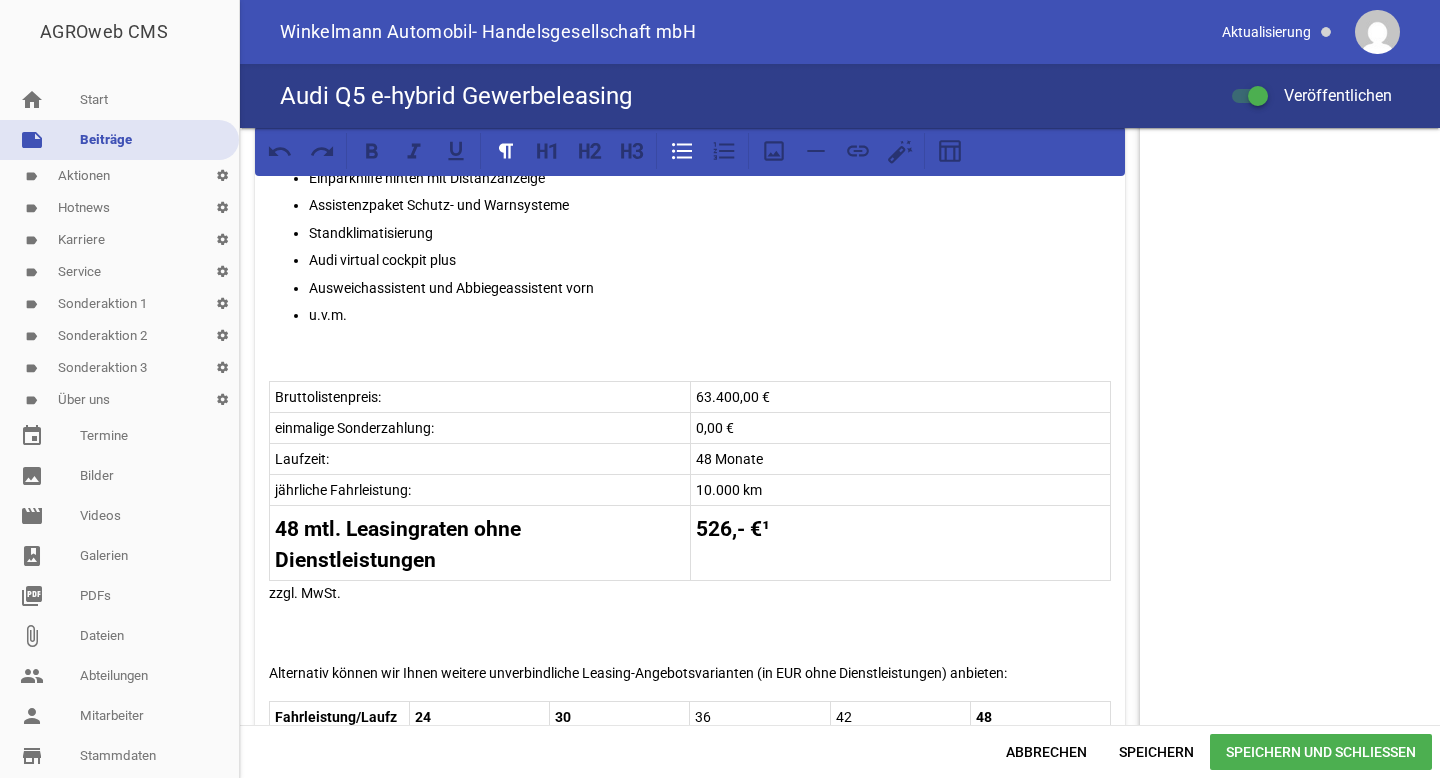 scroll, scrollTop: 1063, scrollLeft: 0, axis: vertical 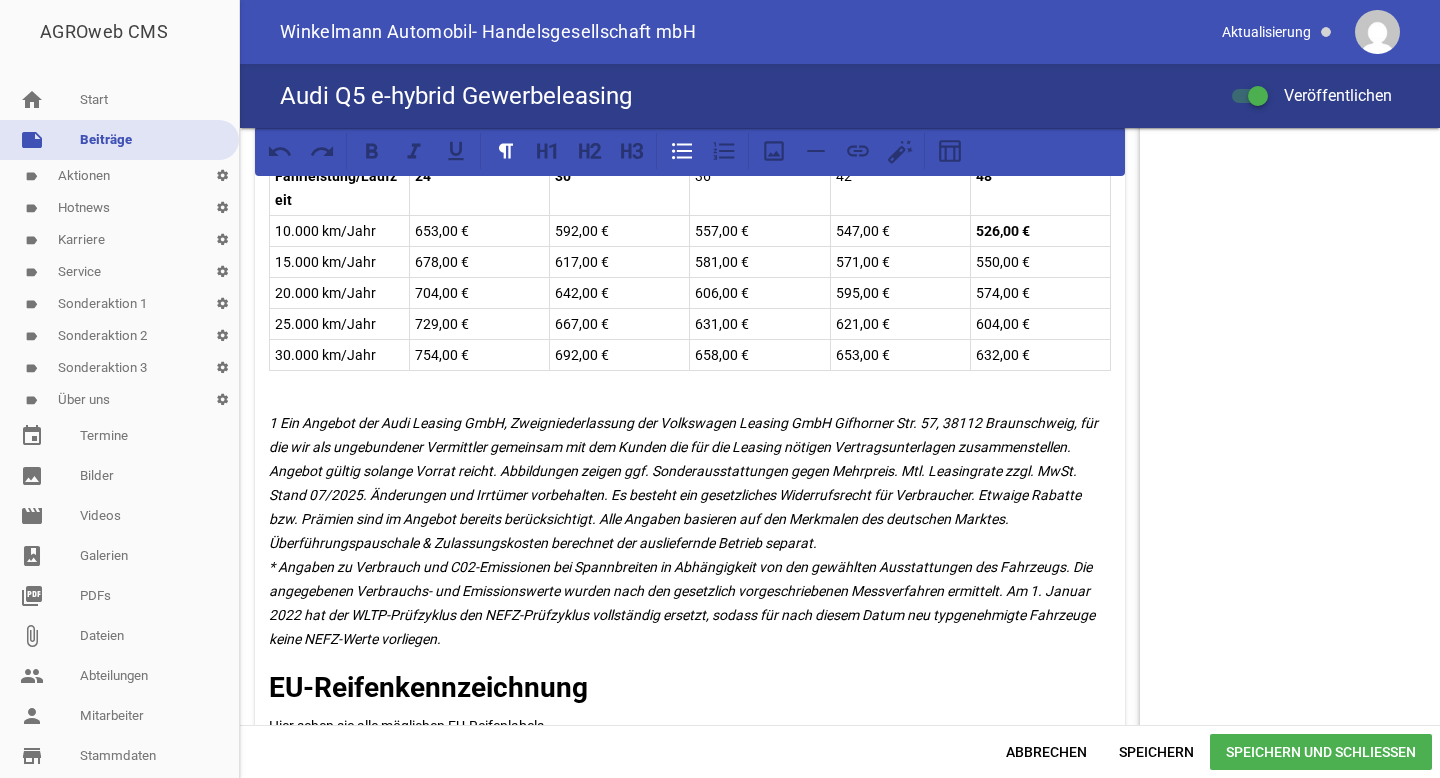 click on "Speichern und Schließen" at bounding box center [1321, 752] 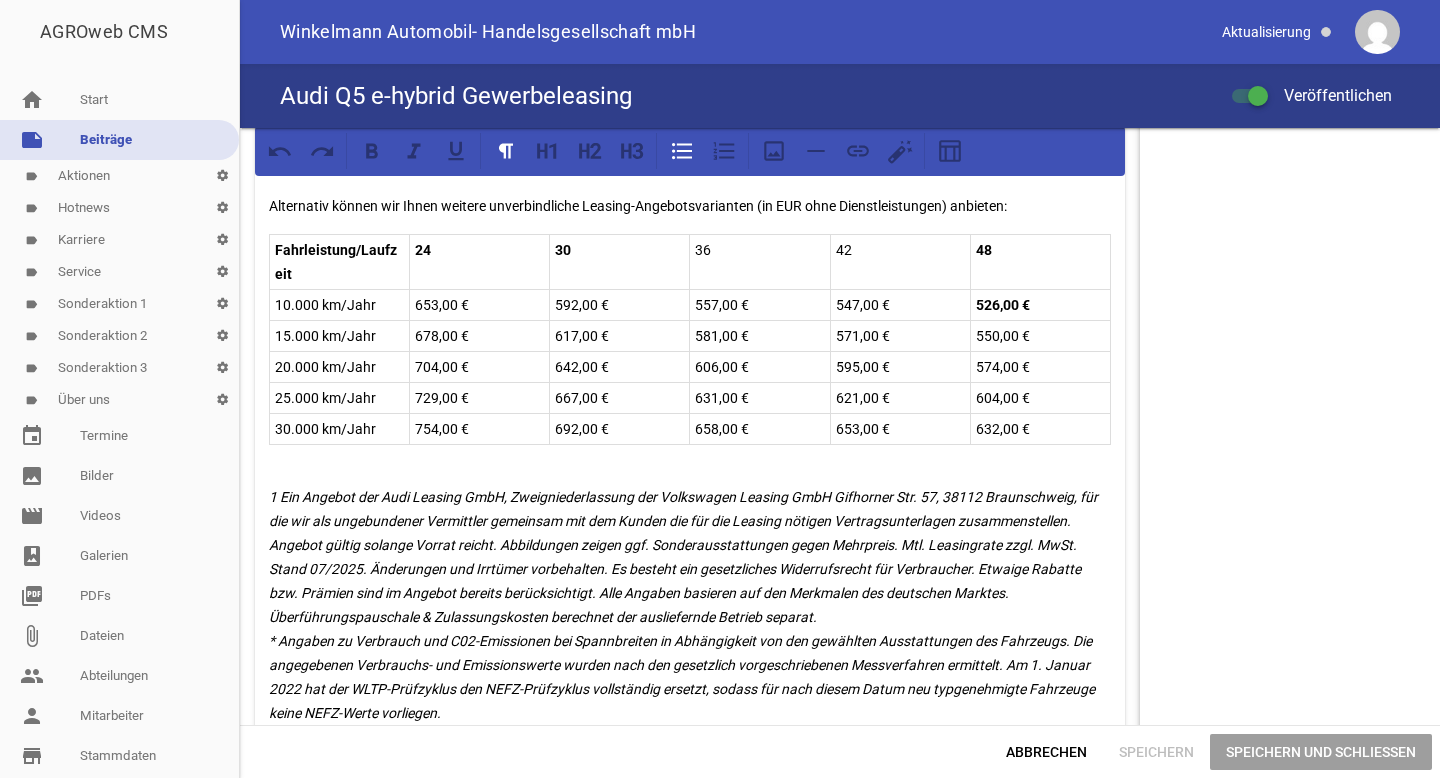 scroll, scrollTop: 1501, scrollLeft: 0, axis: vertical 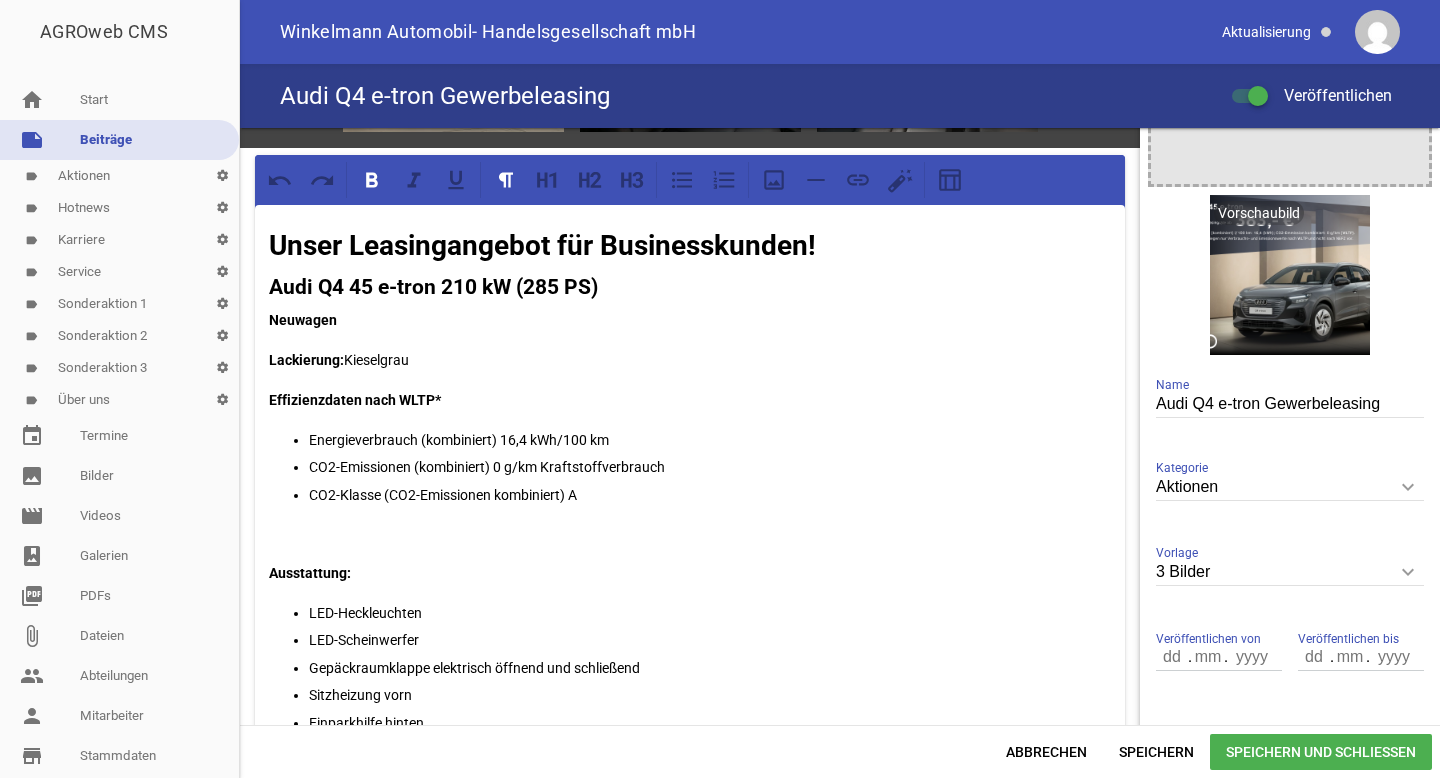 click on "Unser Leasingangebot für Businesskunden! Audi Q4 45 e-tron 210 kW (285 PS) Neuwagen Lackierung:  Kieselgrau Effizienzdaten nach WLTP* Energieverbrauch (kombiniert) 16,4 kWh/100 km CO2-Emissionen (kombiniert) 0 g/km Kraftstoffverbrauch CO2-Klasse (CO2-Emissionen kombiniert) A Ausstattung:  LED-Heckleuchten LED-Scheinwerfer Gepäckraumklappe elektrisch öffnend und schließend Sitzheizung vorn Einparkhilfe hinten Bluetooth-Schnittstelle Doppelspeichen-Lederlenkrad mit Multifunktion Digitaler Radioempfang 1-Zonen-Klimaautomatik MMI Navigation plus mit MMI touch Audi sound system Standklimatisierung Kamerabasierte Verkehrszeichenerkennung Audi virtual cockpit Audi pre sense basic und pre sense rear Einparkhilfe hinten u.v.m. Bruttolistenpreis: 52.950,00 € einmalige Sonderzahlung: 0,00 € Laufzeit: 48 Monate jährliche Fahrleistung: 10.000 km 48 mtl. Leasingraten ohne Dienstleistungen 383,- €¹ zzgl. MwSt. Fahrleistung/Laufzeit 24 30 36 40 48 10.000 km/Jahr 461,00 € 421,00 € 399,00 € 395,00 €" at bounding box center (690, 1159) 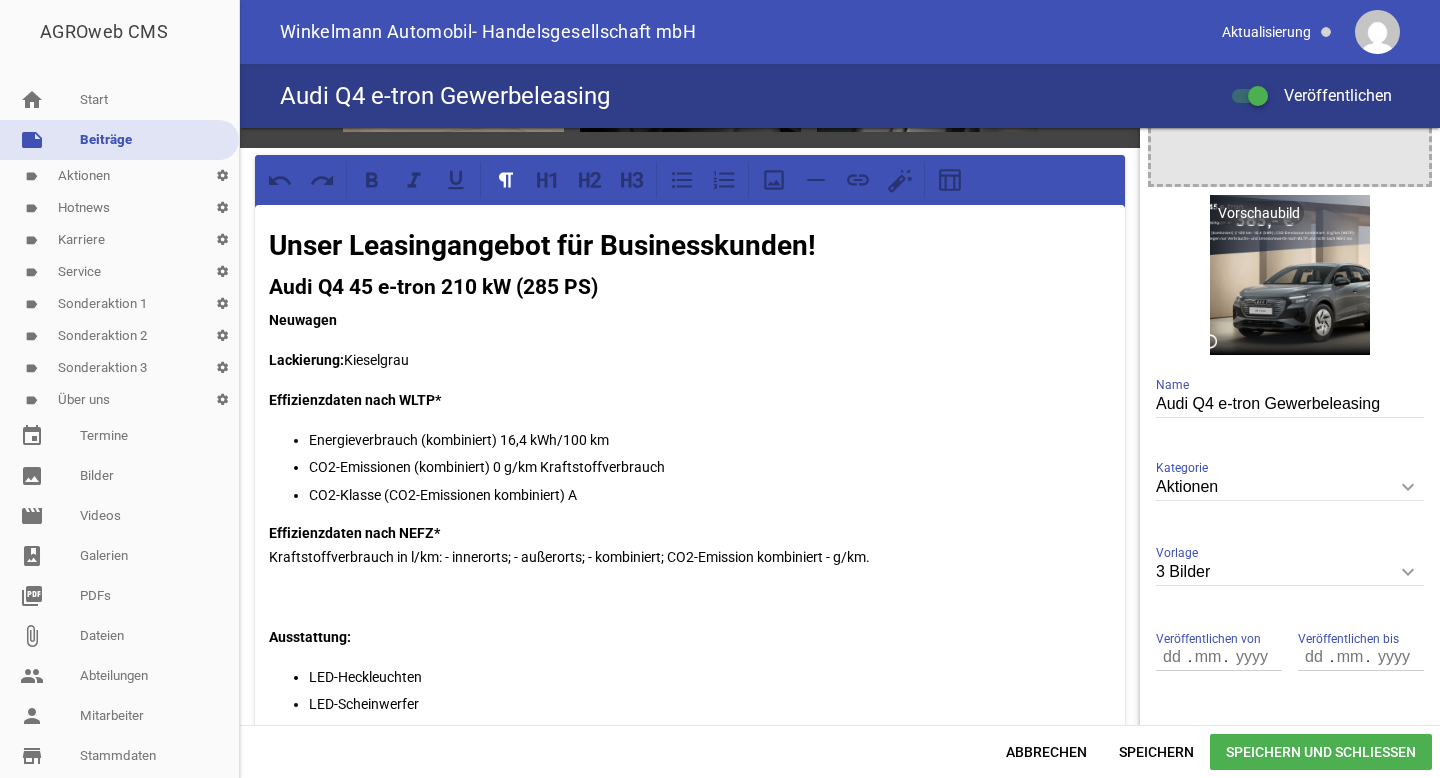 click on "CO2-Emissionen (kombiniert) 0 g/km Kraftstoffverbrauch" at bounding box center (710, 467) 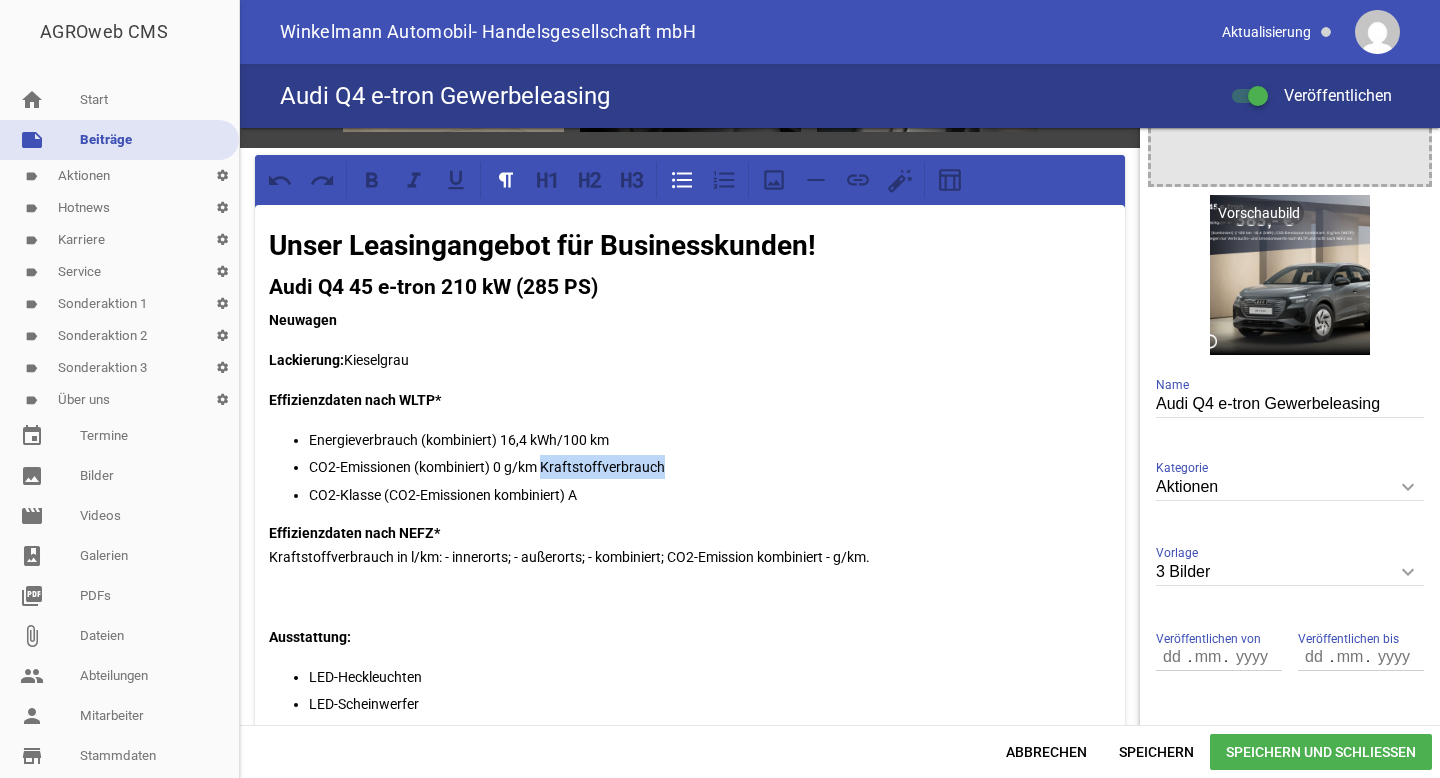click on "CO2-Emissionen (kombiniert) 0 g/km Kraftstoffverbrauch" at bounding box center (710, 467) 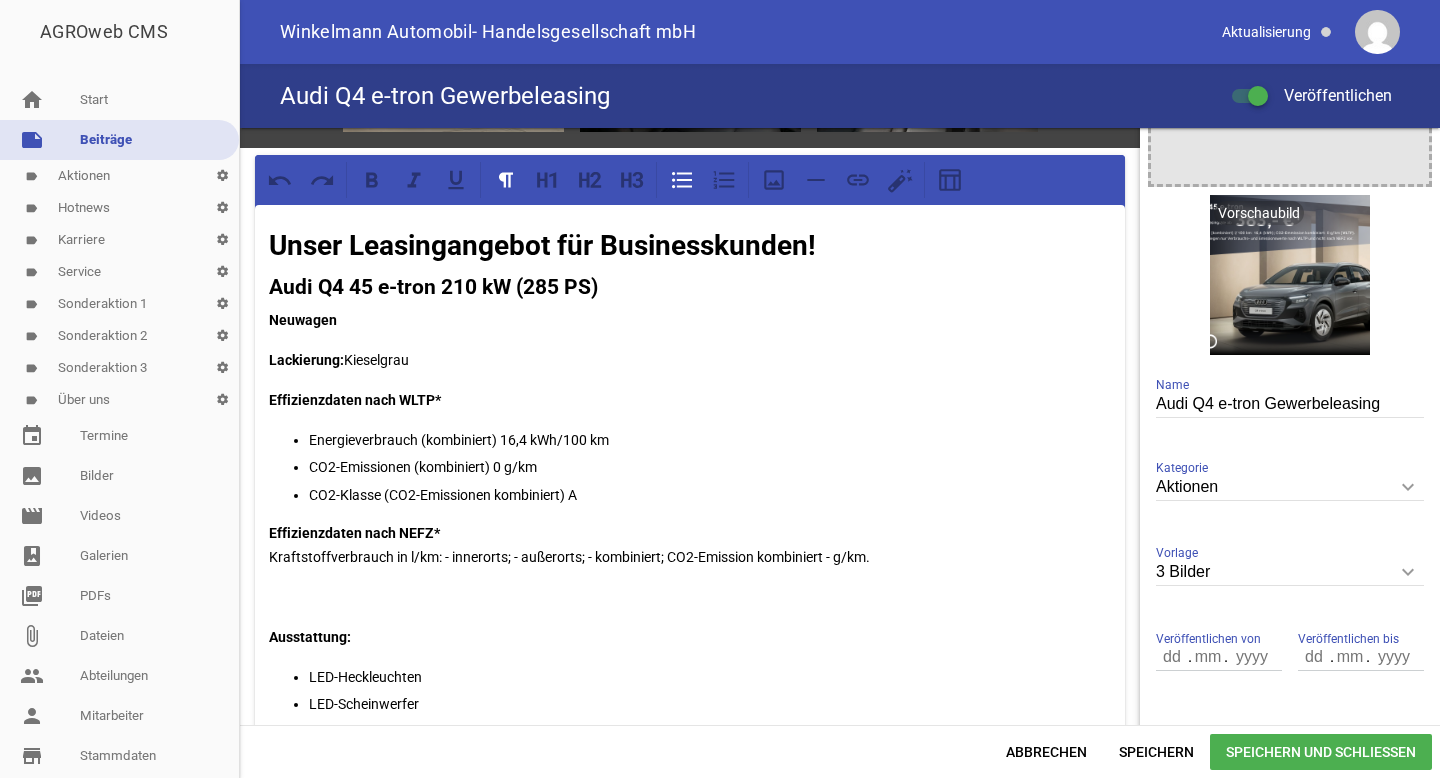 type 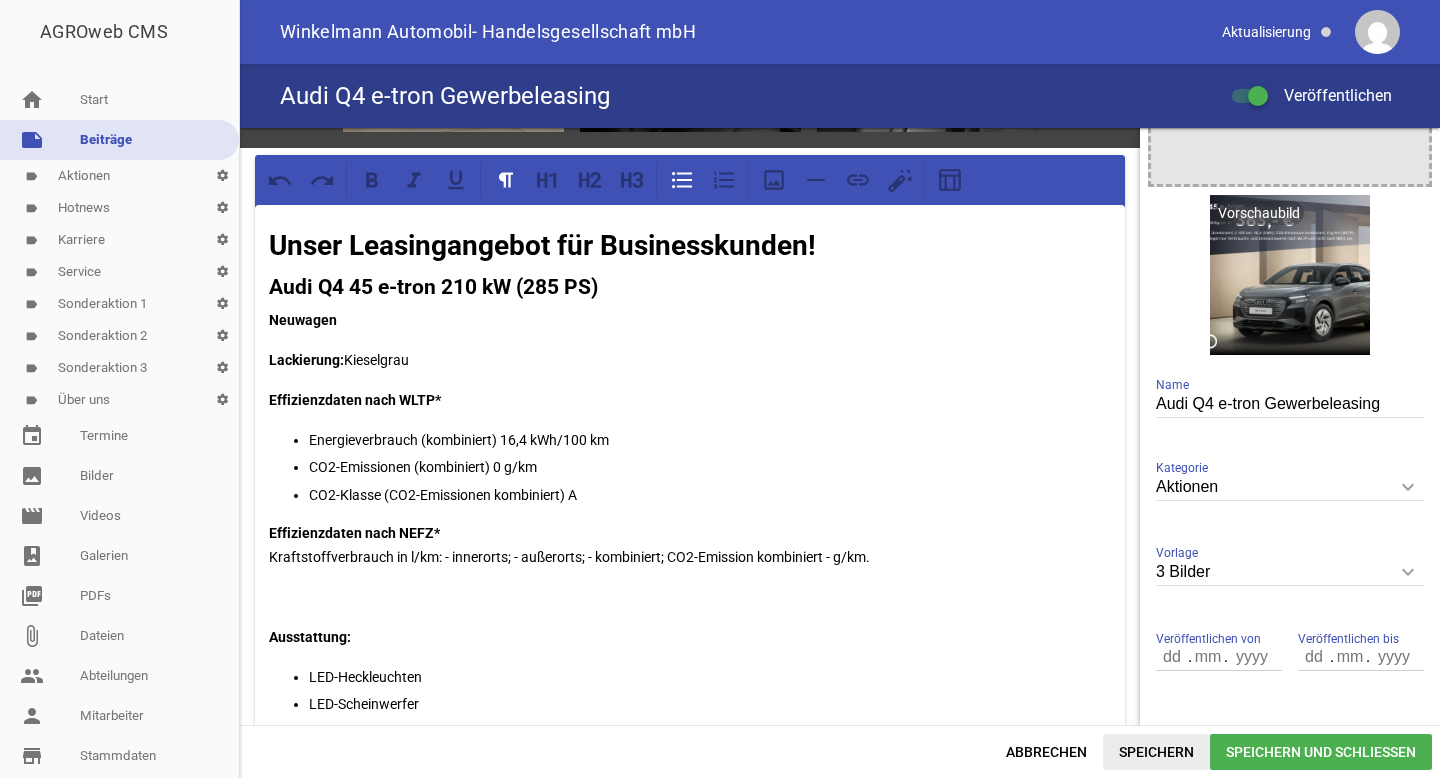 click on "Speichern" at bounding box center (1156, 752) 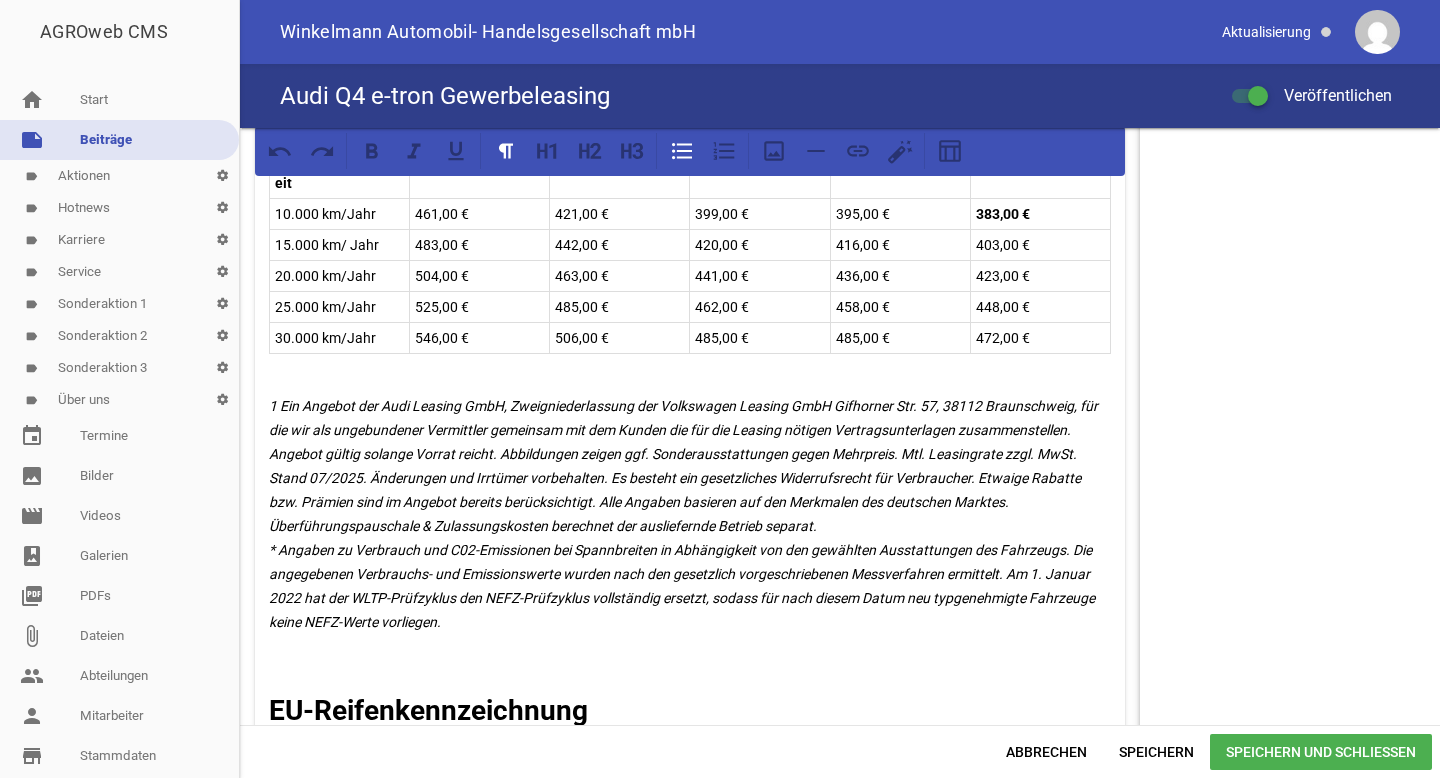 scroll, scrollTop: 1581, scrollLeft: 0, axis: vertical 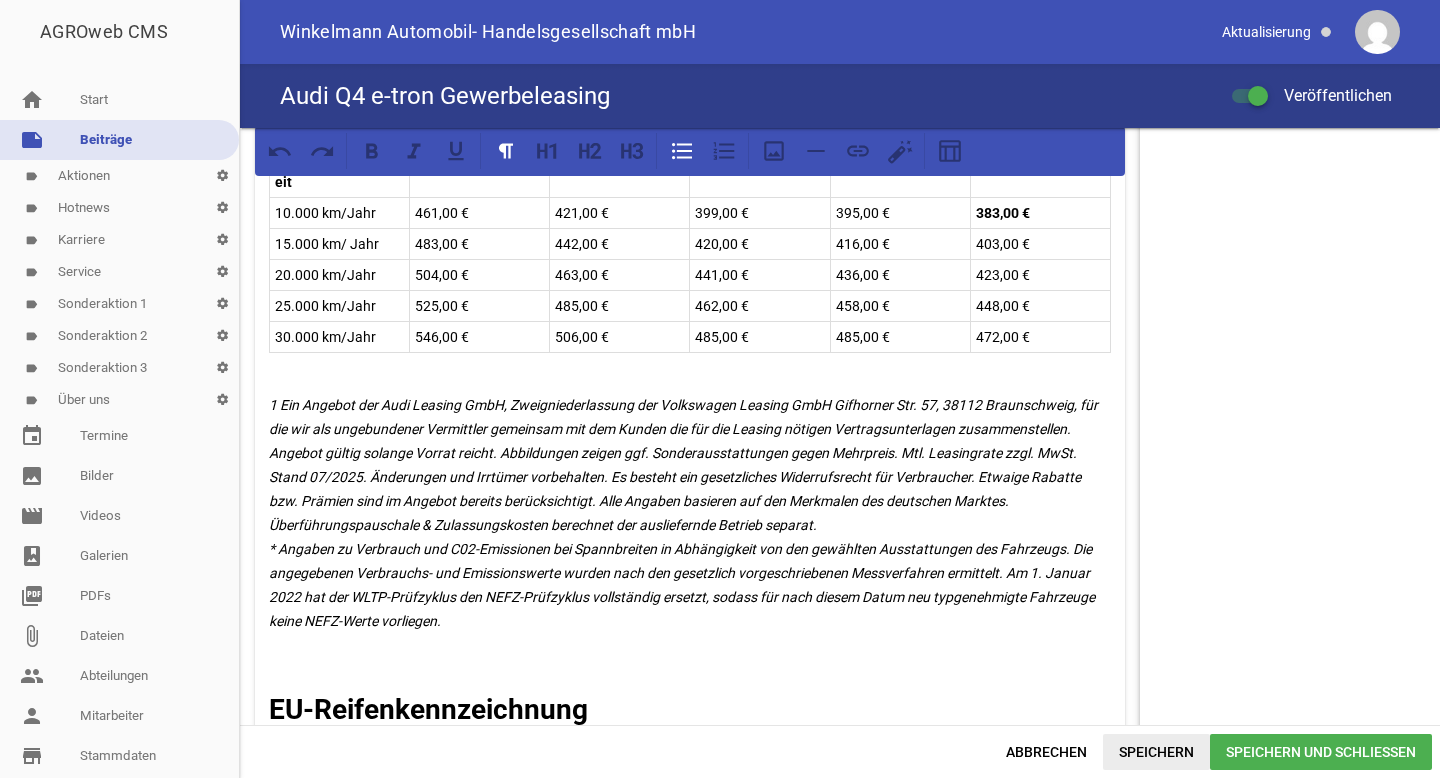 click on "Speichern" at bounding box center [1156, 752] 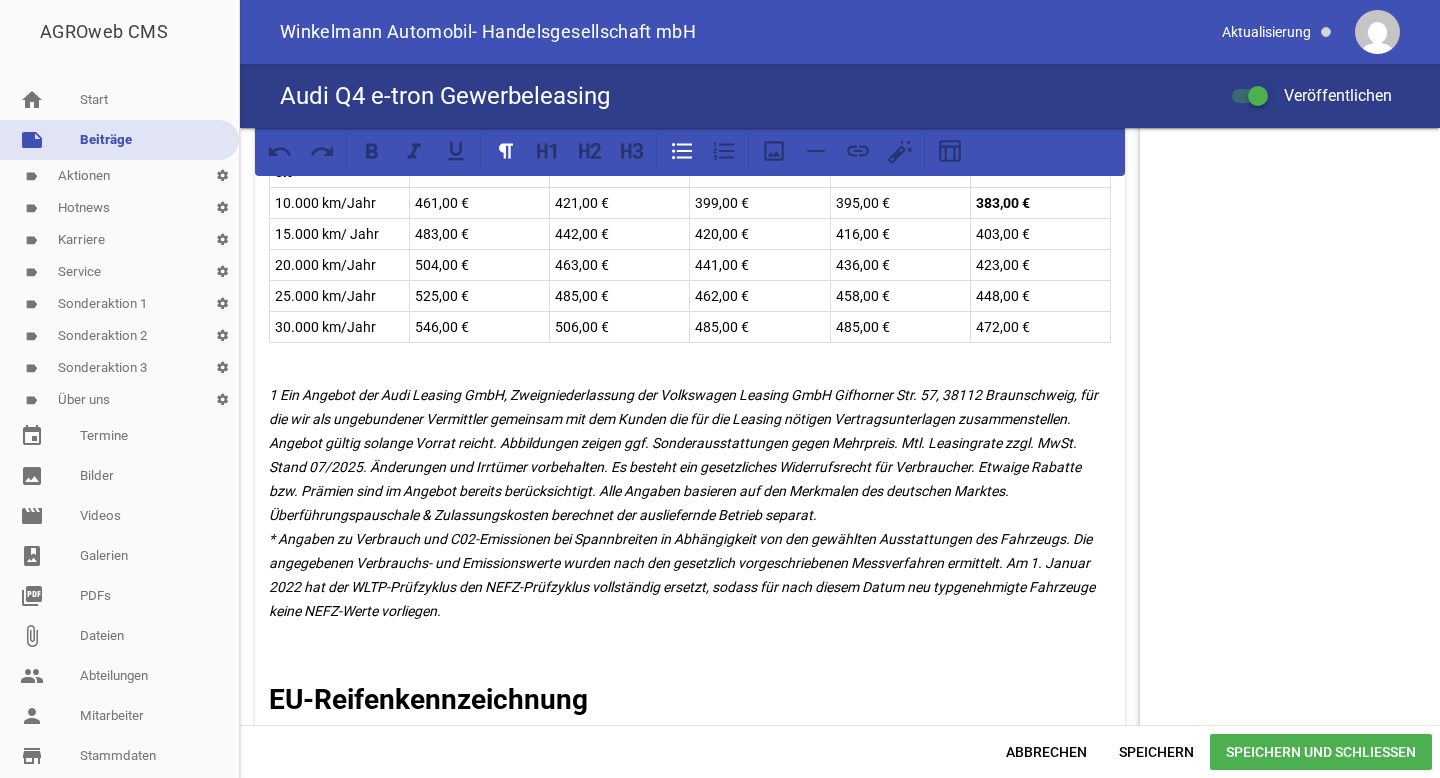 scroll, scrollTop: 1540, scrollLeft: 0, axis: vertical 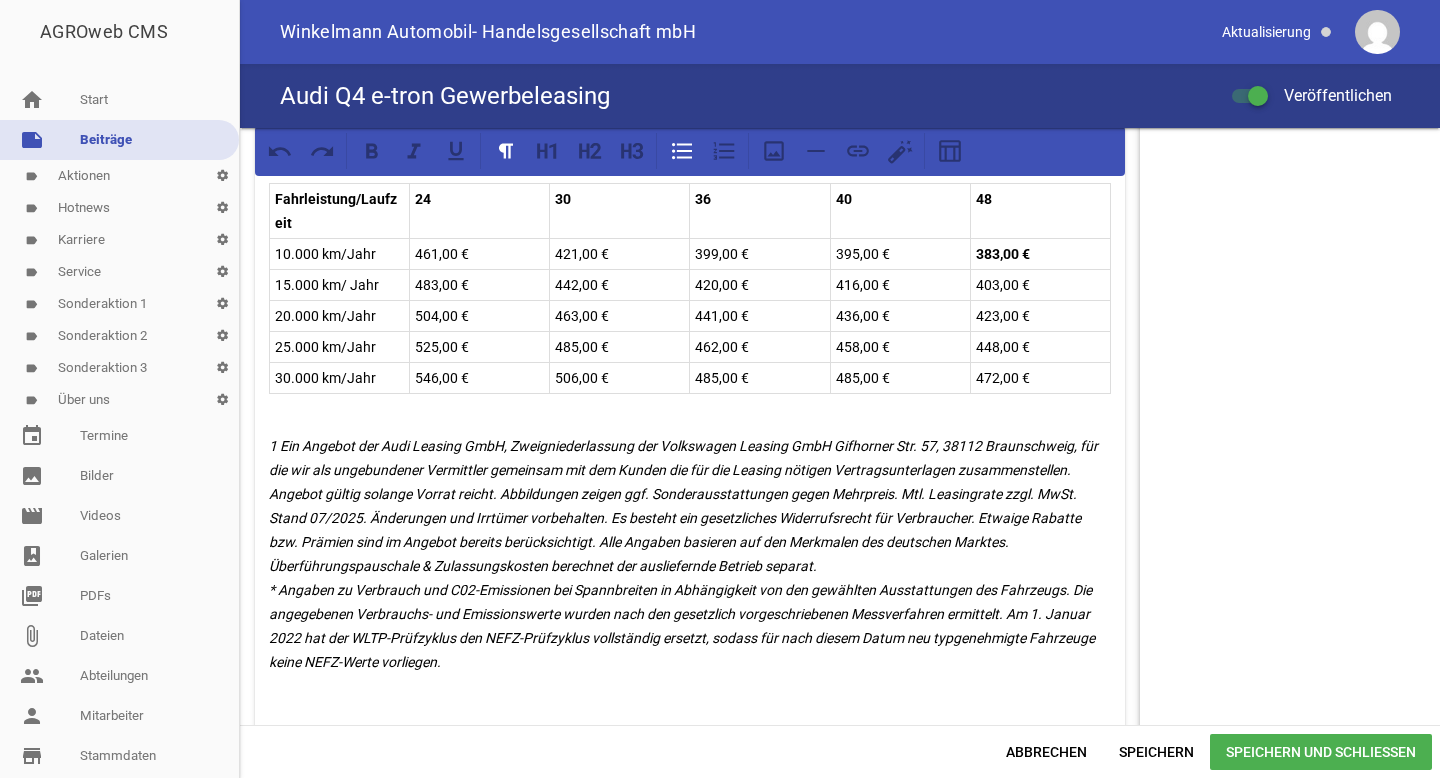 click on "Speichern und Schließen" at bounding box center [1321, 752] 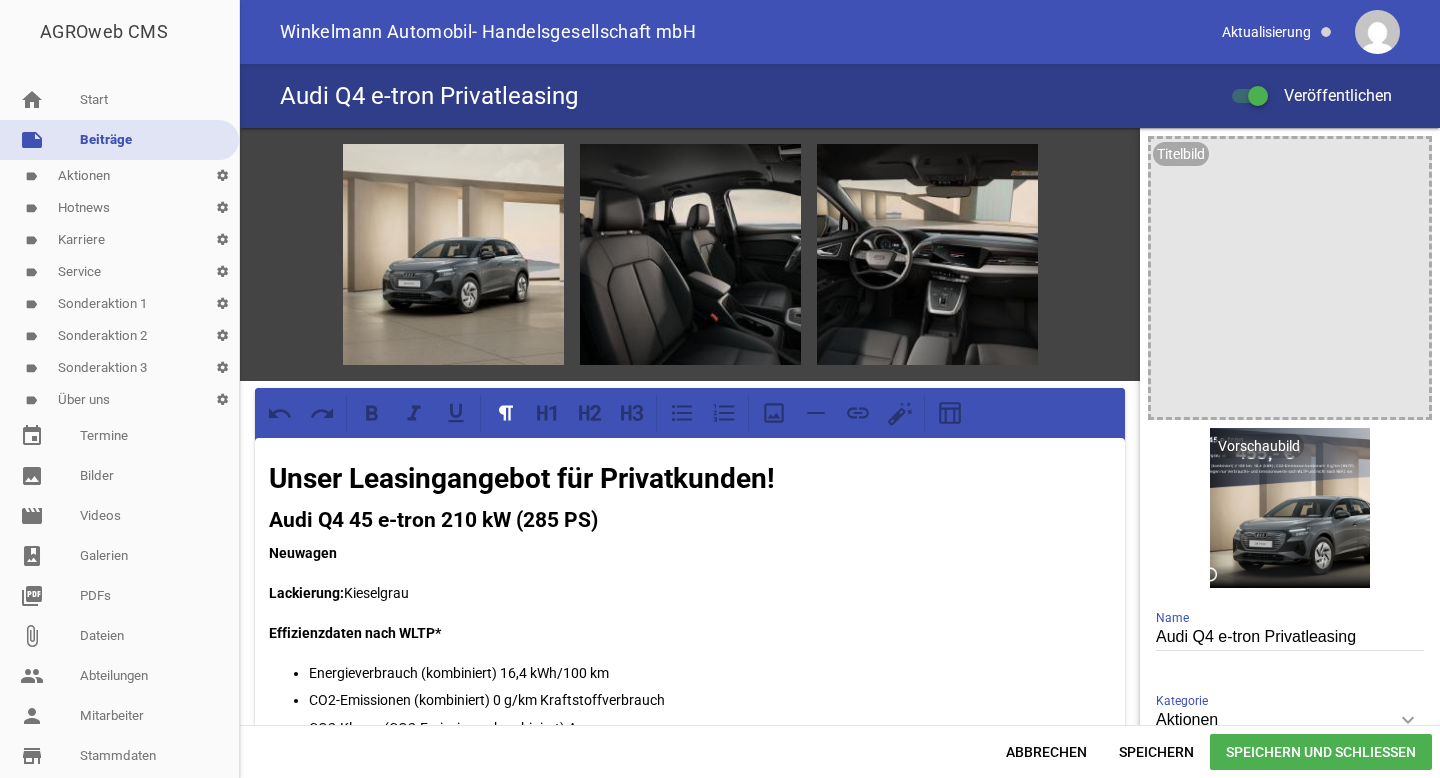 scroll, scrollTop: 0, scrollLeft: 0, axis: both 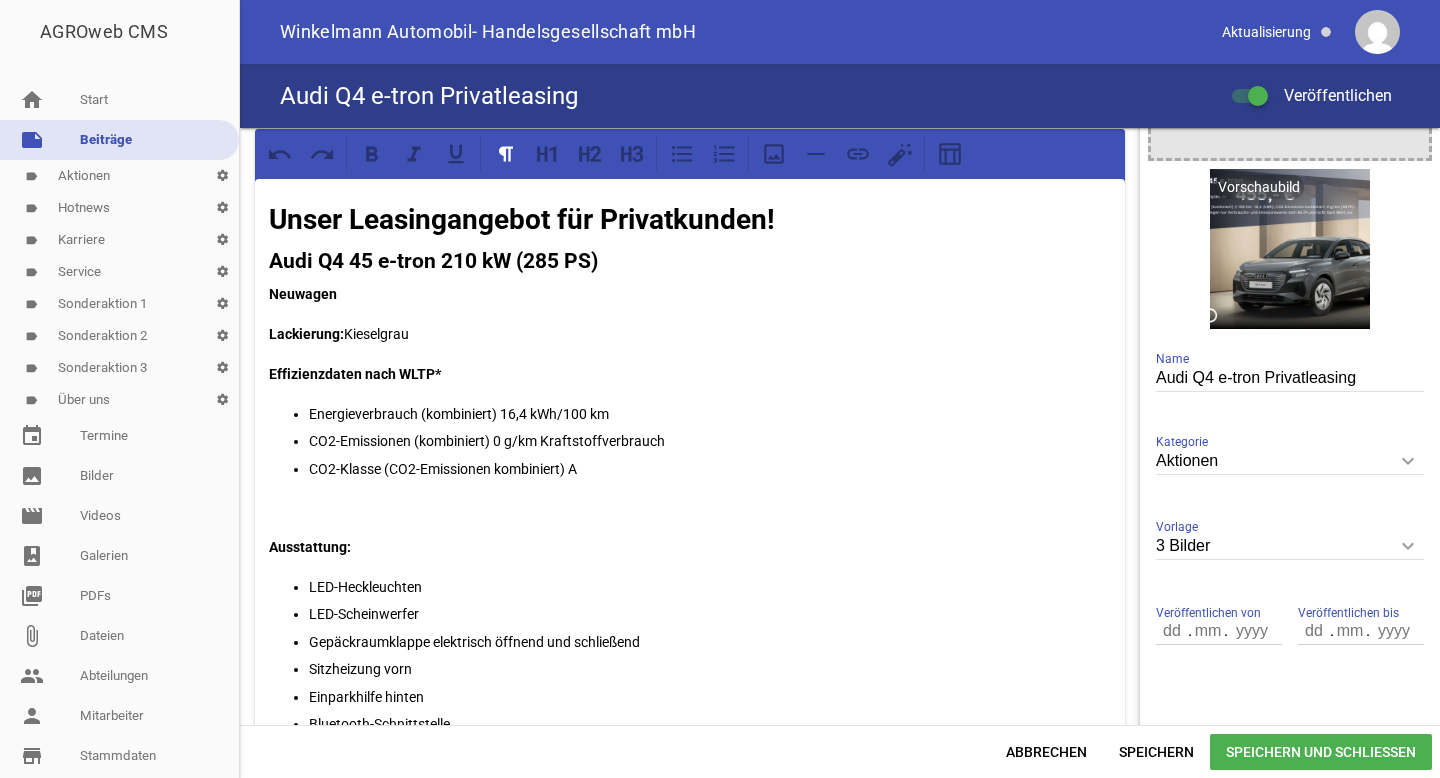 click at bounding box center [690, 507] 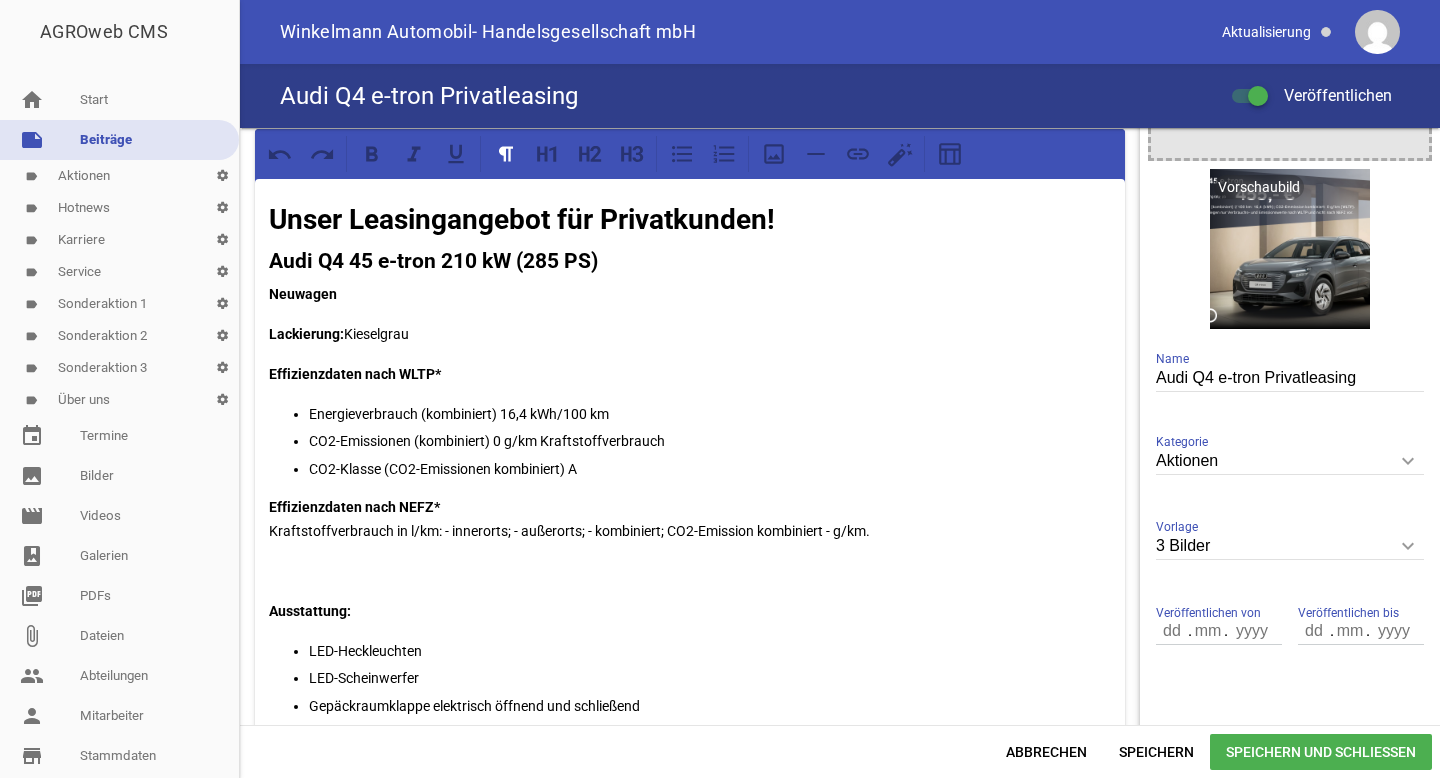 click on "CO2-Emissionen (kombiniert) 0 g/km Kraftstoffverbrauch" at bounding box center [710, 441] 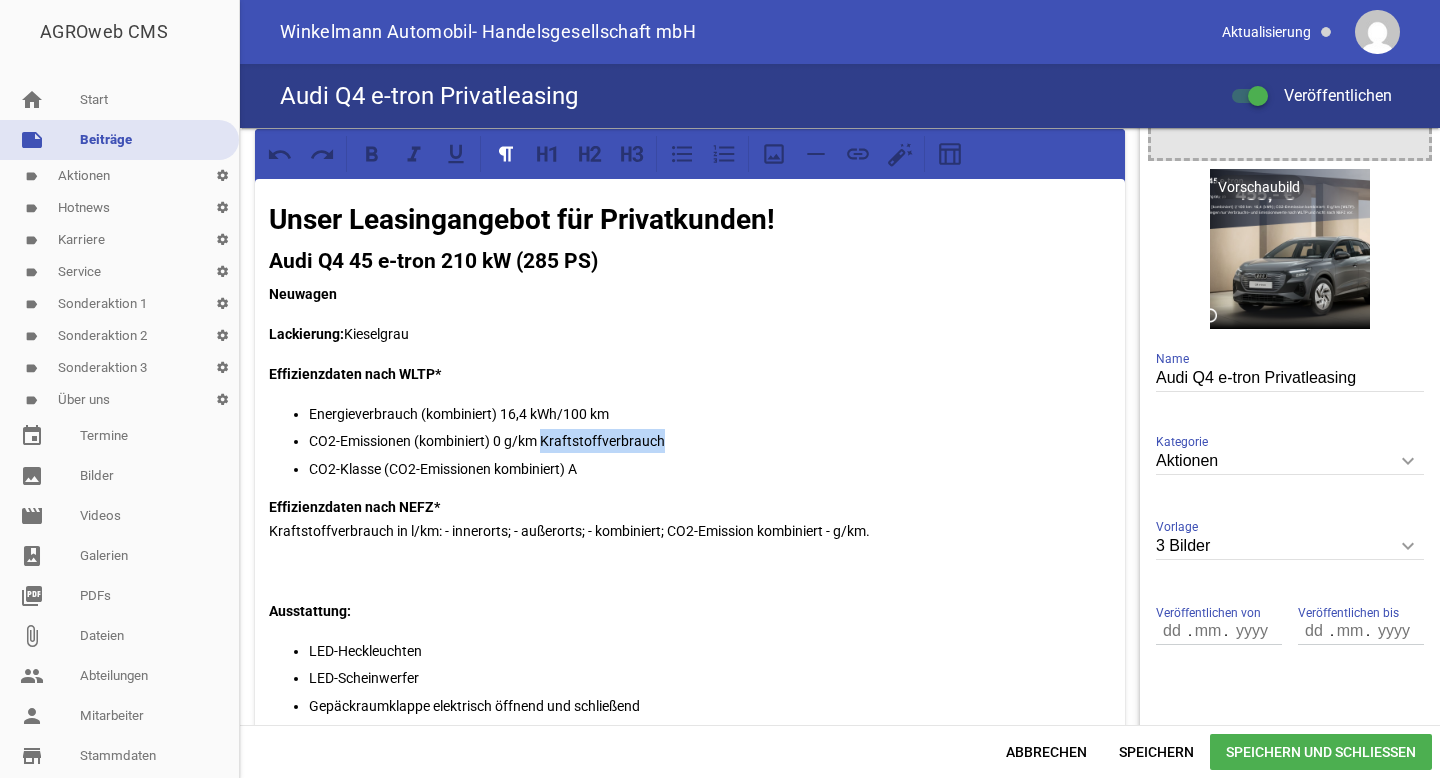 click on "CO2-Emissionen (kombiniert) 0 g/km Kraftstoffverbrauch" at bounding box center (710, 441) 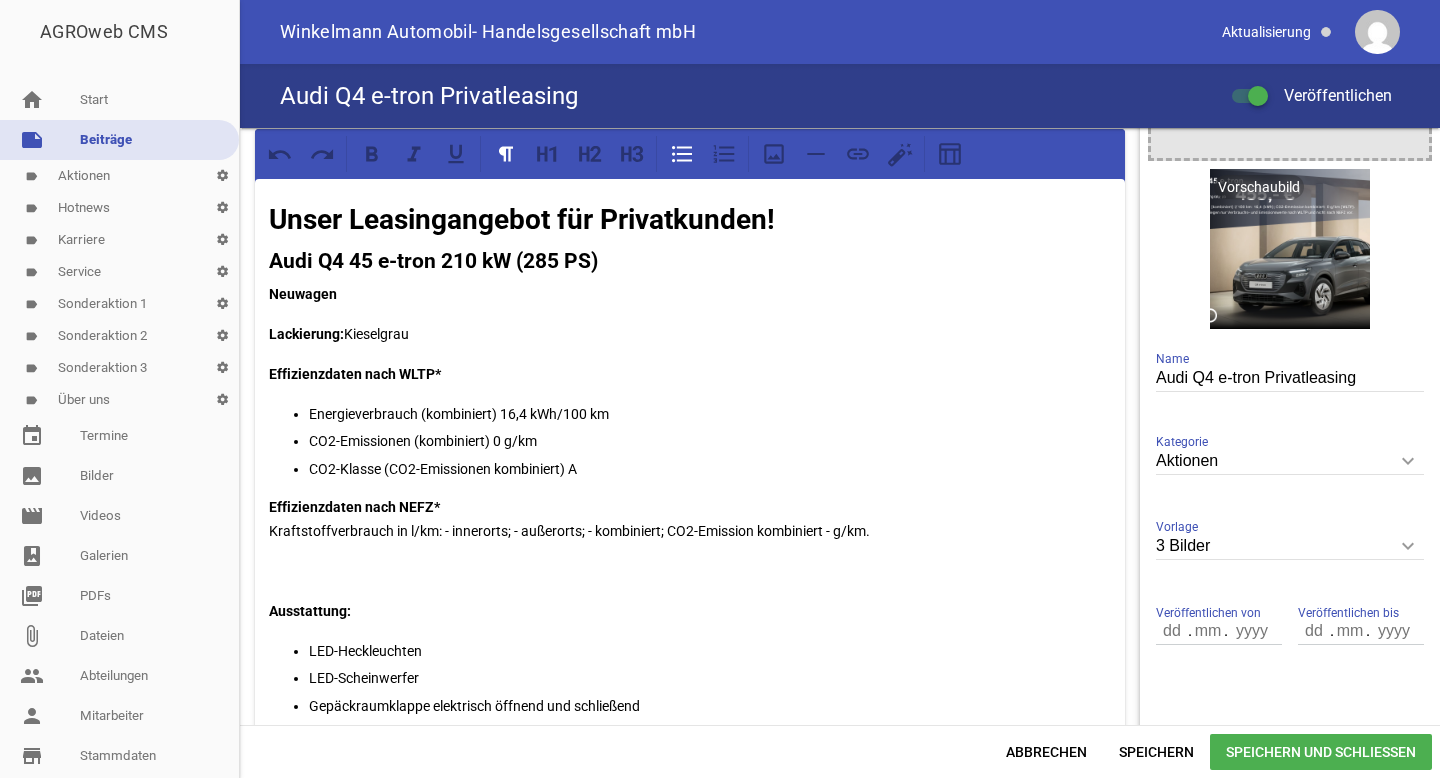 type 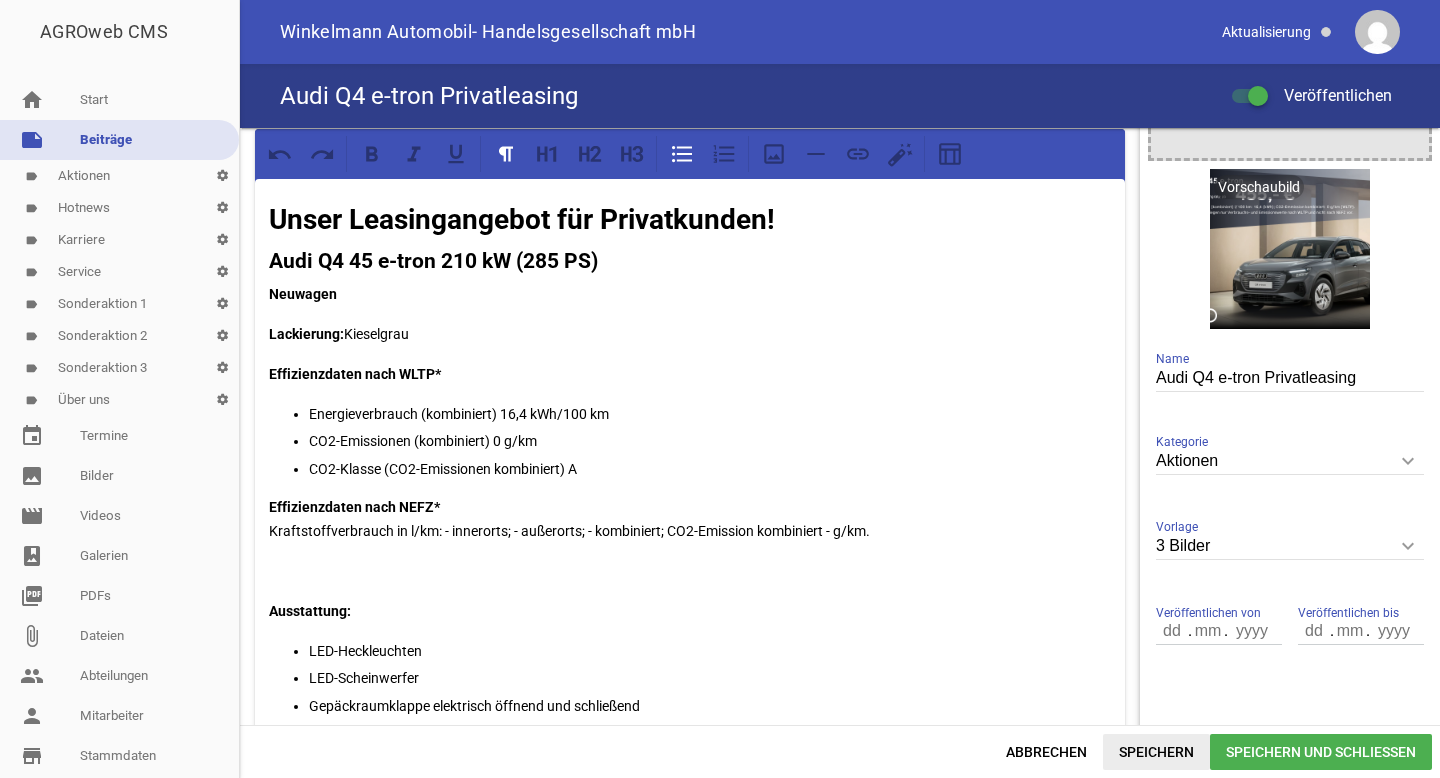 click on "Speichern" at bounding box center [1156, 752] 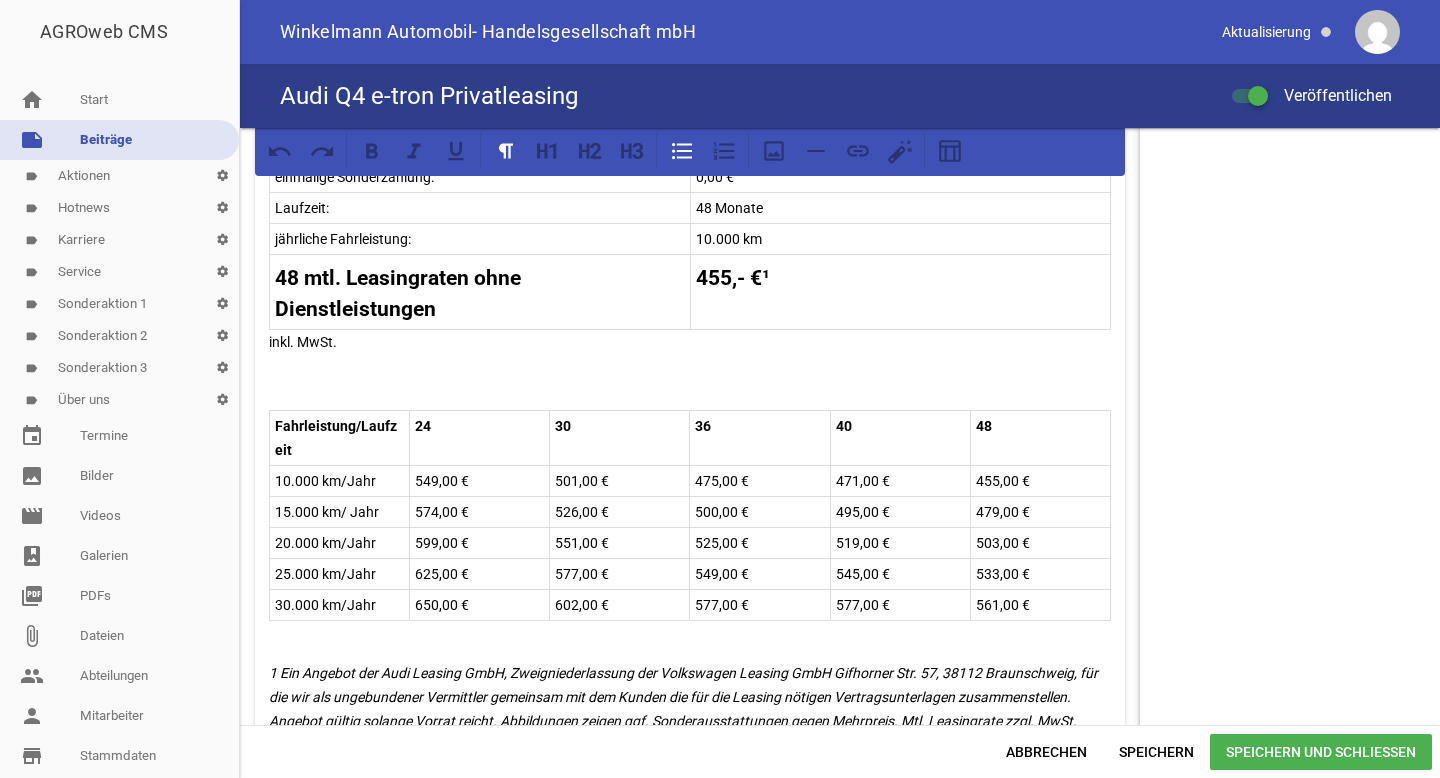 scroll, scrollTop: 1281, scrollLeft: 0, axis: vertical 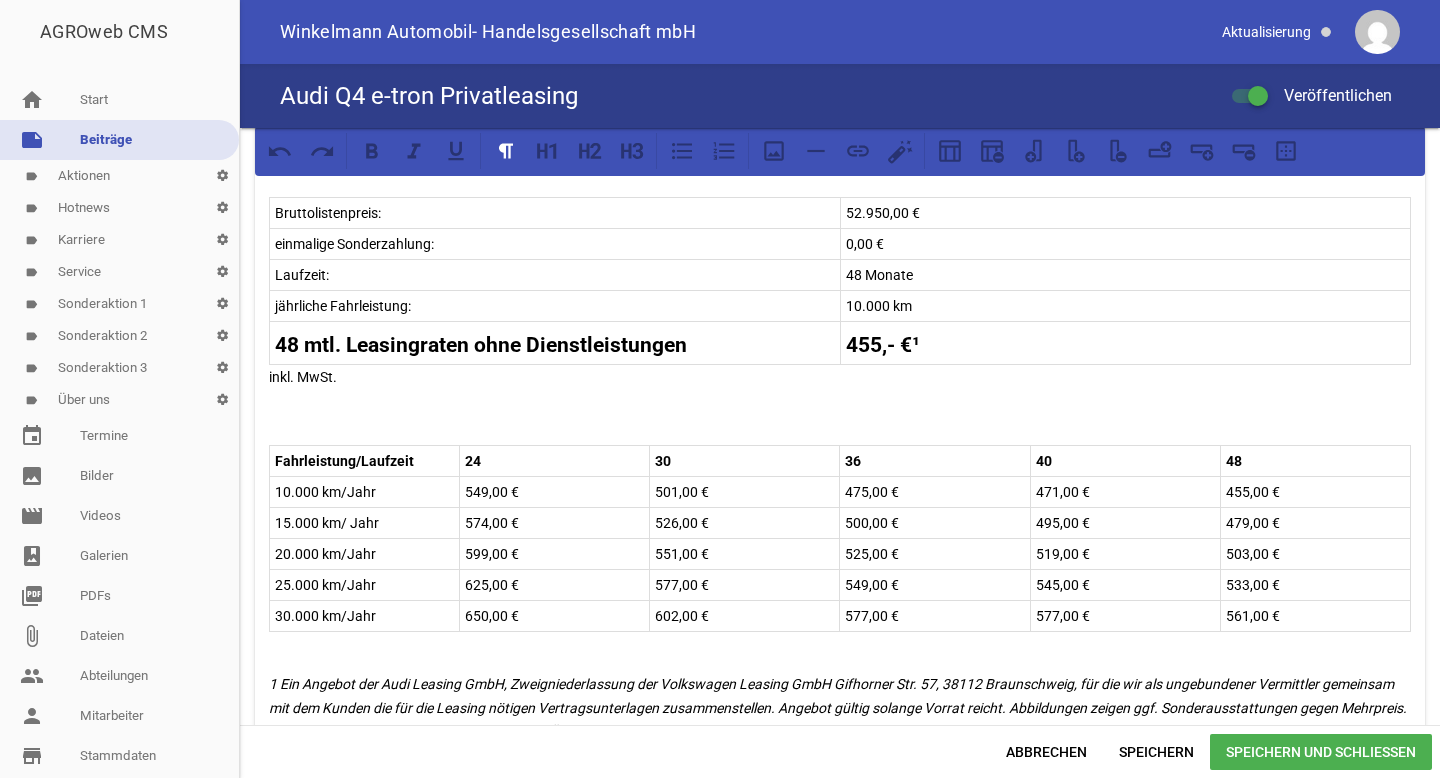 click on "Fahrleistung/Laufzeit 24 30 36 40 48 10.000 km/Jahr 549,00 € 501,00 € 475,00 € 471,00 € 455,00 € 15.000 km/ Jahr 574,00 € 526,00 € 500,00 € 495,00 € 479,00 € 20.000 km/Jahr 599,00 € 551,00 € 525,00 € 519,00 € 503,00 € 25.000 km/Jahr 625,00 € 577,00 € 549,00 € 545,00 € 533,00 € 30.000 km/Jahr 650,00 € 602,00 € 577,00 € 577,00 € 561,00 €" at bounding box center (840, 539) 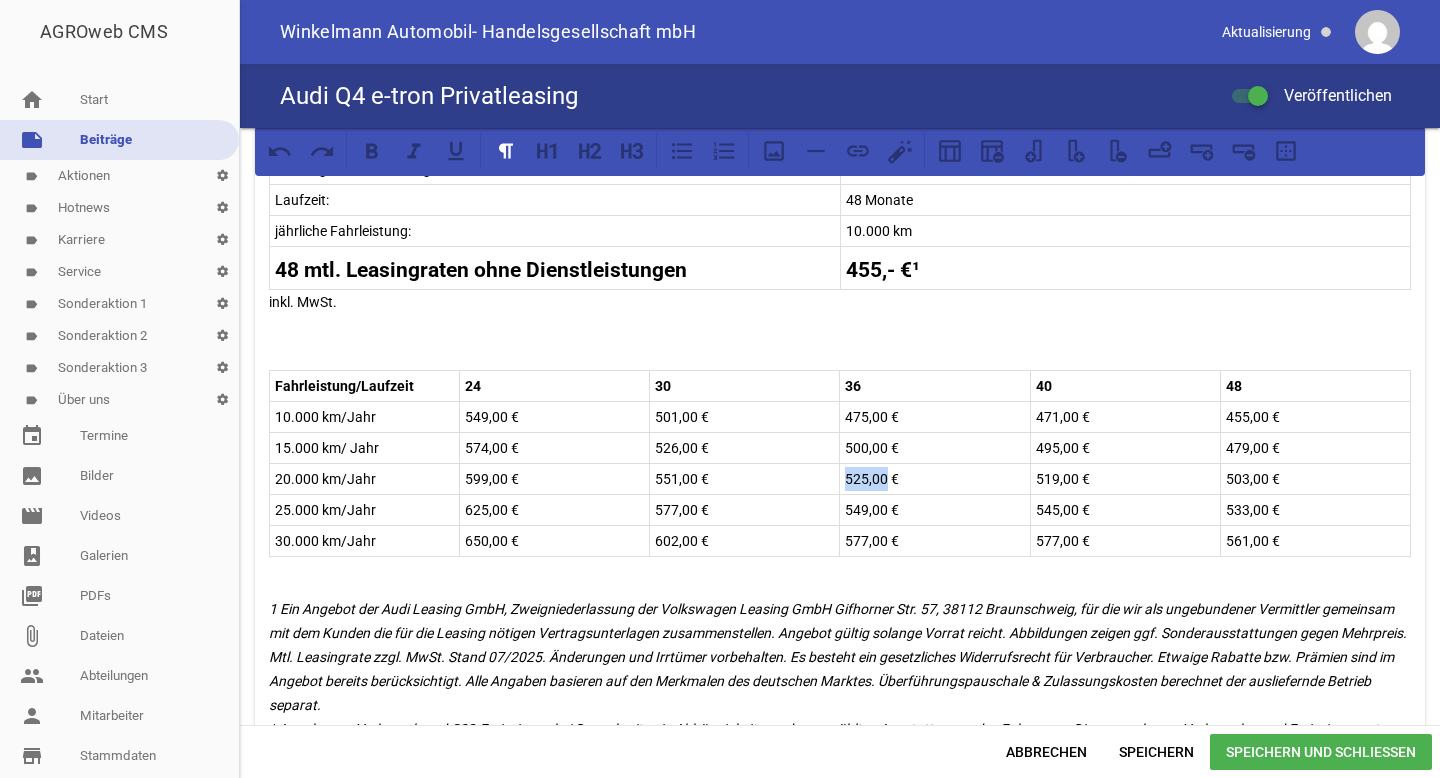 click on "525,00 €" at bounding box center [935, 479] 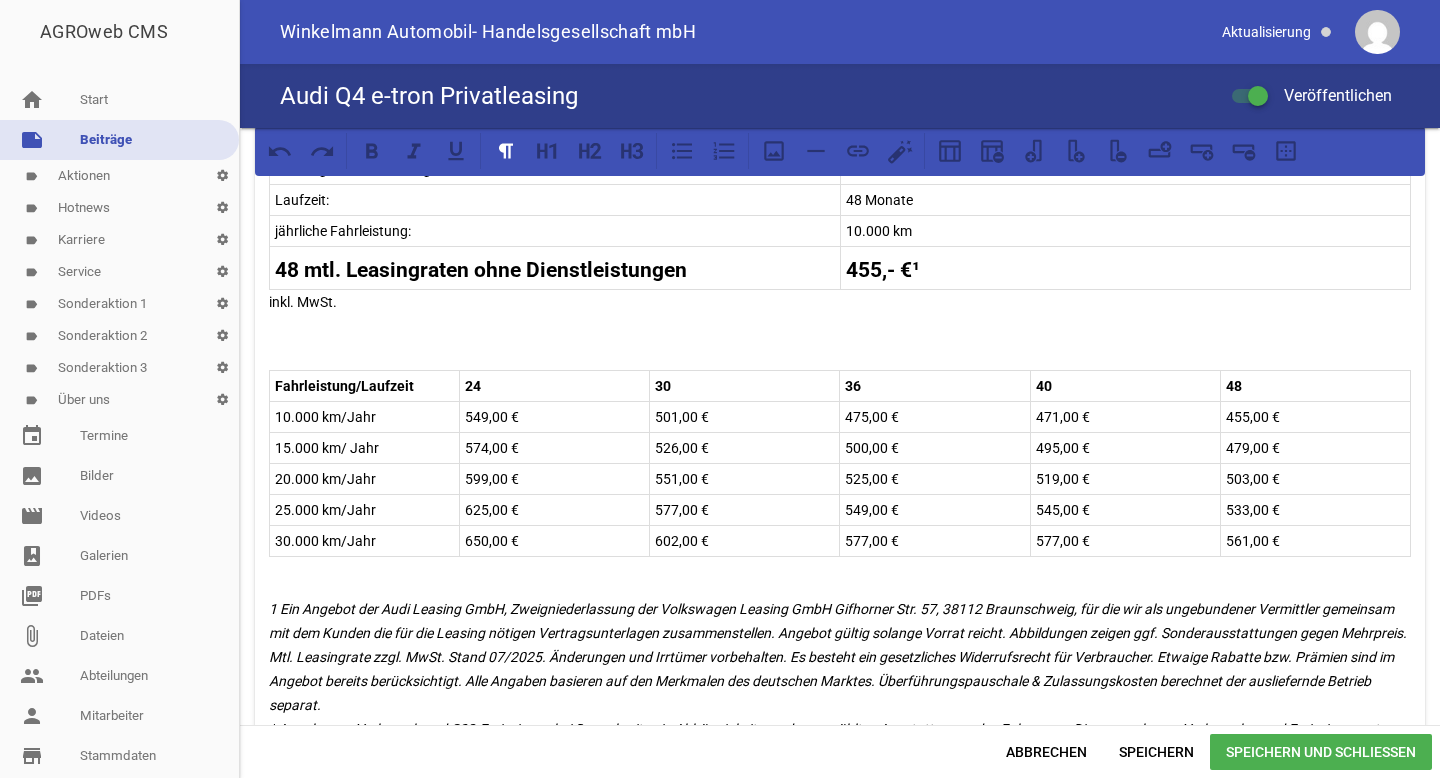 click on "455,00 €" at bounding box center (1315, 417) 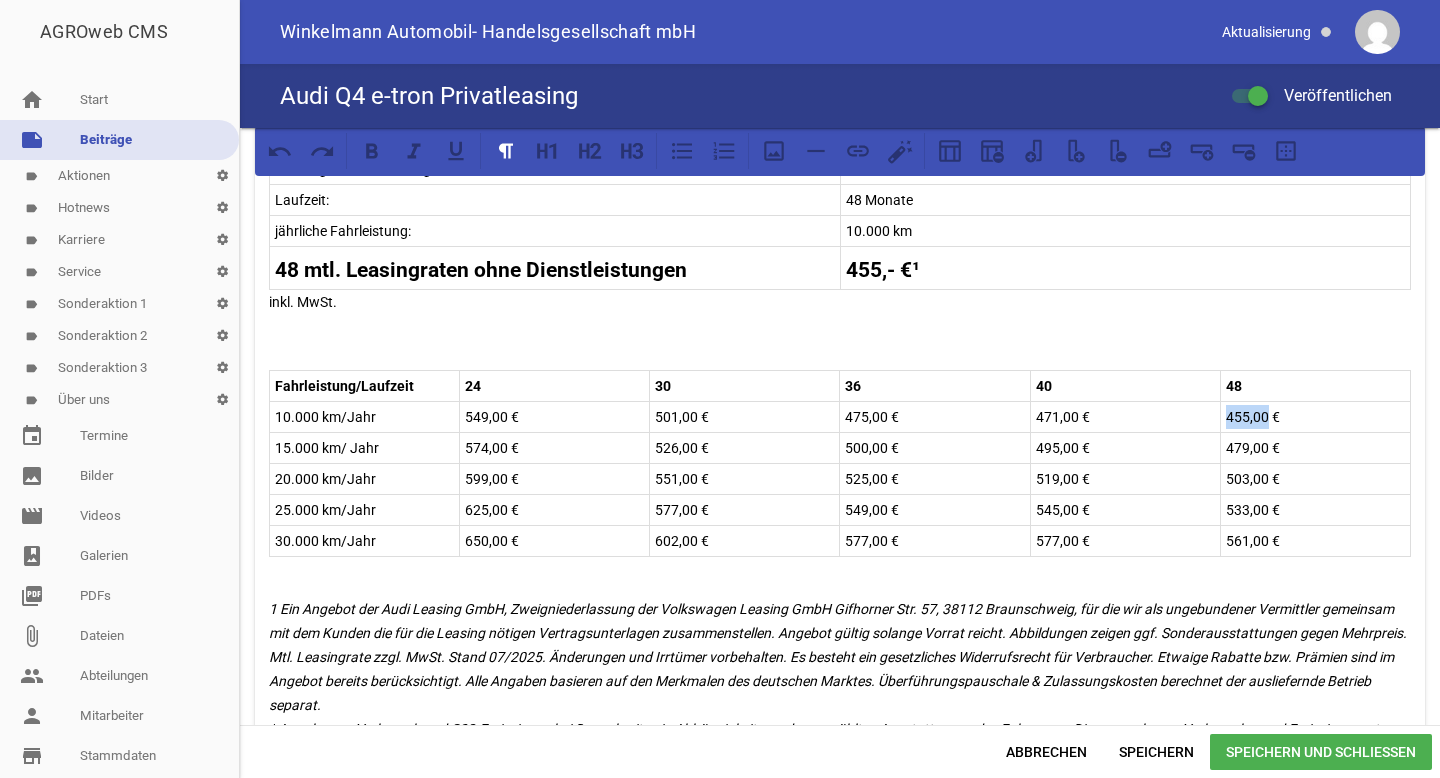 click on "455,00 €" at bounding box center [1315, 417] 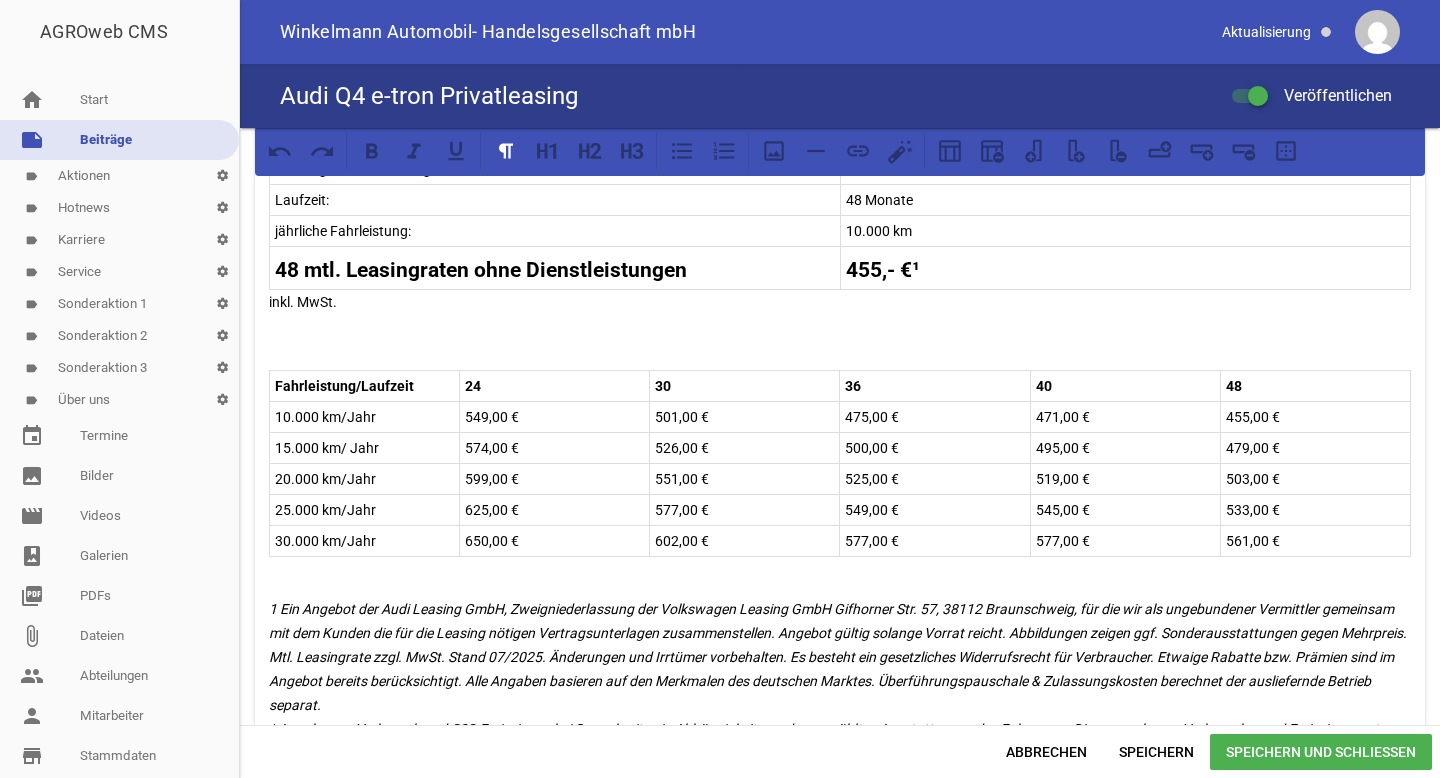 click on "455,00 €" at bounding box center [1315, 417] 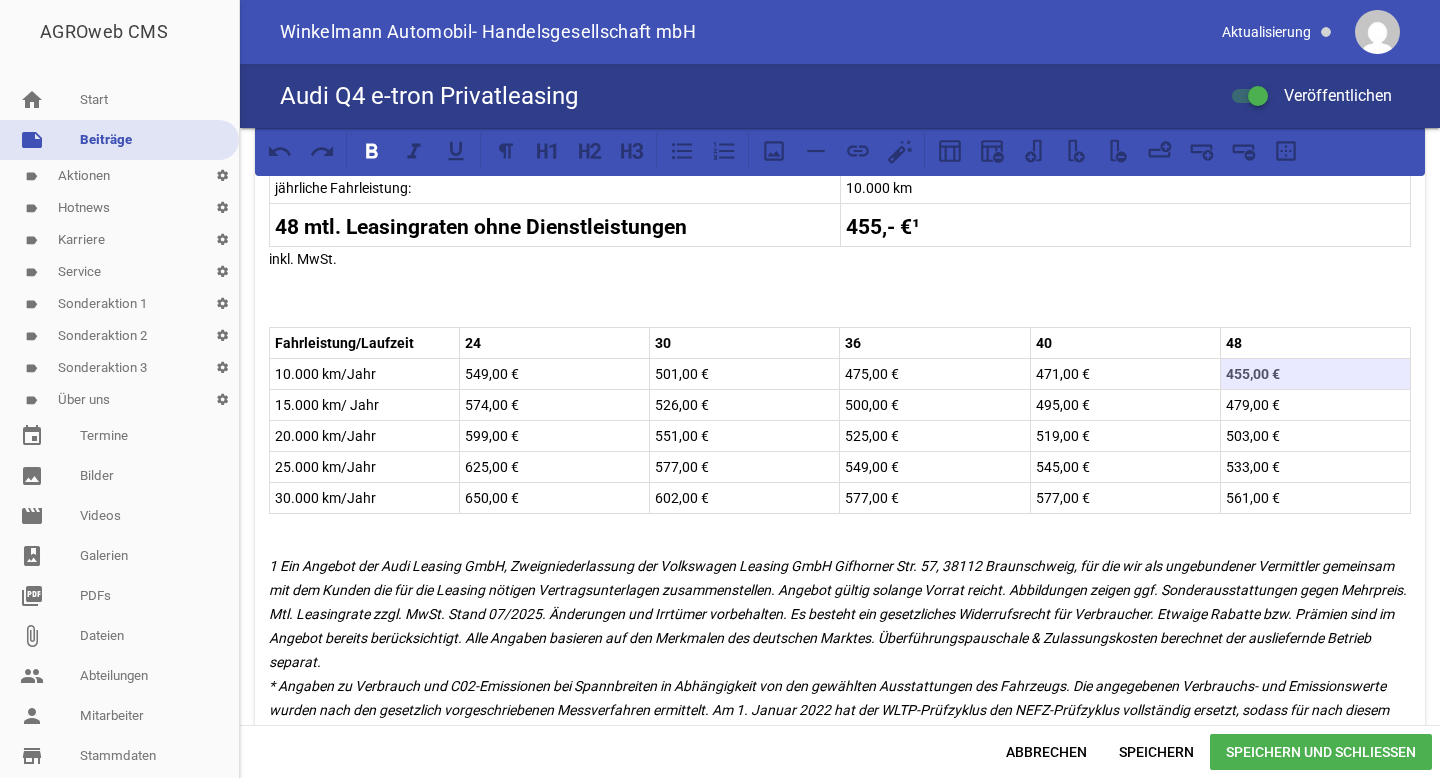scroll, scrollTop: 1401, scrollLeft: 0, axis: vertical 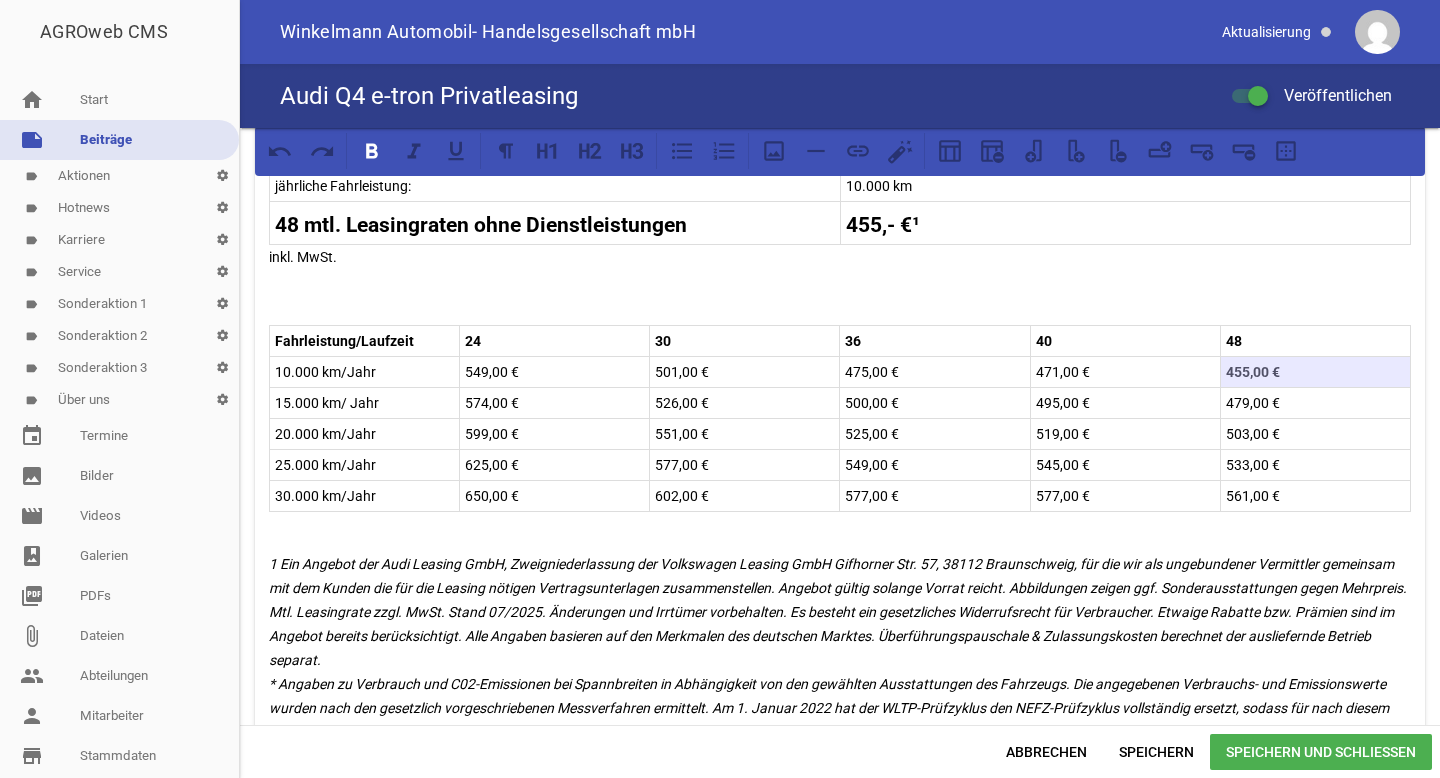 click on "1 Ein Angebot der Audi Leasing GmbH, Zweigniederlassung der Volkswagen Leasing GmbH Gifhorner Str. 57, 38112 Braunschweig, für die wir als ungebundener Vermittler gemeinsam mit dem Kunden die für die Leasing nötigen Vertragsunterlagen zusammenstellen. Angebot gültig solange Vorrat reicht. Abbildungen zeigen ggf. Sonderausstattungen gegen Mehrpreis. Mtl. Leasingrate zzgl. MwSt. Stand 07/2025. Änderungen und Irrtümer vorbehalten. Es besteht ein gesetzliches Widerrufsrecht für Verbraucher. Etwaige Rabatte bzw. Prämien sind im Angebot bereits berücksichtigt. Alle Angaben basieren auf den Merkmalen des deutschen Marktes. Überführungspauschale & Zulassungskosten berechnet der ausliefernde Betrieb separat." at bounding box center (839, 648) 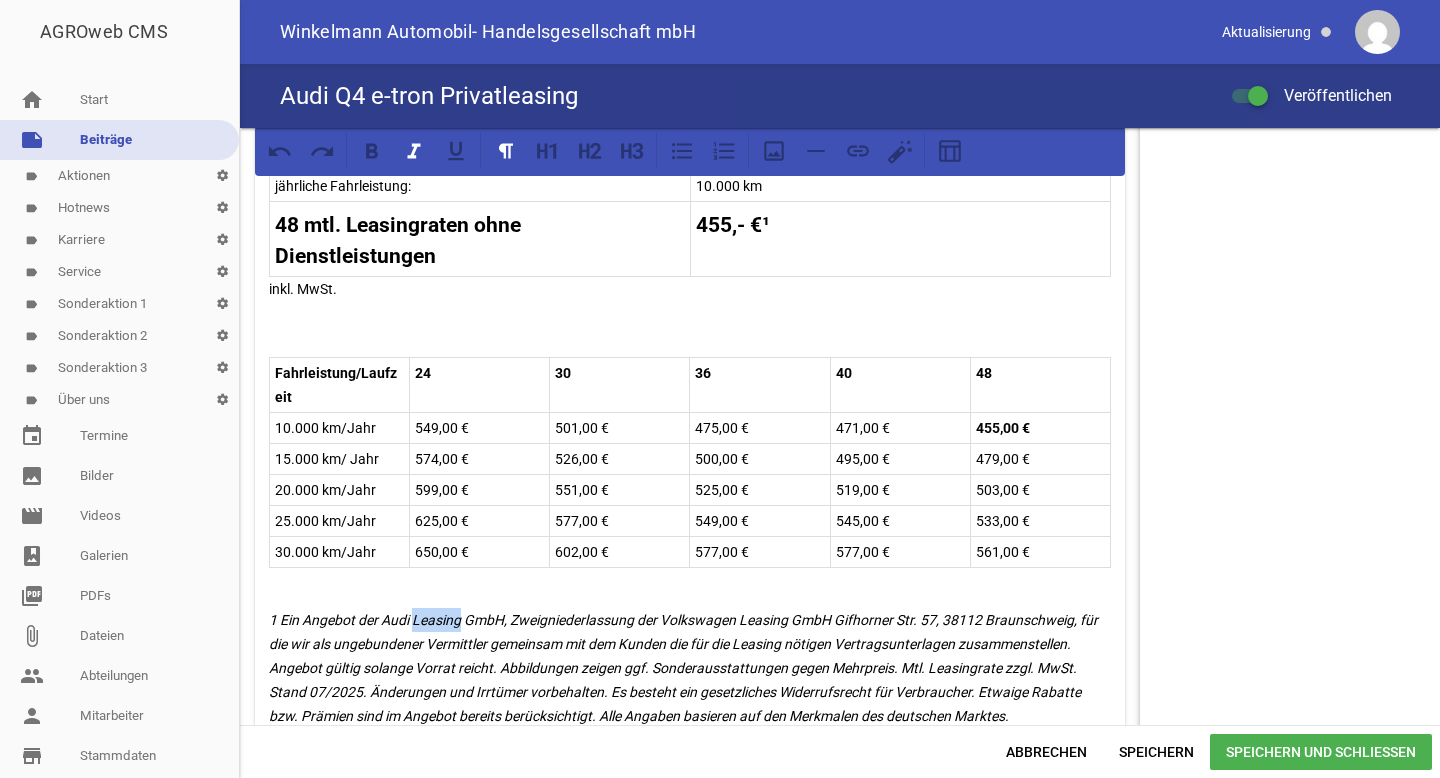click on "1 Ein Angebot der Audi Leasing GmbH, Zweigniederlassung der Volkswagen Leasing GmbH Gifhorner Str. 57, 38112 Braunschweig, für die wir als ungebundener Vermittler gemeinsam mit dem Kunden die für die Leasing nötigen Vertragsunterlagen zusammenstellen. Angebot gültig solange Vorrat reicht. Abbildungen zeigen ggf. Sonderausstattungen gegen Mehrpreis. Mtl. Leasingrate zzgl. MwSt. Stand 07/2025. Änderungen und Irrtümer vorbehalten. Es besteht ein gesetzliches Widerrufsrecht für Verbraucher. Etwaige Rabatte bzw. Prämien sind im Angebot bereits berücksichtigt. Alle Angaben basieren auf den Merkmalen des deutschen Marktes. Überführungspauschale & Zulassungskosten berechnet der ausliefernde Betrieb separat." at bounding box center (685, 728) 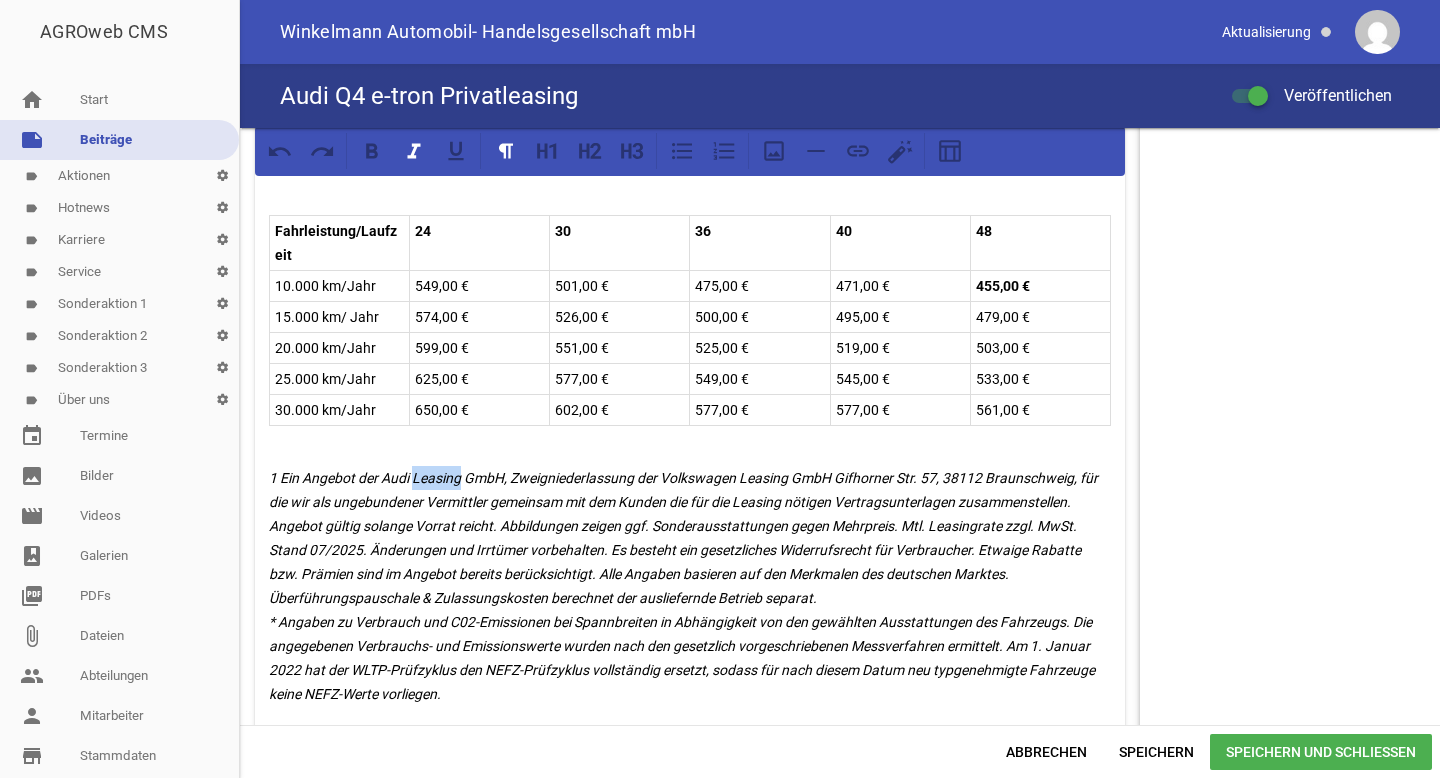 scroll, scrollTop: 1473, scrollLeft: 0, axis: vertical 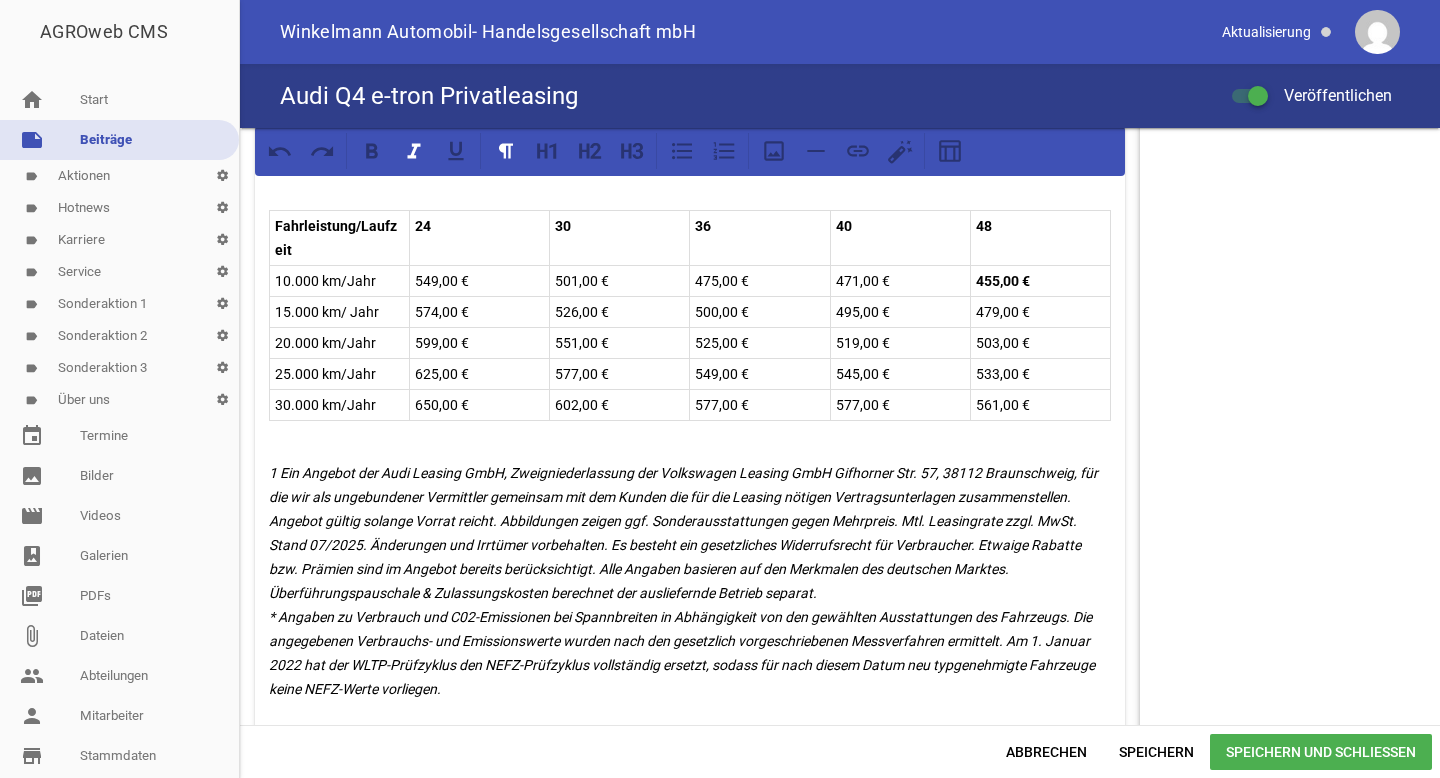 click on "1 Ein Angebot der Audi Leasing GmbH, Zweigniederlassung der Volkswagen Leasing GmbH Gifhorner Str. 57, 38112 Braunschweig, für die wir als ungebundener Vermittler gemeinsam mit dem Kunden die für die Leasing nötigen Vertragsunterlagen zusammenstellen. Angebot gültig solange Vorrat reicht. Abbildungen zeigen ggf. Sonderausstattungen gegen Mehrpreis. Mtl. Leasingrate zzgl. MwSt. Stand 07/2025. Änderungen und Irrtümer vorbehalten. Es besteht ein gesetzliches Widerrufsrecht für Verbraucher. Etwaige Rabatte bzw. Prämien sind im Angebot bereits berücksichtigt. Alle Angaben basieren auf den Merkmalen des deutschen Marktes. Überführungspauschale & Zulassungskosten berechnet der ausliefernde Betrieb separat." at bounding box center [685, 581] 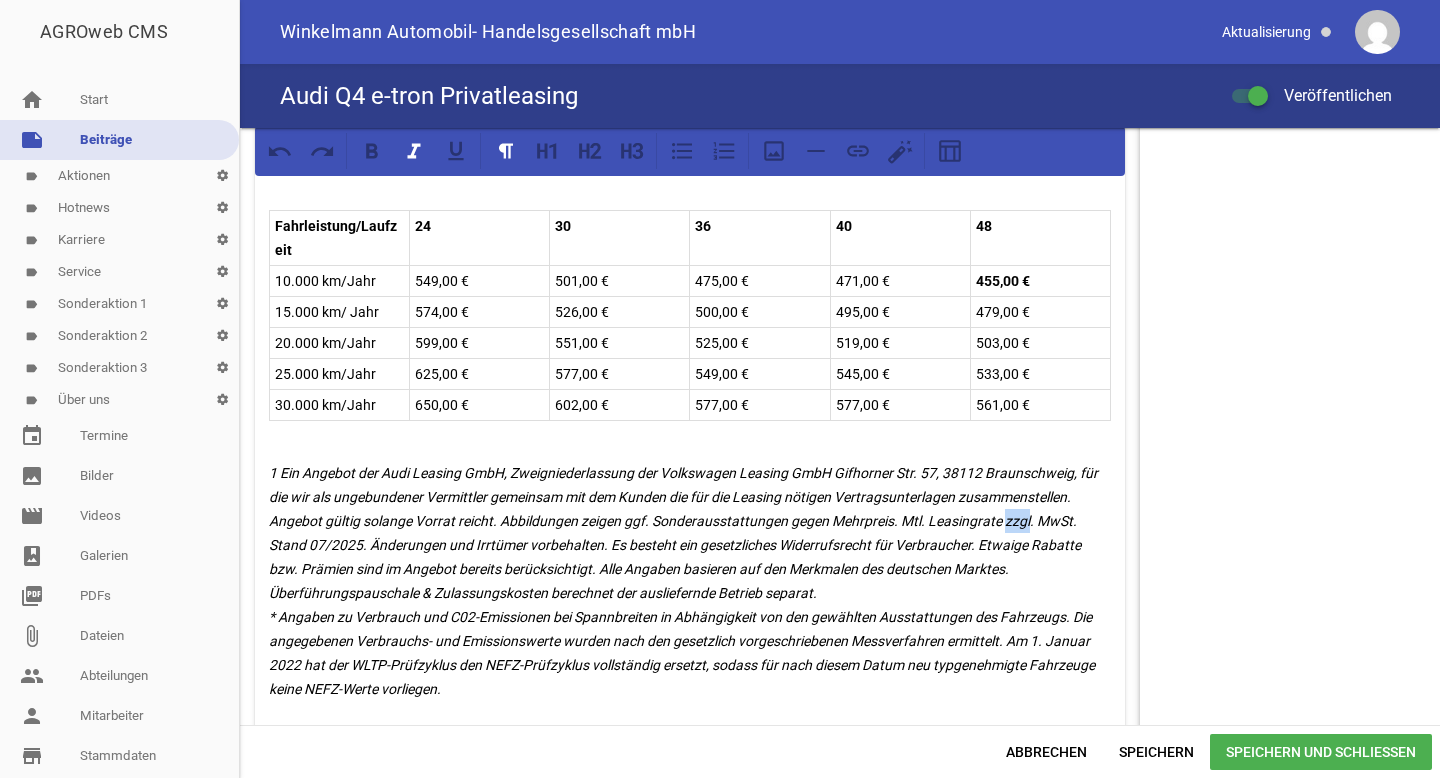 click on "1 Ein Angebot der Audi Leasing GmbH, Zweigniederlassung der Volkswagen Leasing GmbH Gifhorner Str. 57, 38112 Braunschweig, für die wir als ungebundener Vermittler gemeinsam mit dem Kunden die für die Leasing nötigen Vertragsunterlagen zusammenstellen. Angebot gültig solange Vorrat reicht. Abbildungen zeigen ggf. Sonderausstattungen gegen Mehrpreis. Mtl. Leasingrate zzgl. MwSt. Stand 07/2025. Änderungen und Irrtümer vorbehalten. Es besteht ein gesetzliches Widerrufsrecht für Verbraucher. Etwaige Rabatte bzw. Prämien sind im Angebot bereits berücksichtigt. Alle Angaben basieren auf den Merkmalen des deutschen Marktes. Überführungspauschale & Zulassungskosten berechnet der ausliefernde Betrieb separat." at bounding box center [685, 581] 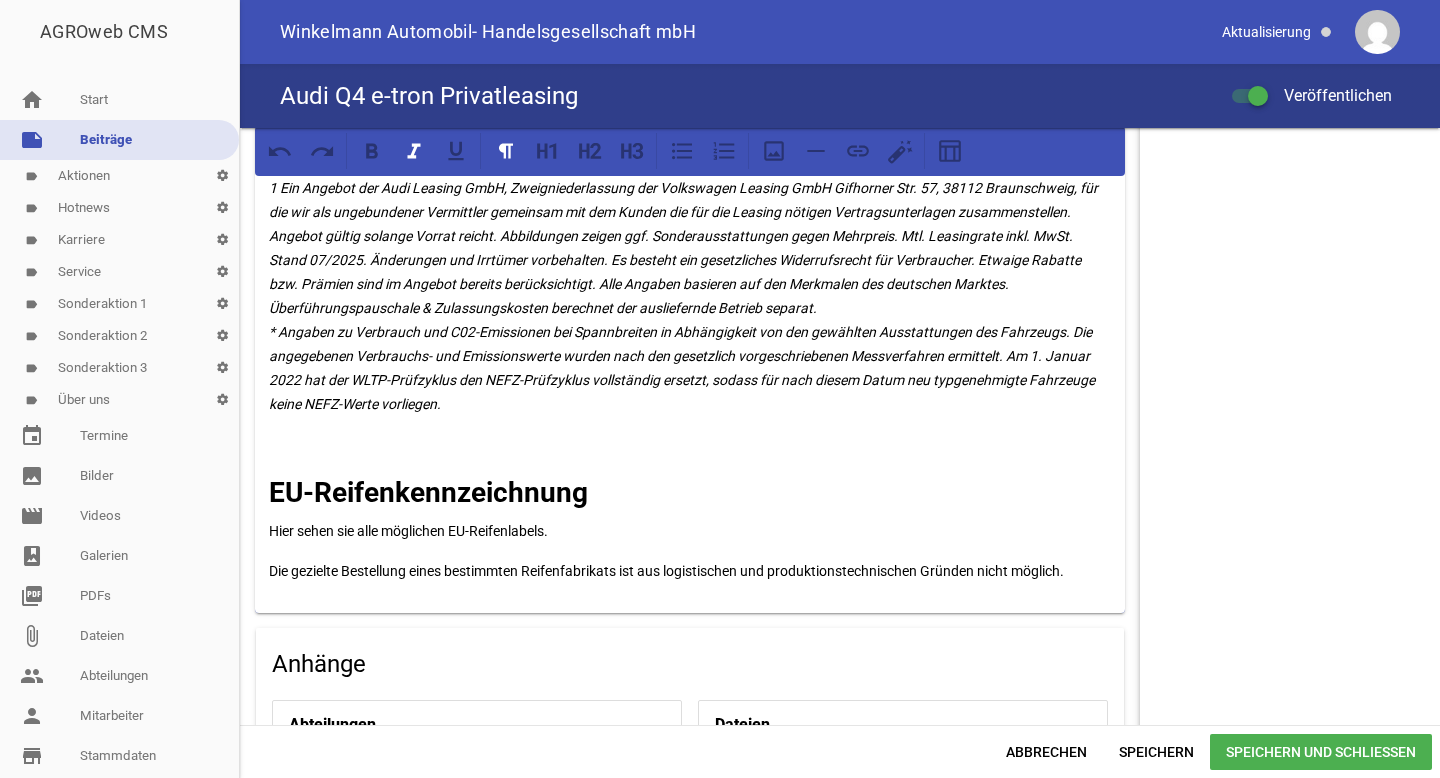 scroll, scrollTop: 1896, scrollLeft: 0, axis: vertical 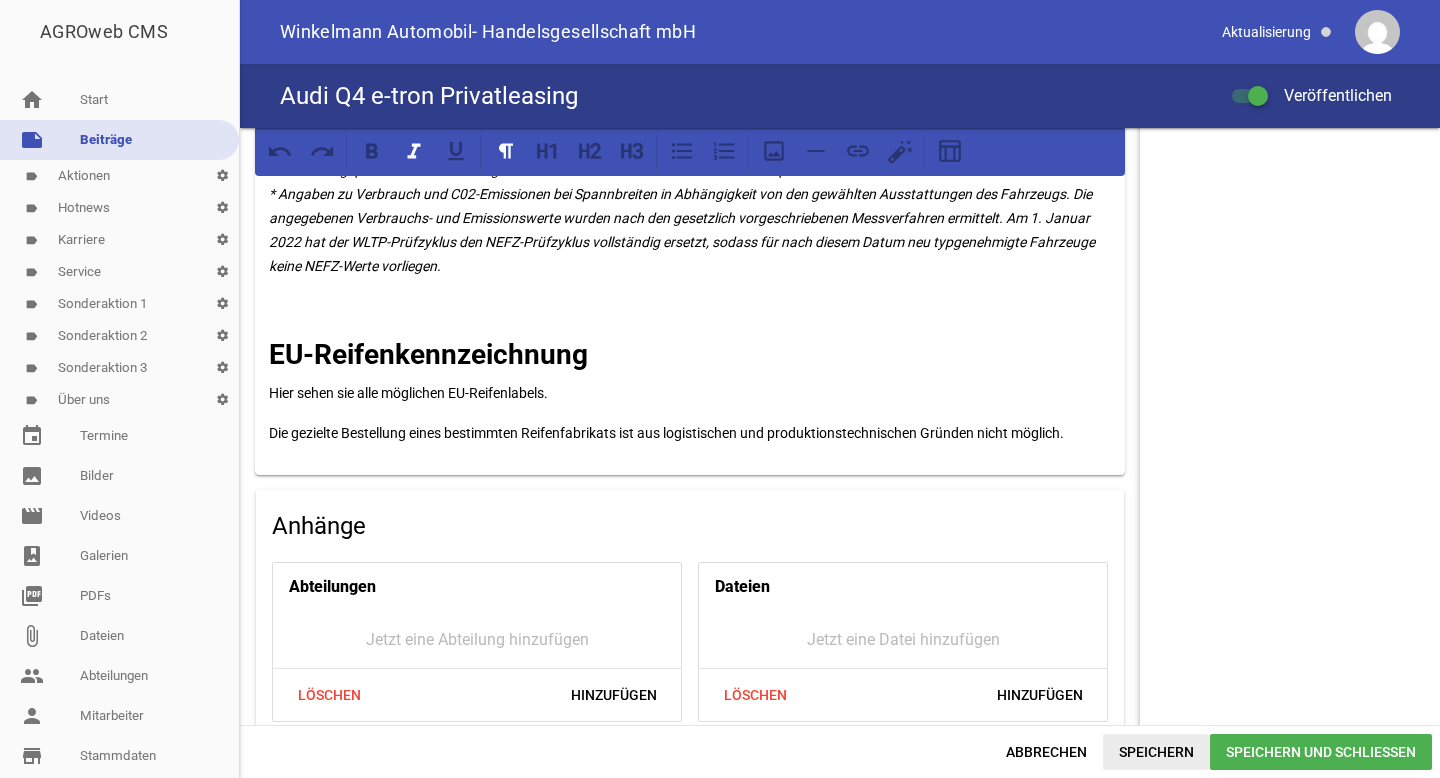 click on "Speichern" at bounding box center [1156, 752] 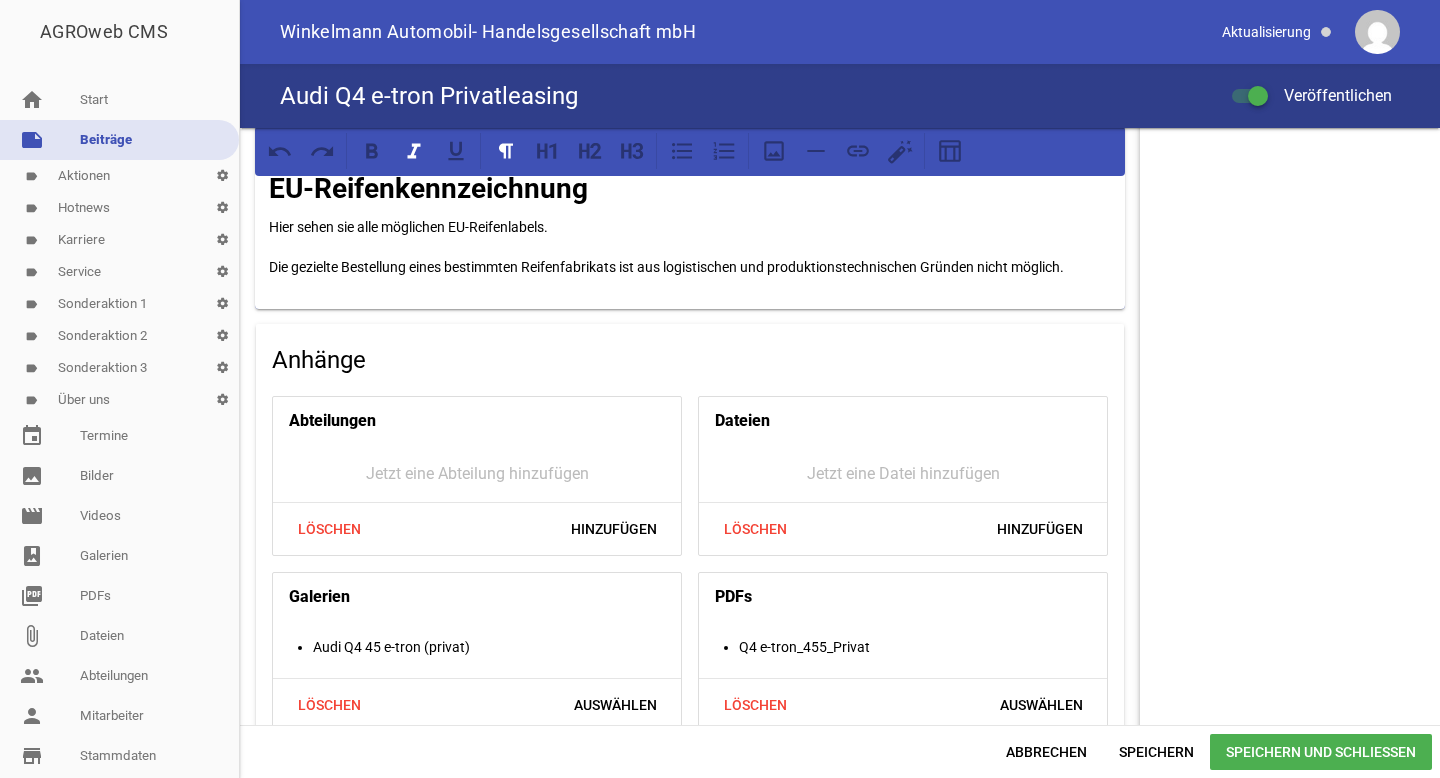 scroll, scrollTop: 2109, scrollLeft: 0, axis: vertical 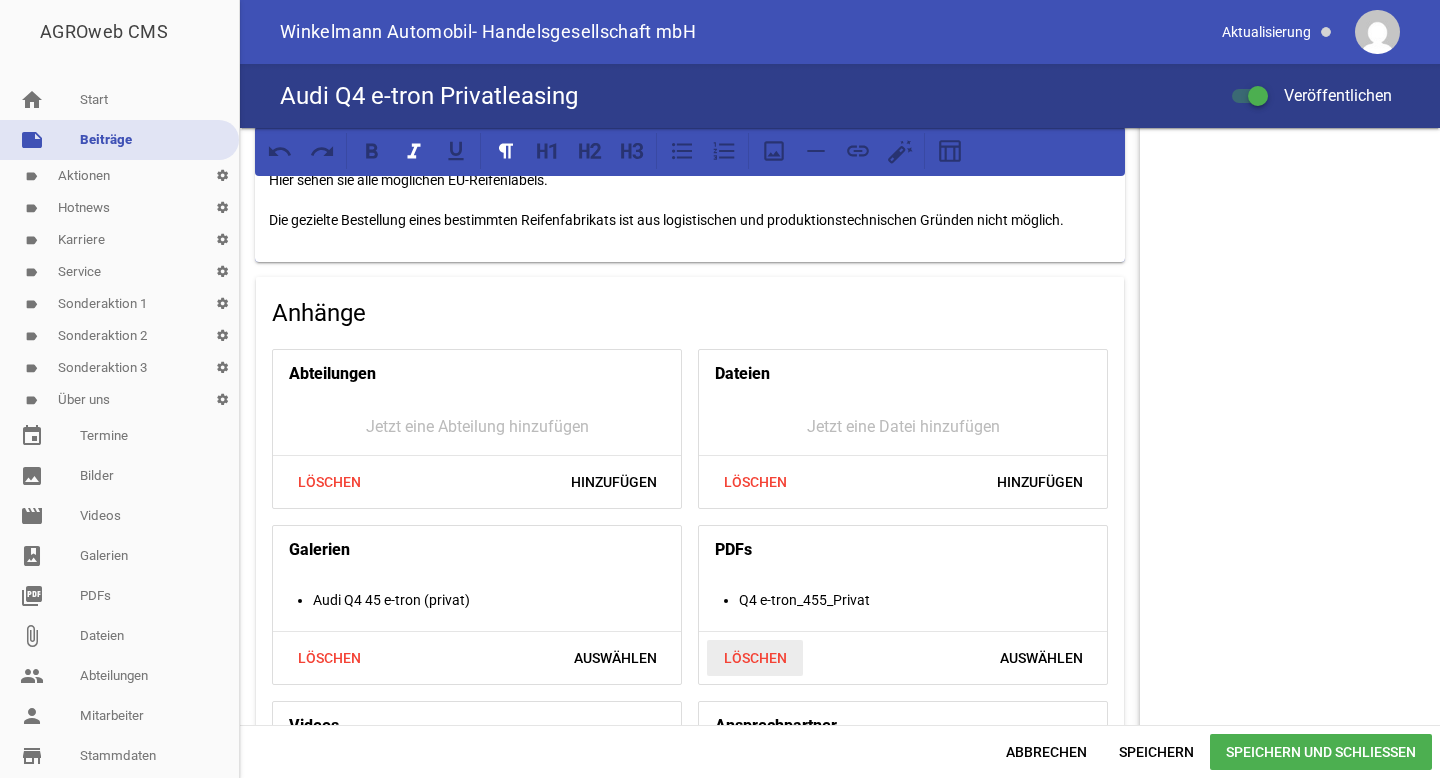 click on "Löschen" at bounding box center (755, 658) 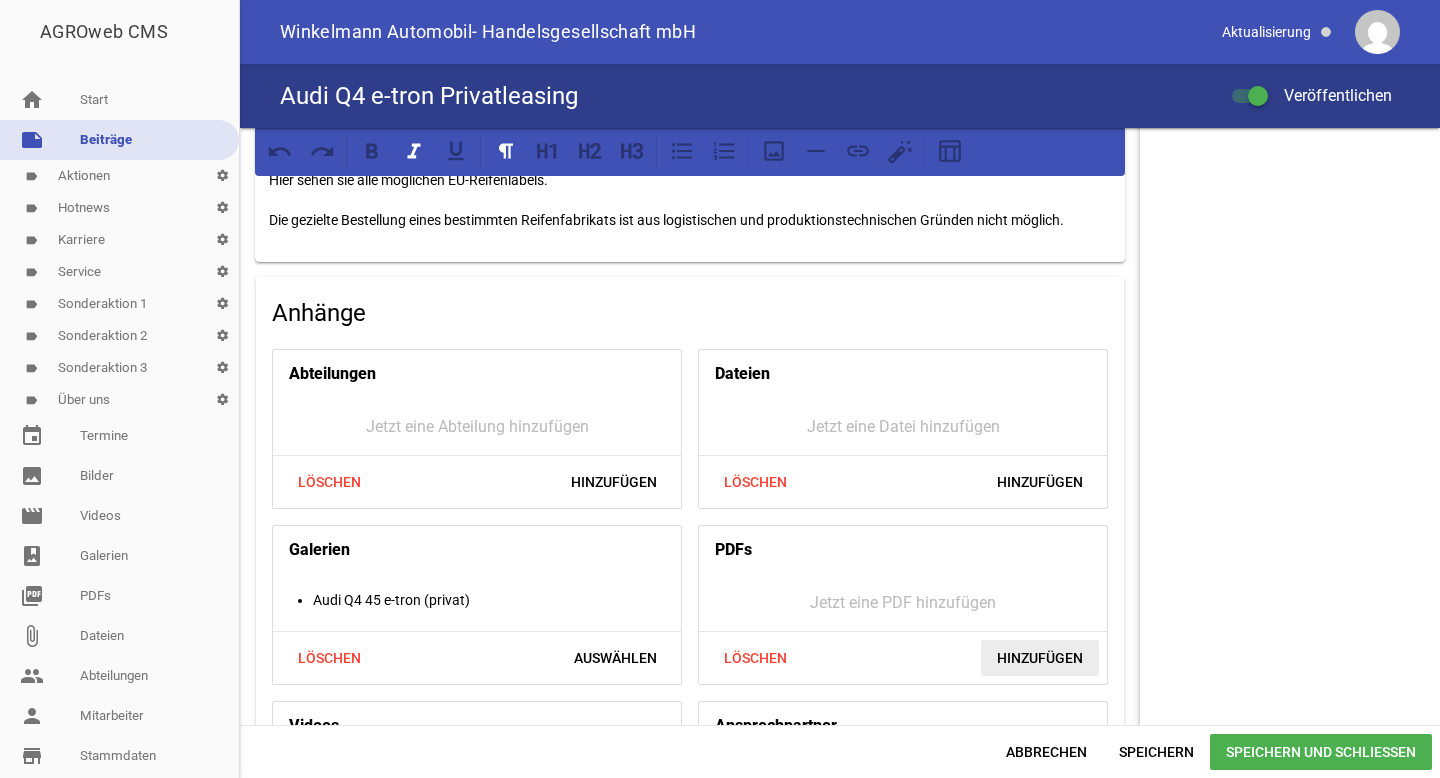 click on "Hinzufügen" at bounding box center (1040, 658) 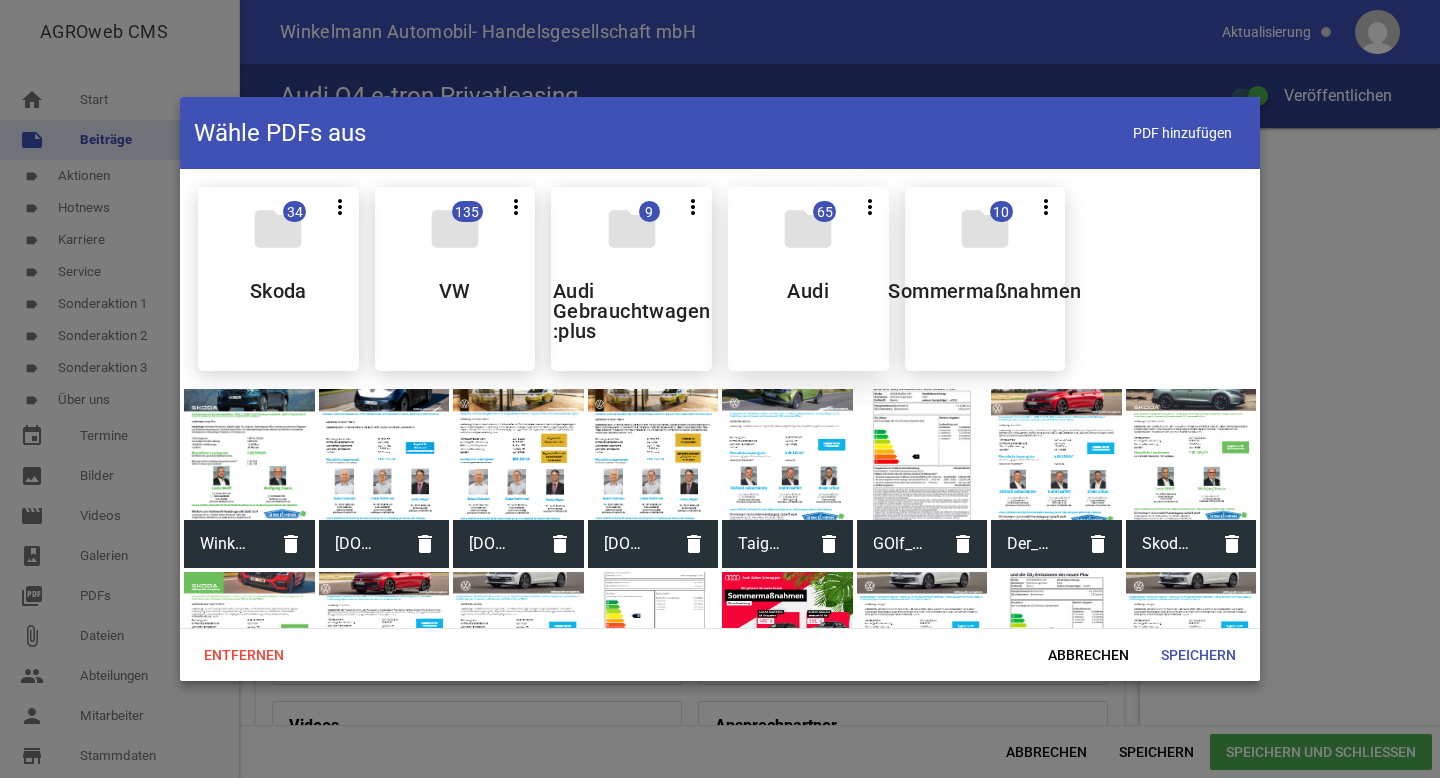 click on "folder   65   more_vert     Teilen   Bearbeiten   Löschen   Audi" at bounding box center [808, 279] 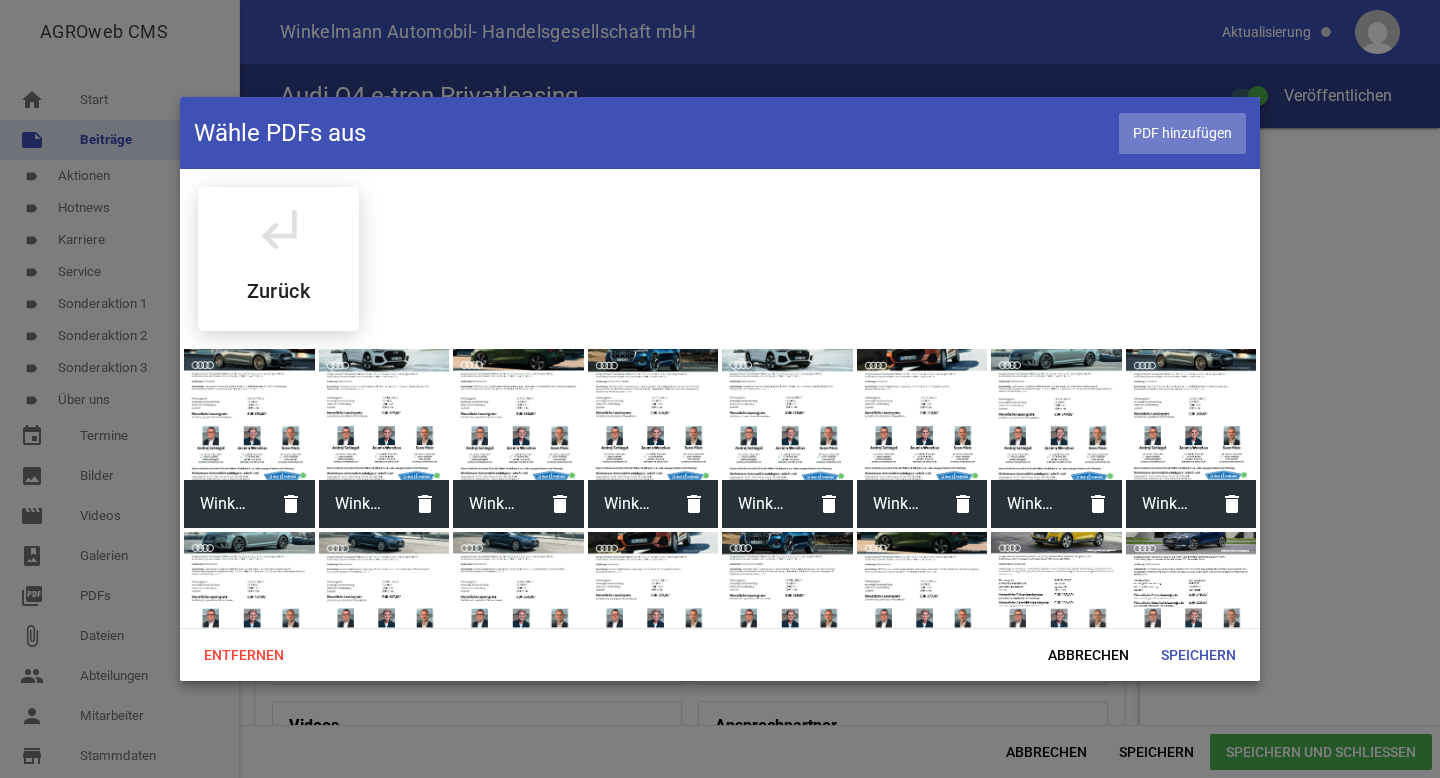 click on "PDF hinzufügen" at bounding box center (1182, 133) 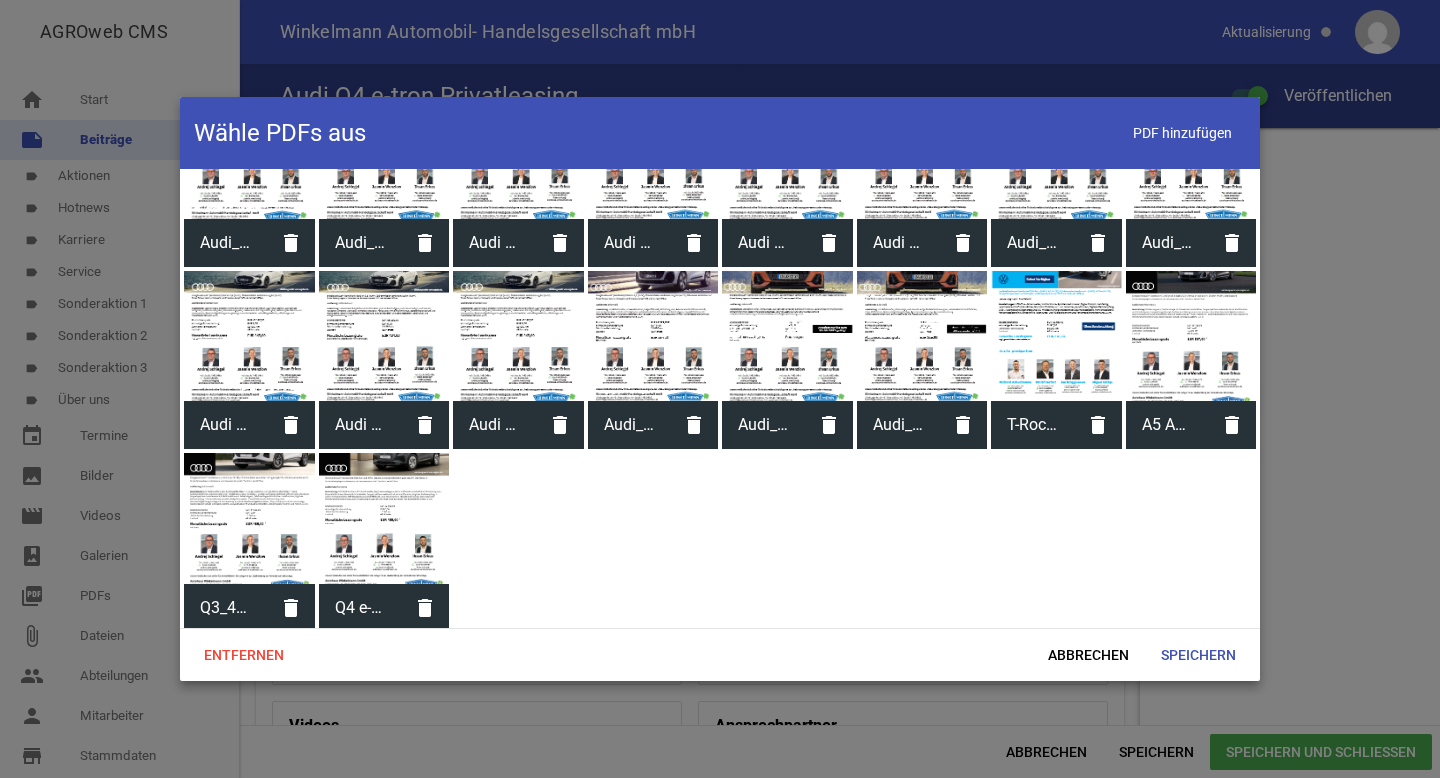 scroll, scrollTop: 1353, scrollLeft: 0, axis: vertical 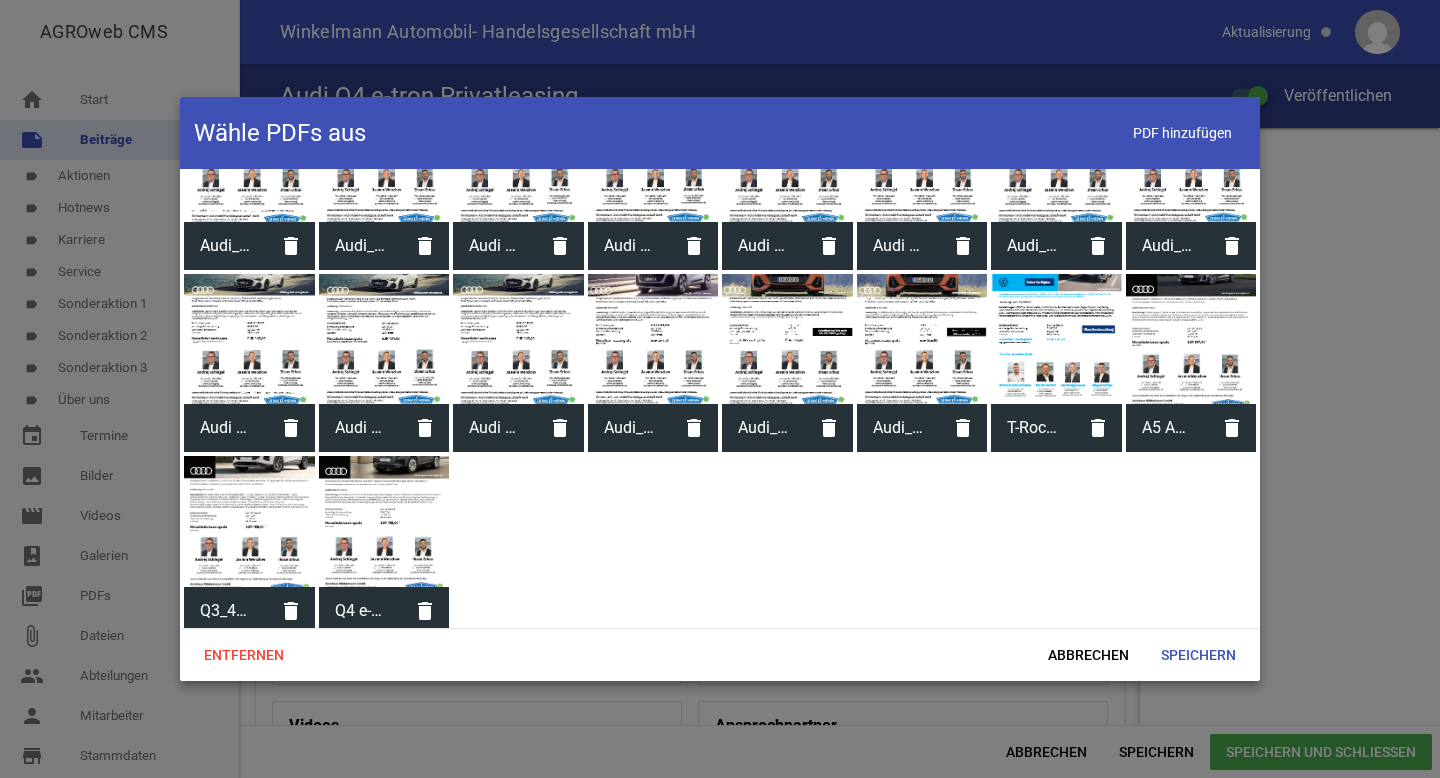 click on "Q4 e-tron_455_Privat" at bounding box center [360, 611] 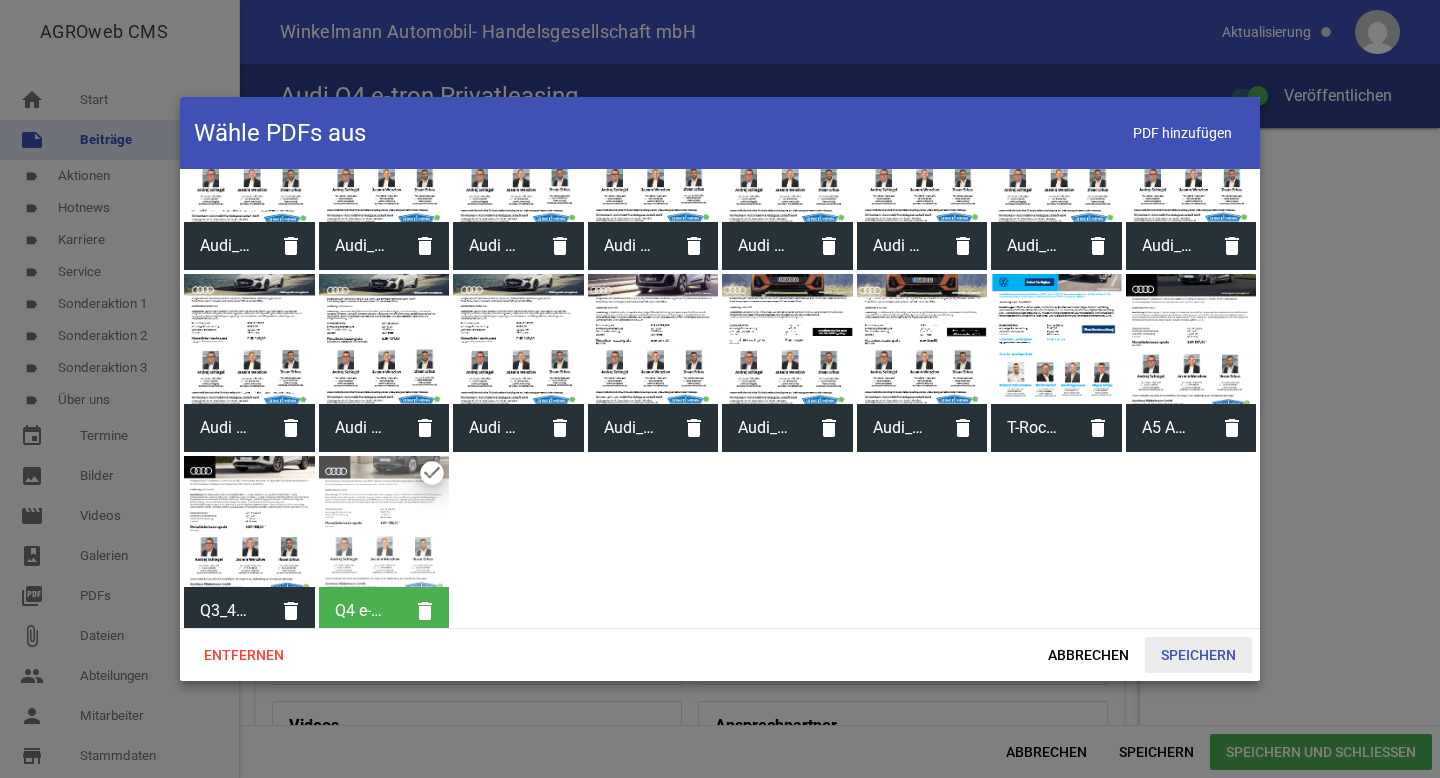 click on "Speichern" at bounding box center [1198, 655] 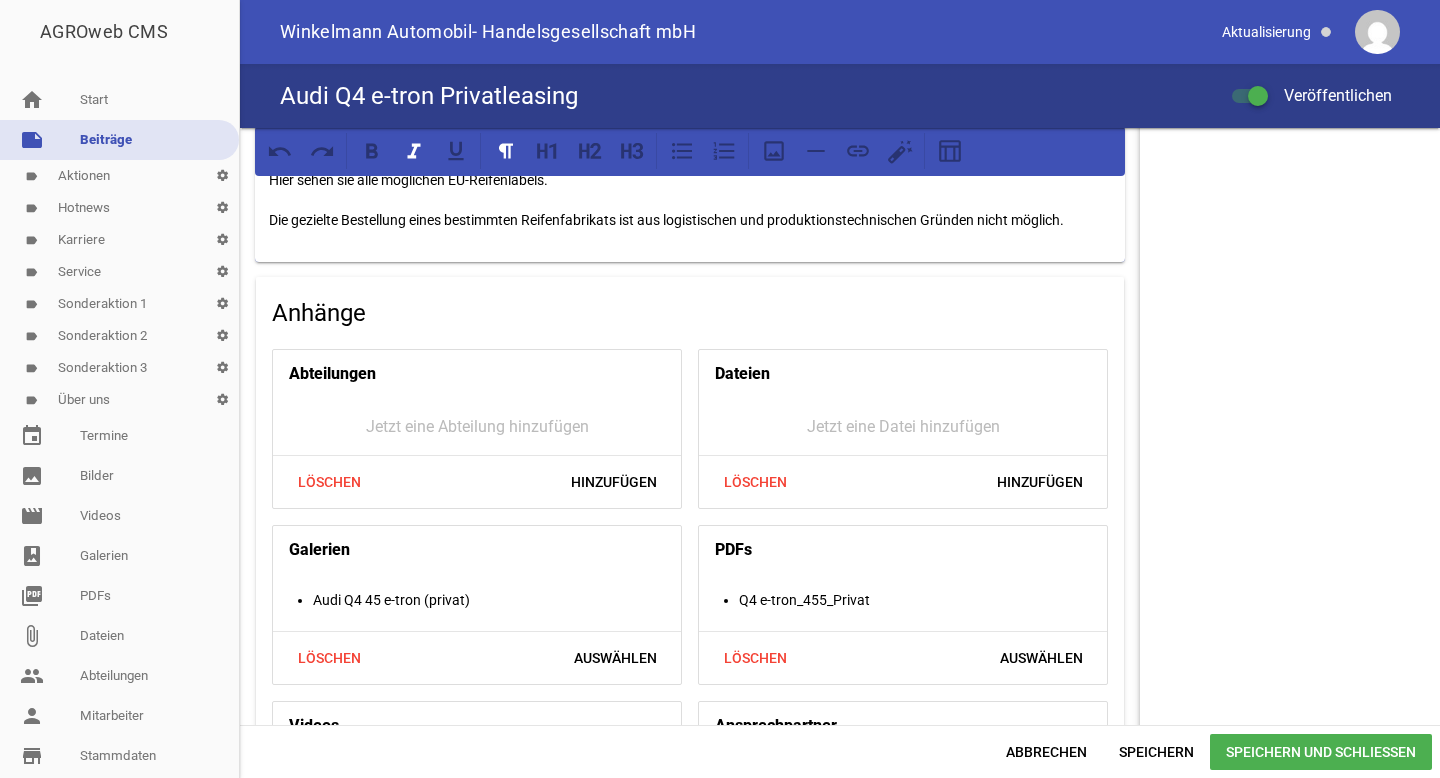 click on "Speichern und Schließen" at bounding box center (1321, 752) 